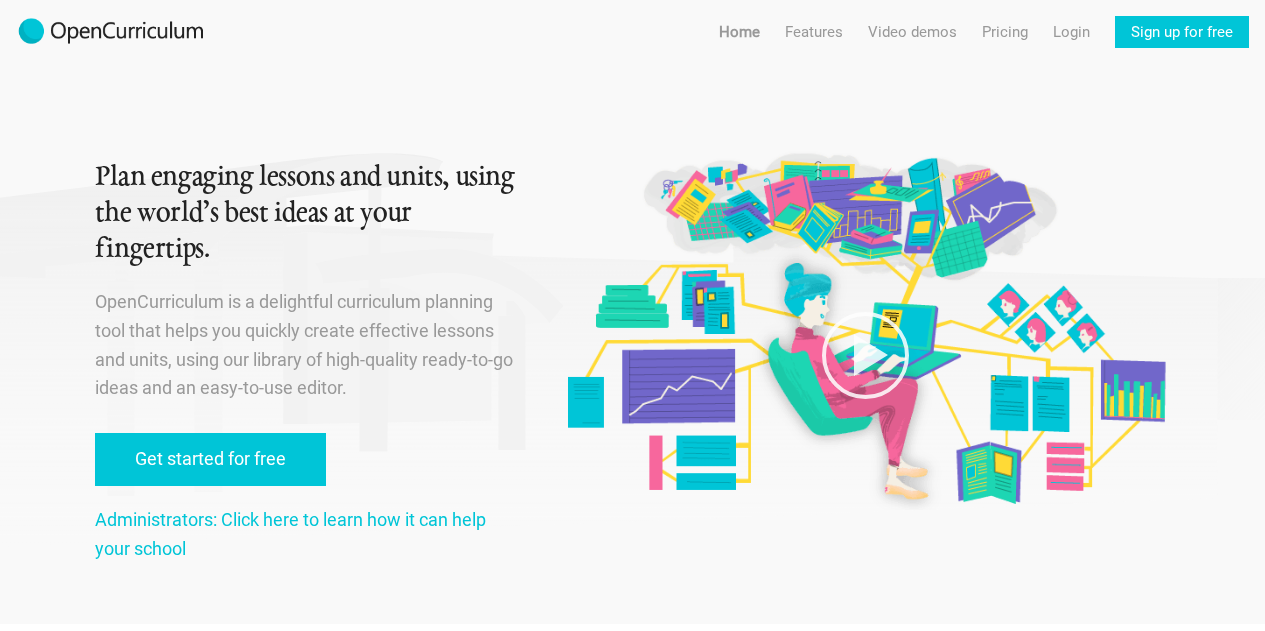 scroll, scrollTop: 0, scrollLeft: 0, axis: both 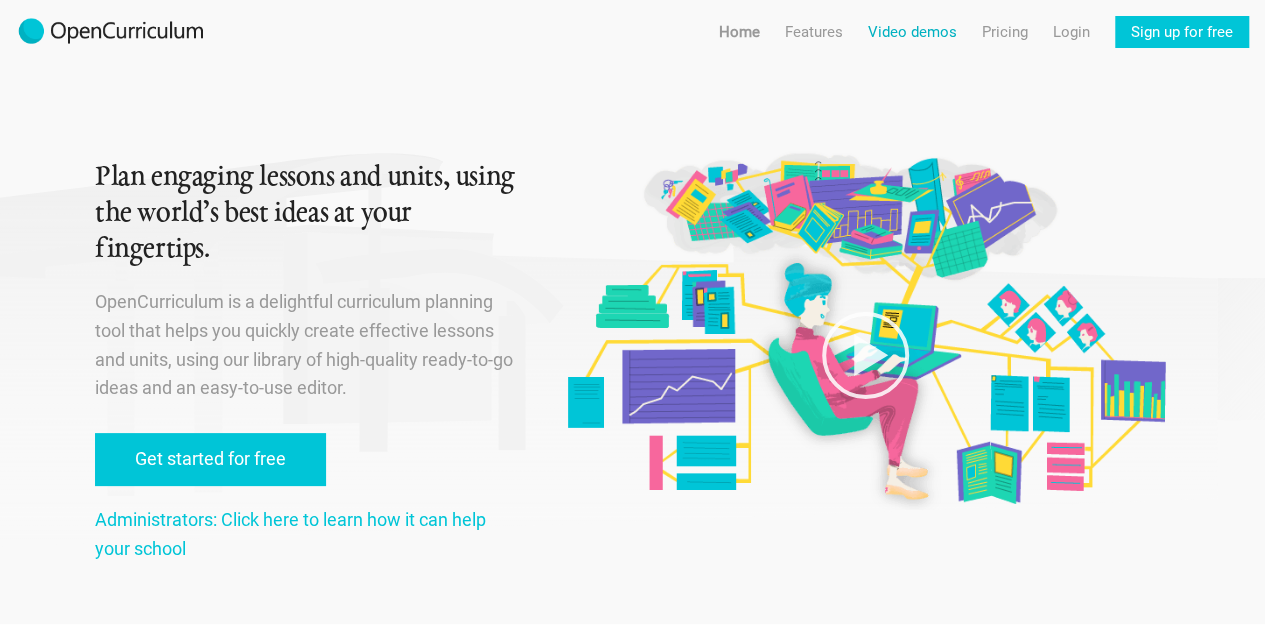 click on "Video demos" at bounding box center (912, 32) 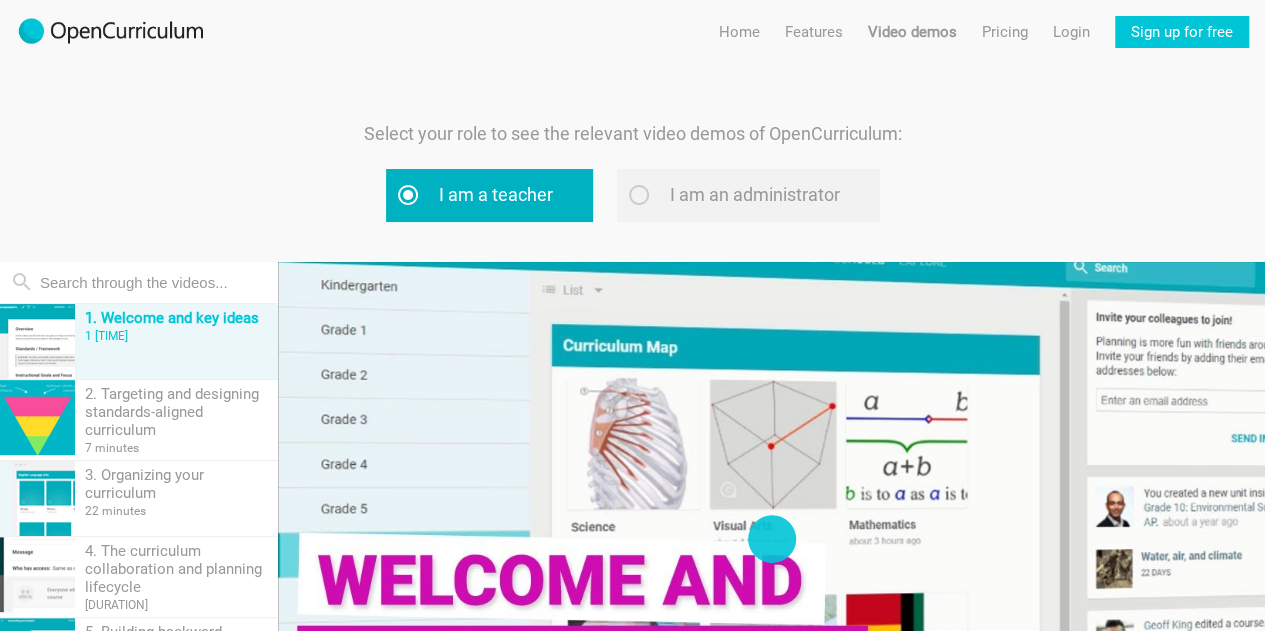 click on "I am a teacher" at bounding box center [489, 195] 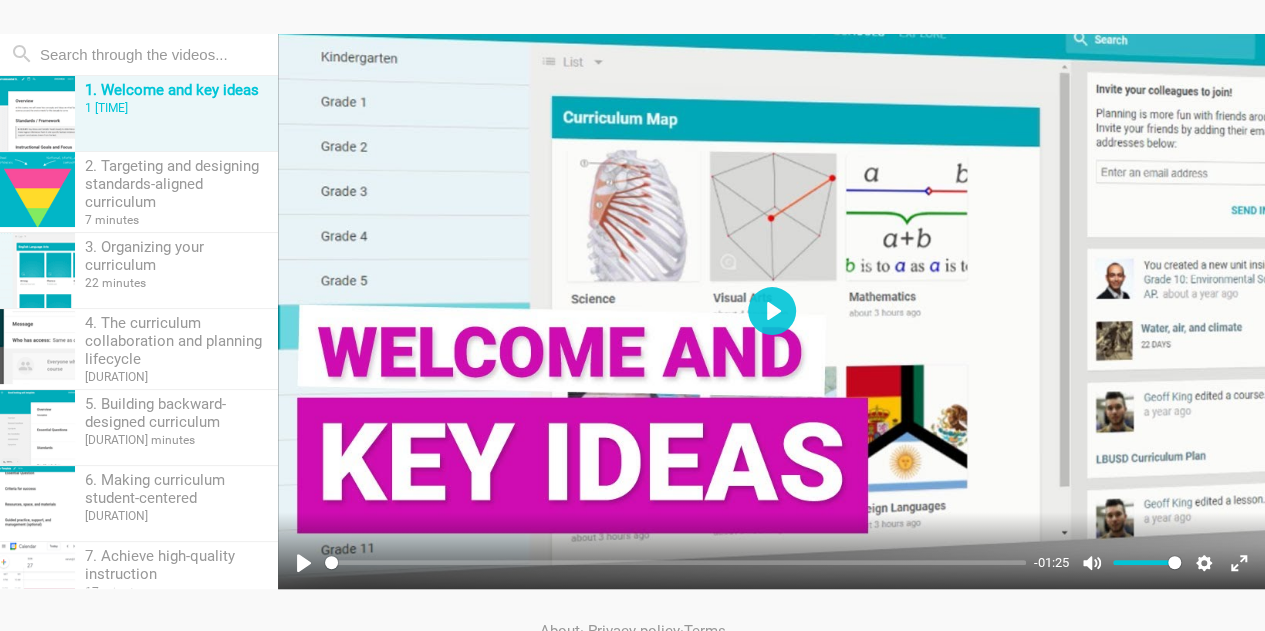 scroll, scrollTop: 229, scrollLeft: 0, axis: vertical 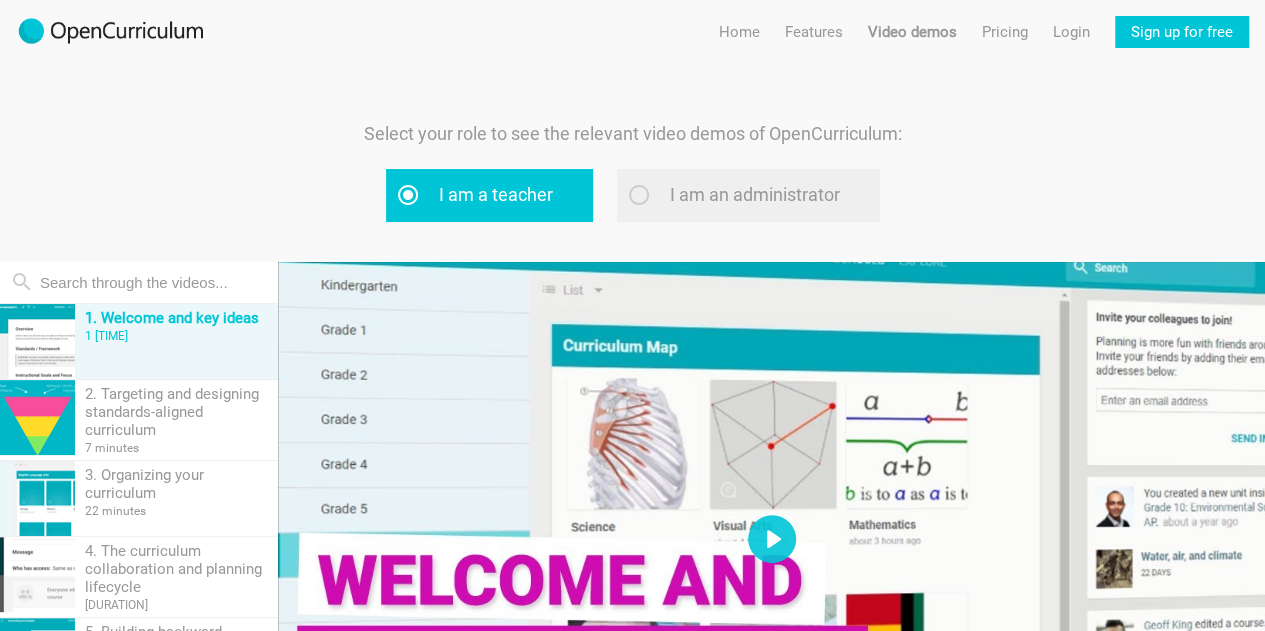 click on "I am an administrator" at bounding box center (748, 195) 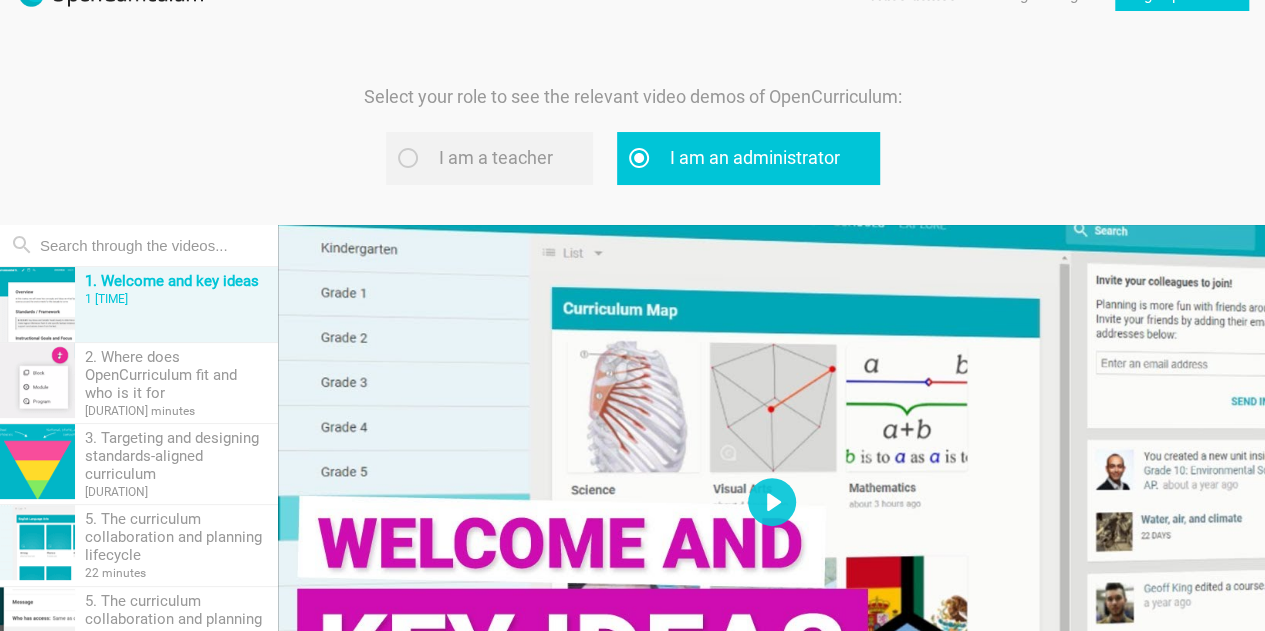 scroll, scrollTop: 36, scrollLeft: 0, axis: vertical 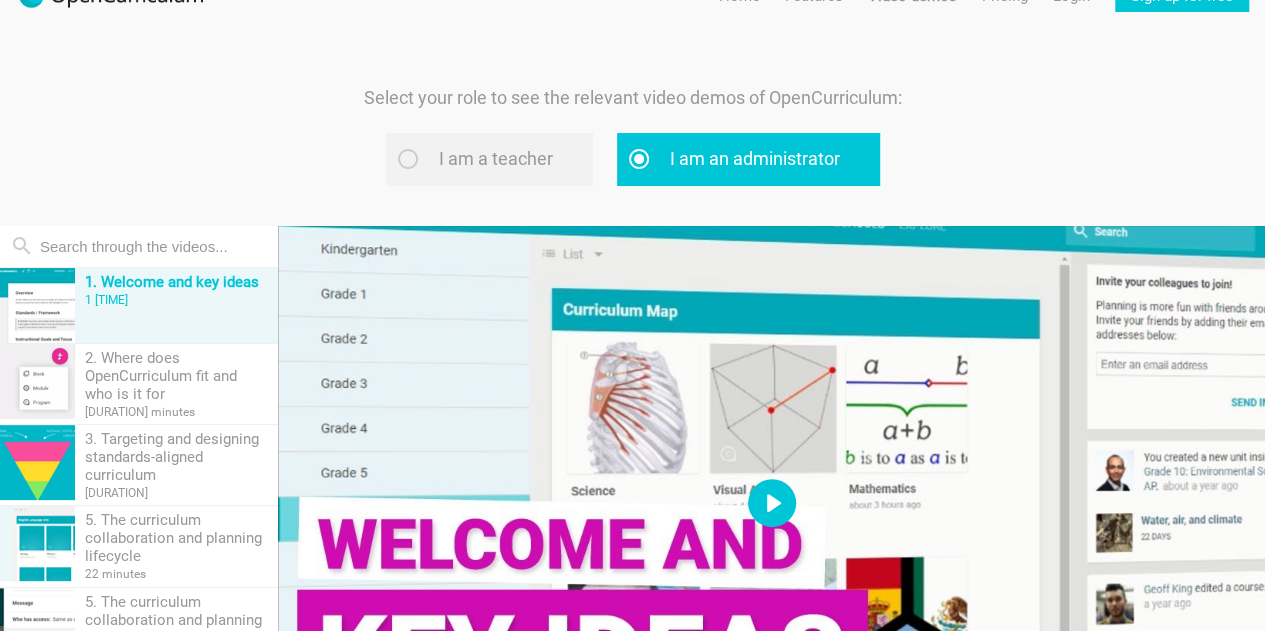 click on "Play" at bounding box center (772, 503) 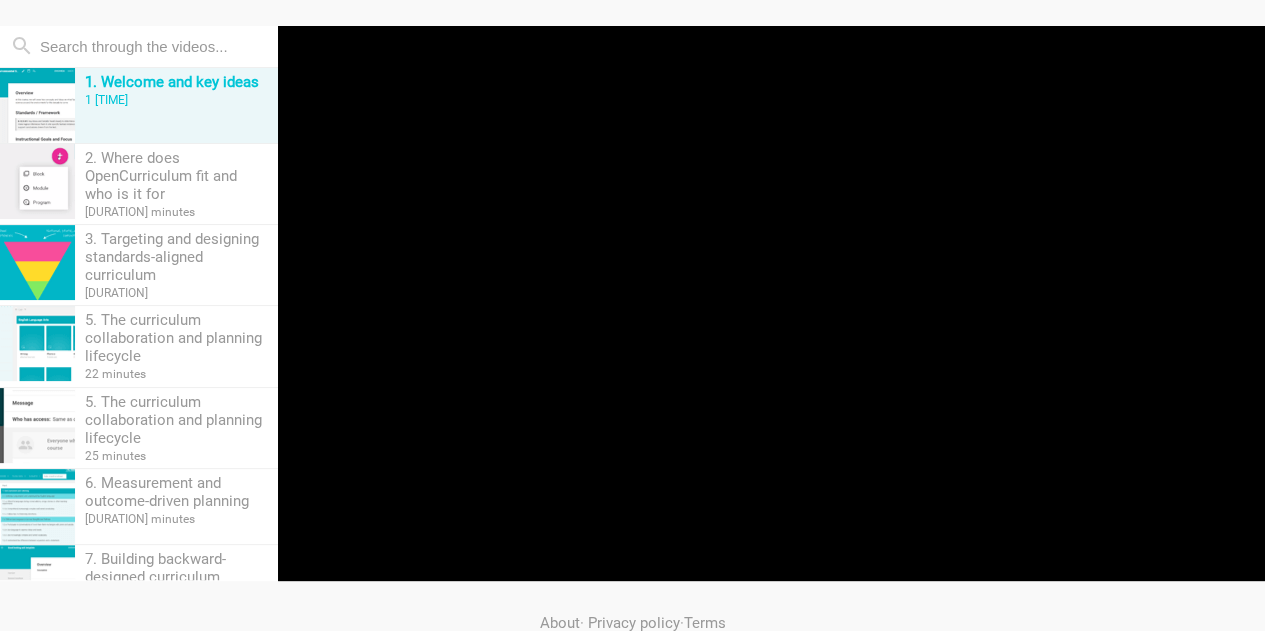 scroll, scrollTop: 235, scrollLeft: 0, axis: vertical 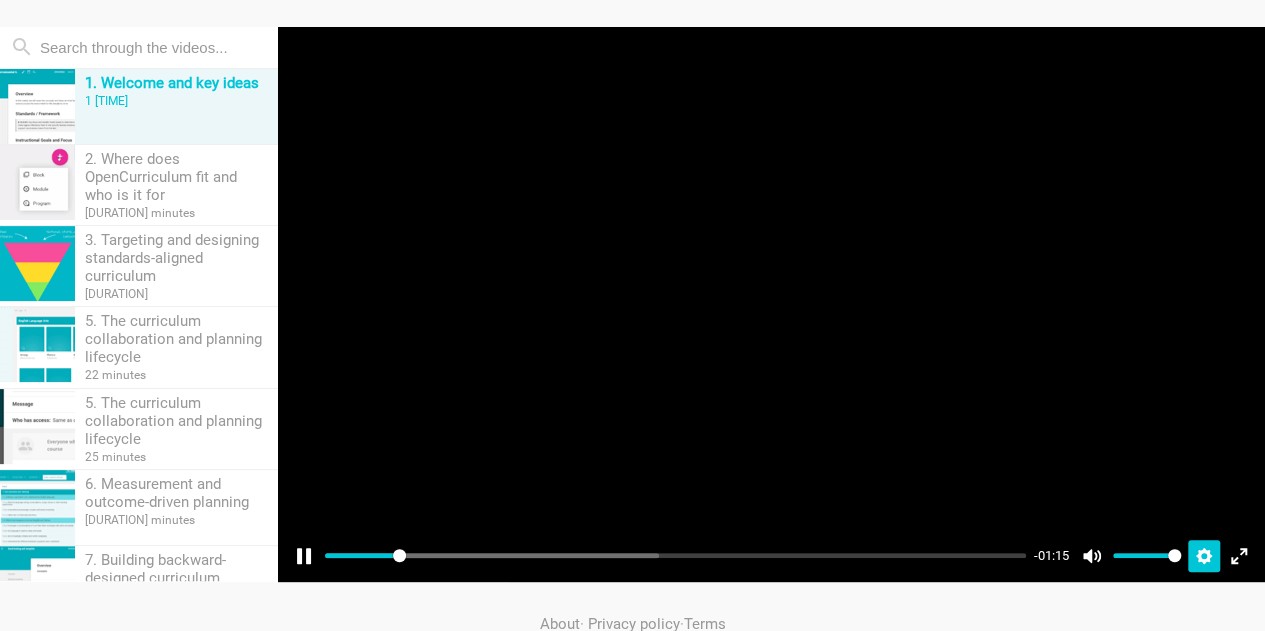 click on "Settings" at bounding box center (1204, 556) 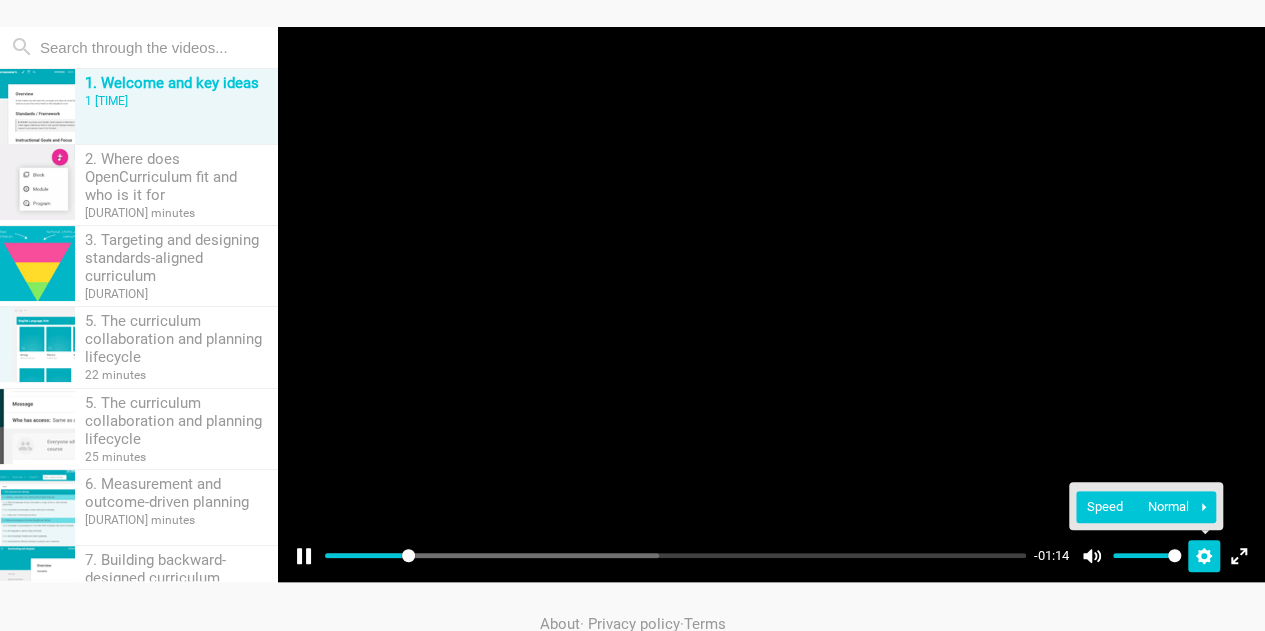 click on "Speed Normal" at bounding box center (1146, 506) 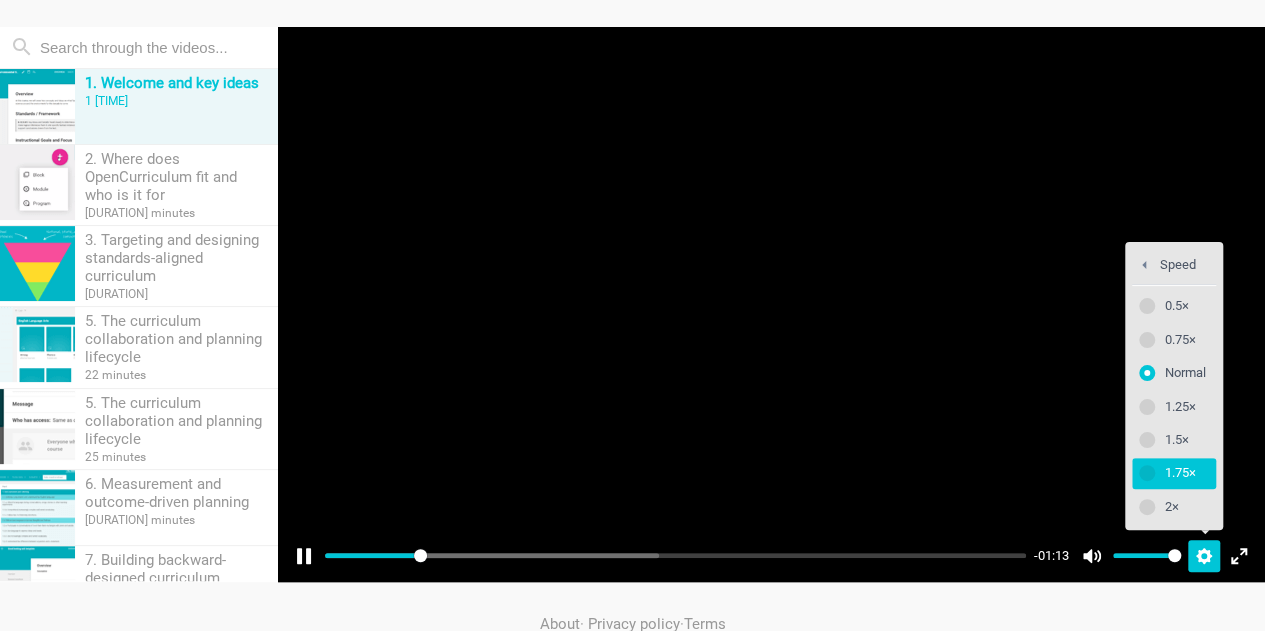 click on "1.75×" at bounding box center (1185, 473) 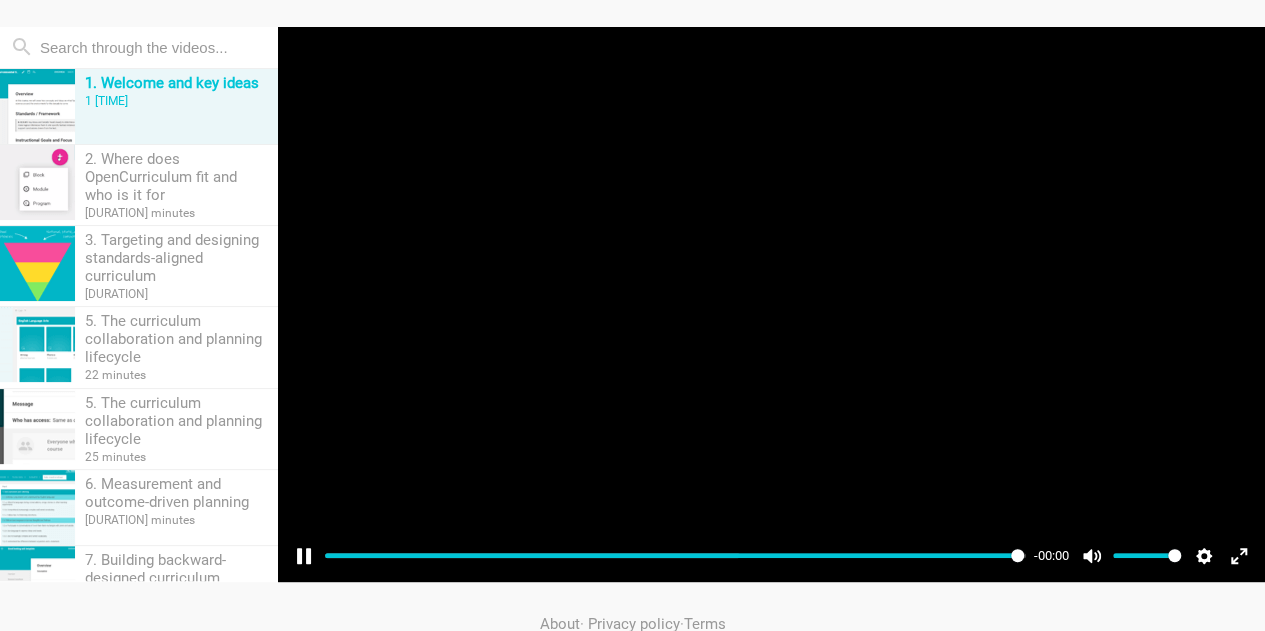 type on "99.78" 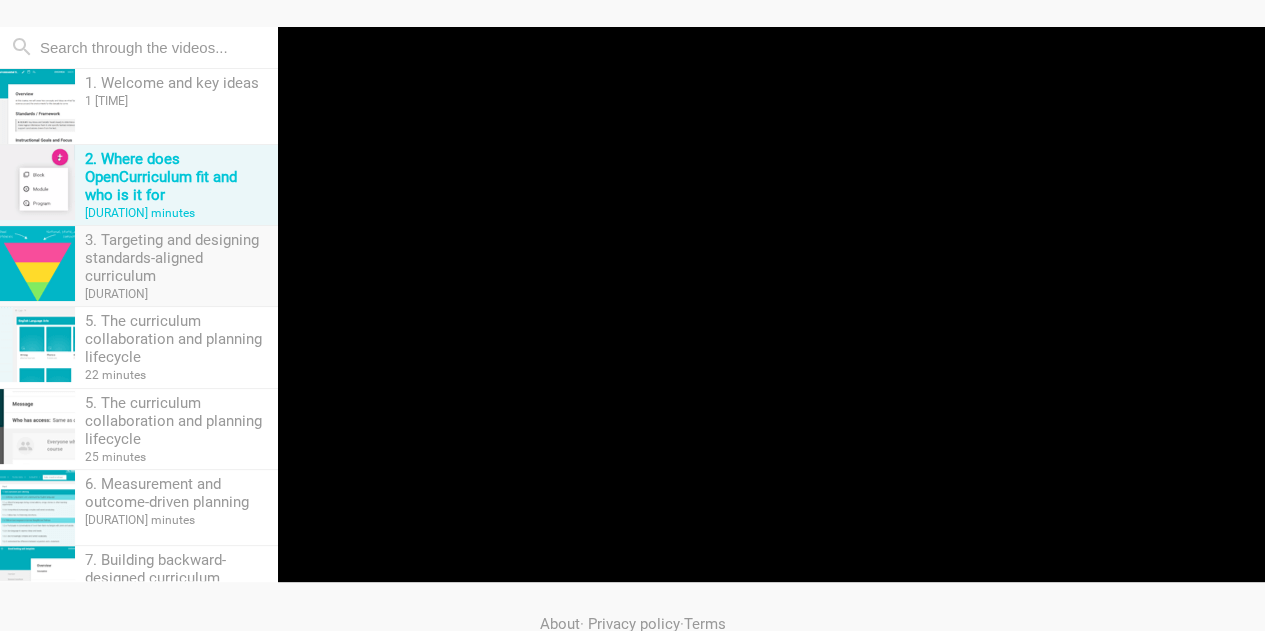 type on "2.55" 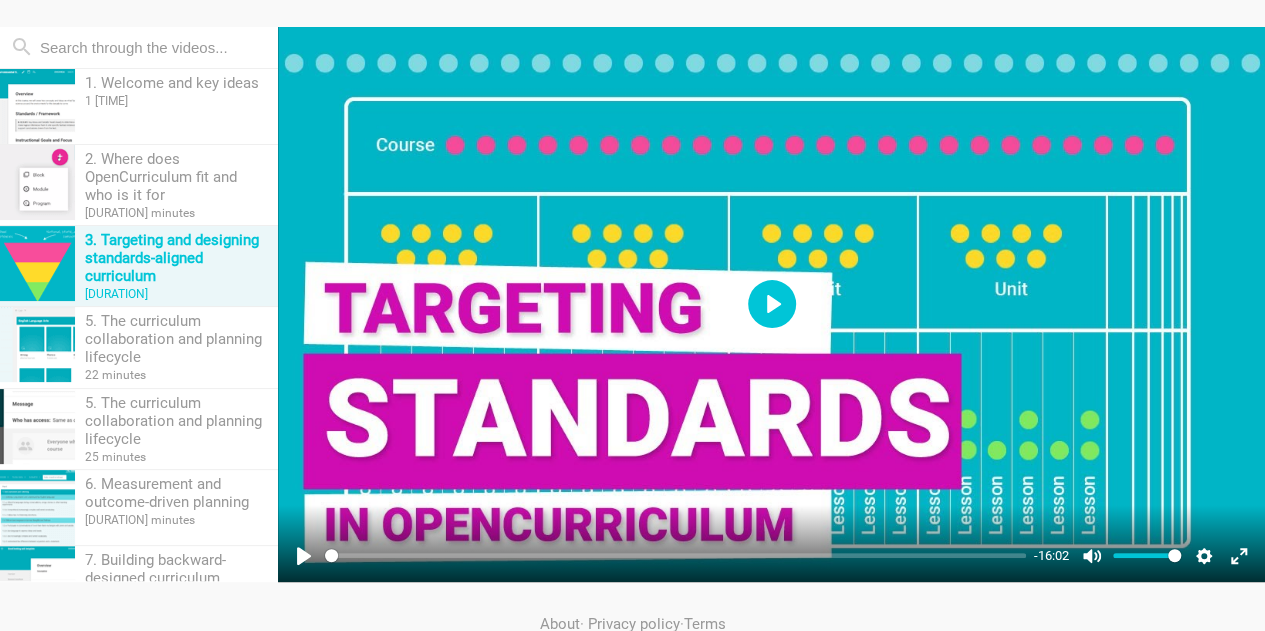 click on "Play" at bounding box center [772, 304] 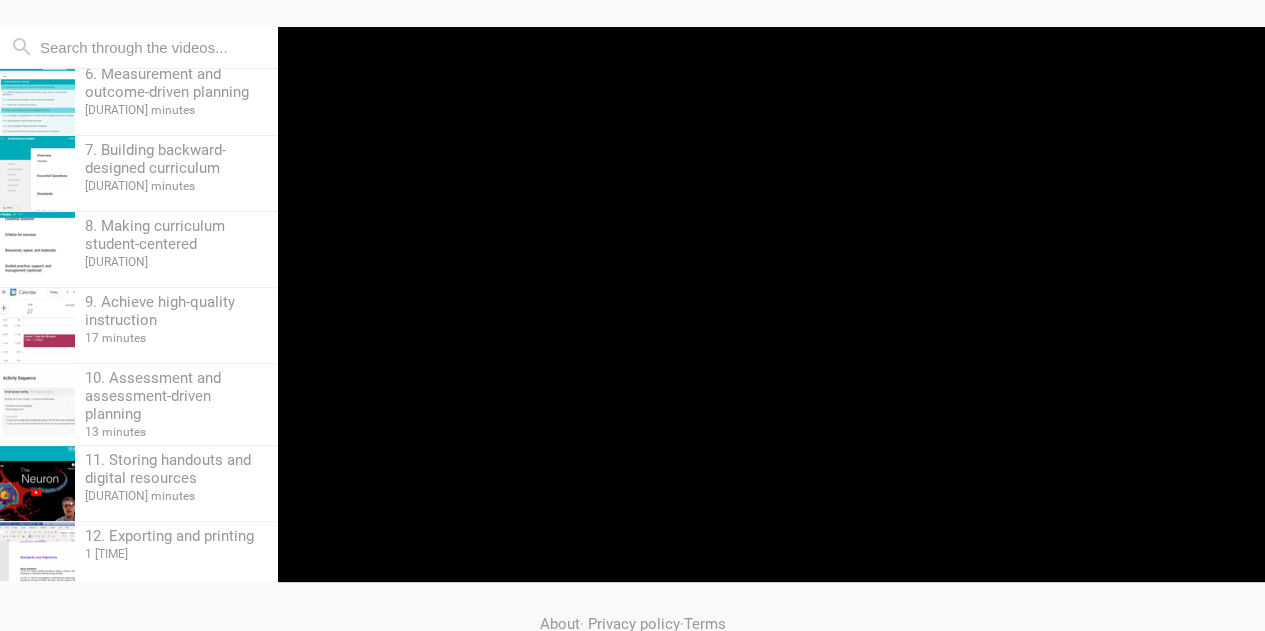 scroll, scrollTop: 416, scrollLeft: 0, axis: vertical 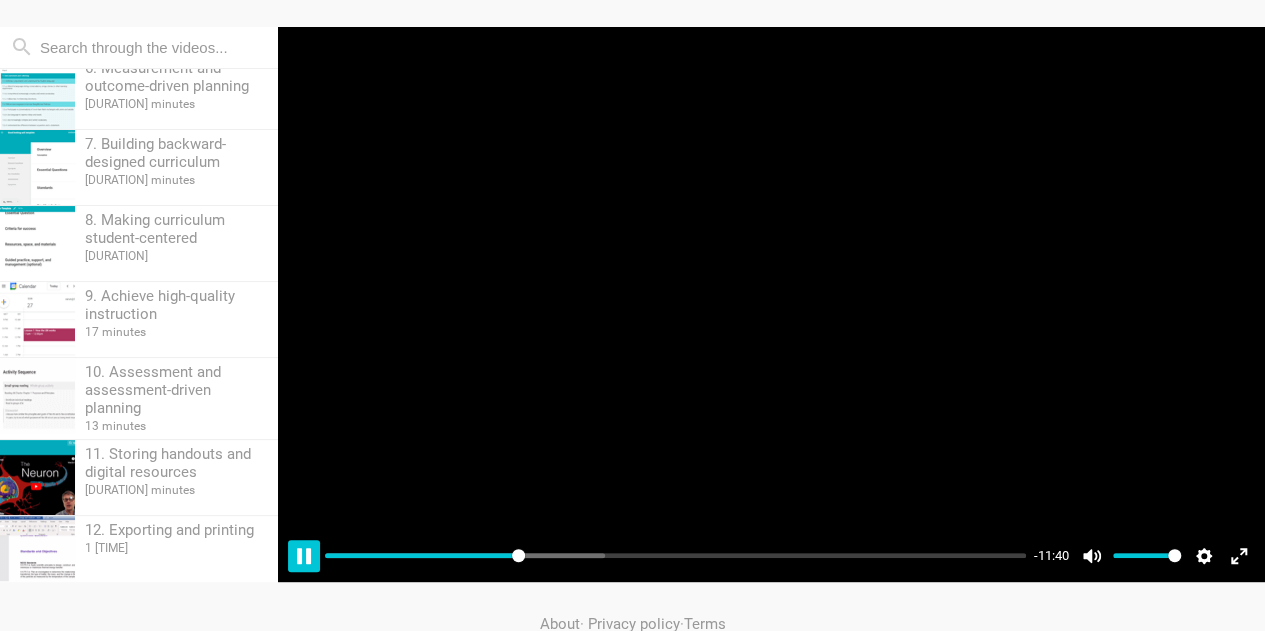 click on "Pause Play" at bounding box center [304, 556] 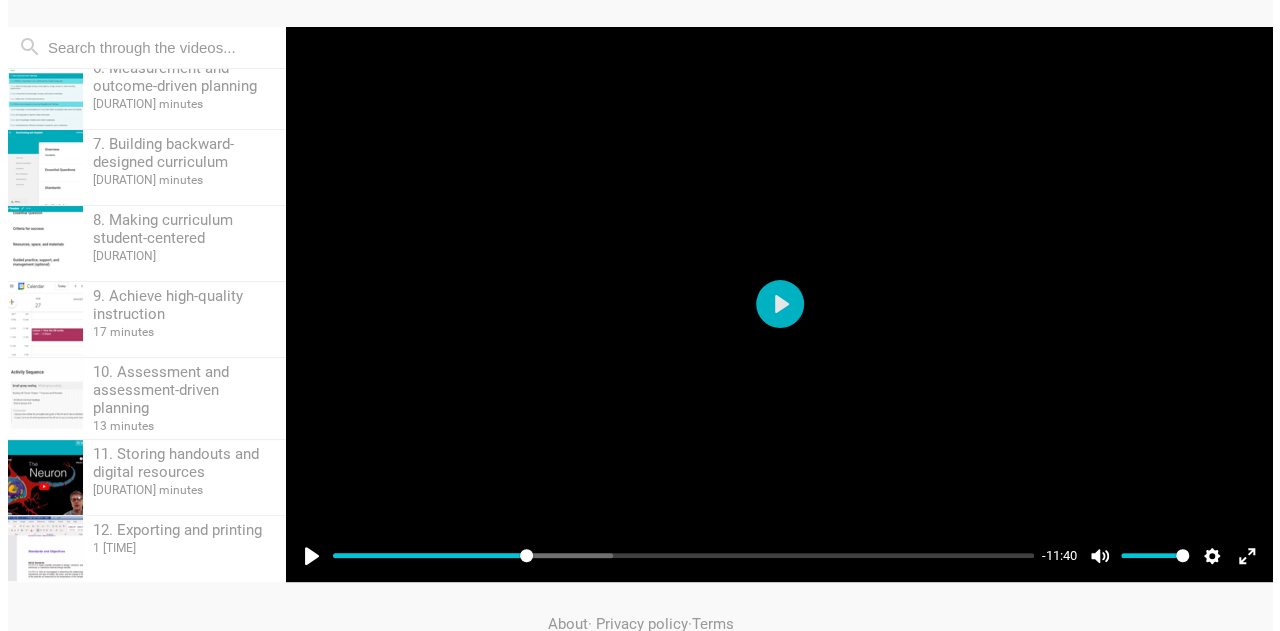 scroll, scrollTop: 0, scrollLeft: 0, axis: both 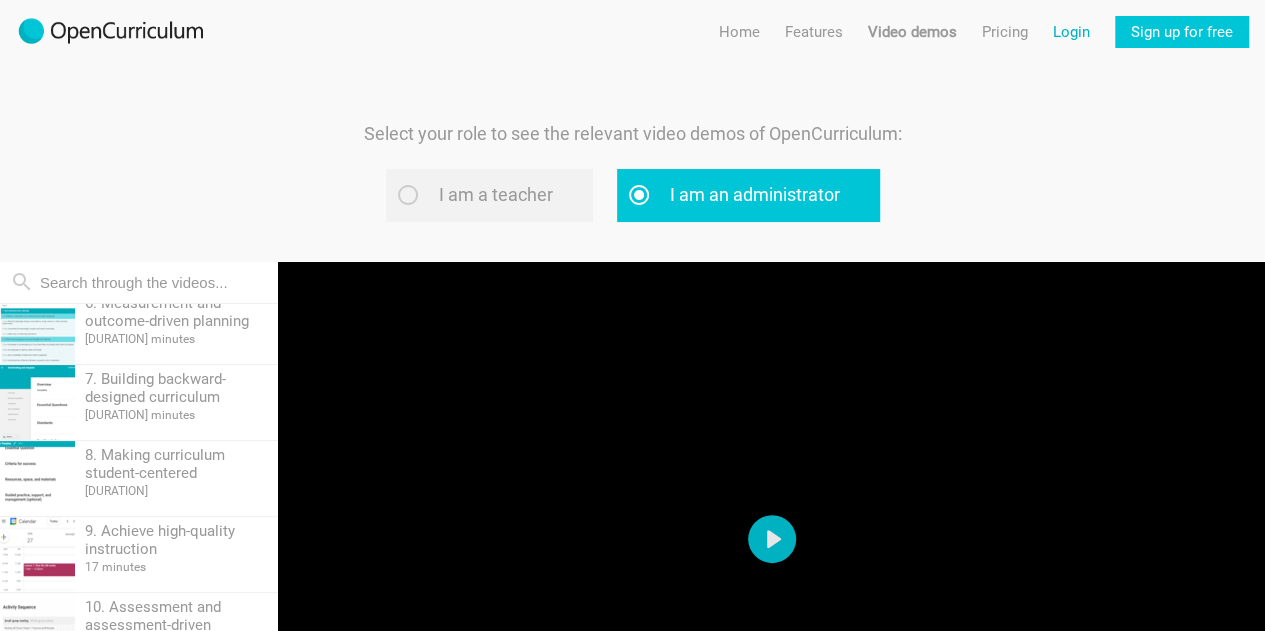 click on "Login" at bounding box center (1071, 32) 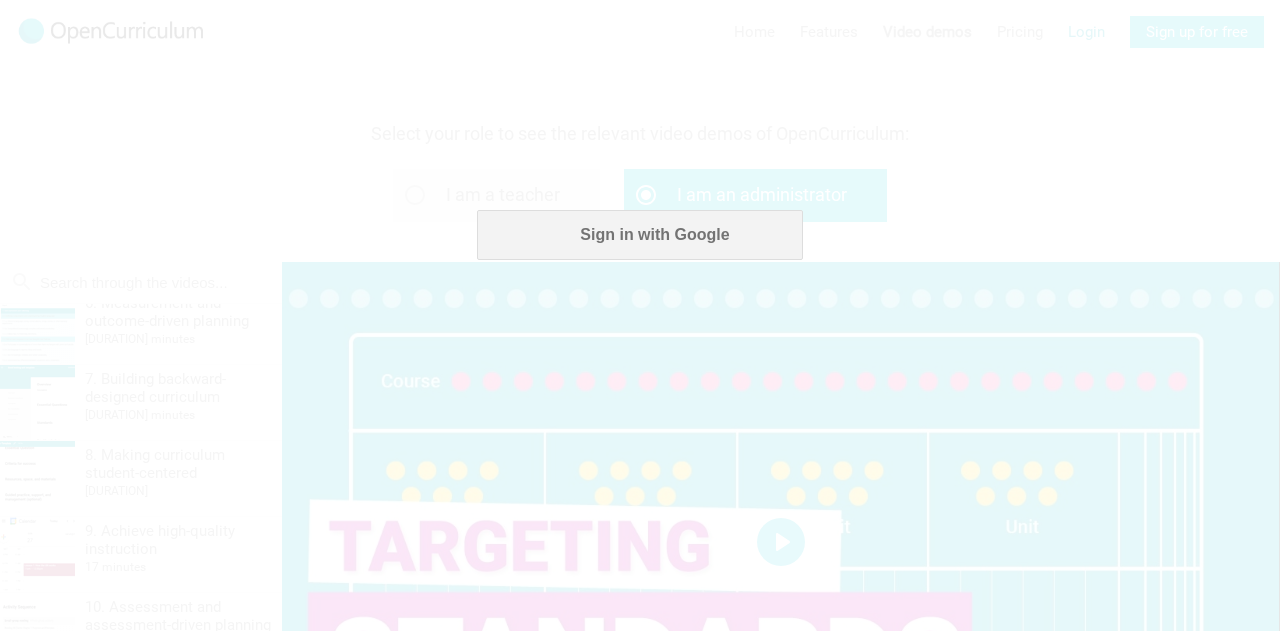 scroll, scrollTop: 0, scrollLeft: 0, axis: both 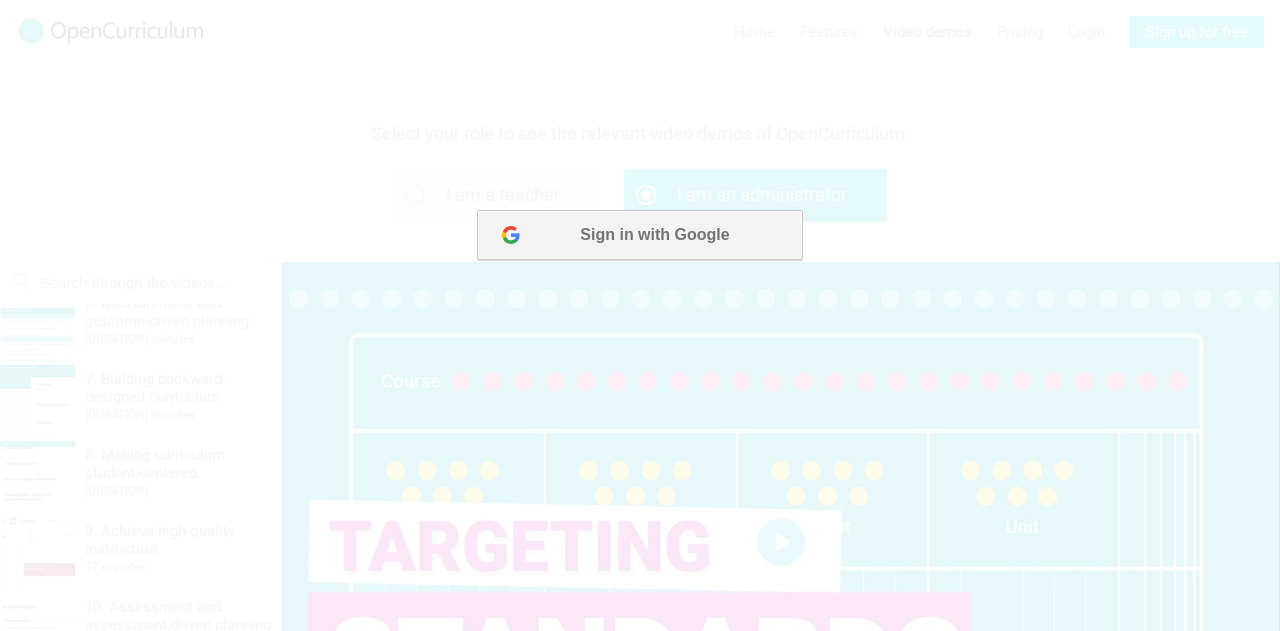 click on "Sign in with Google" at bounding box center [639, 235] 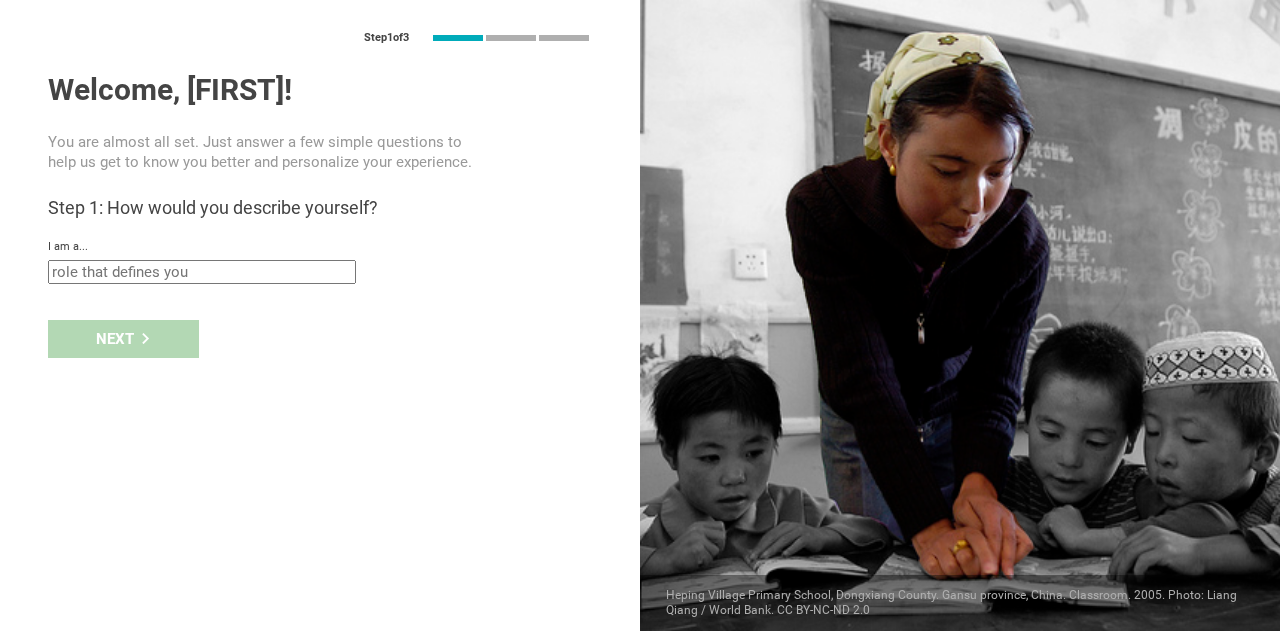 click at bounding box center (202, 272) 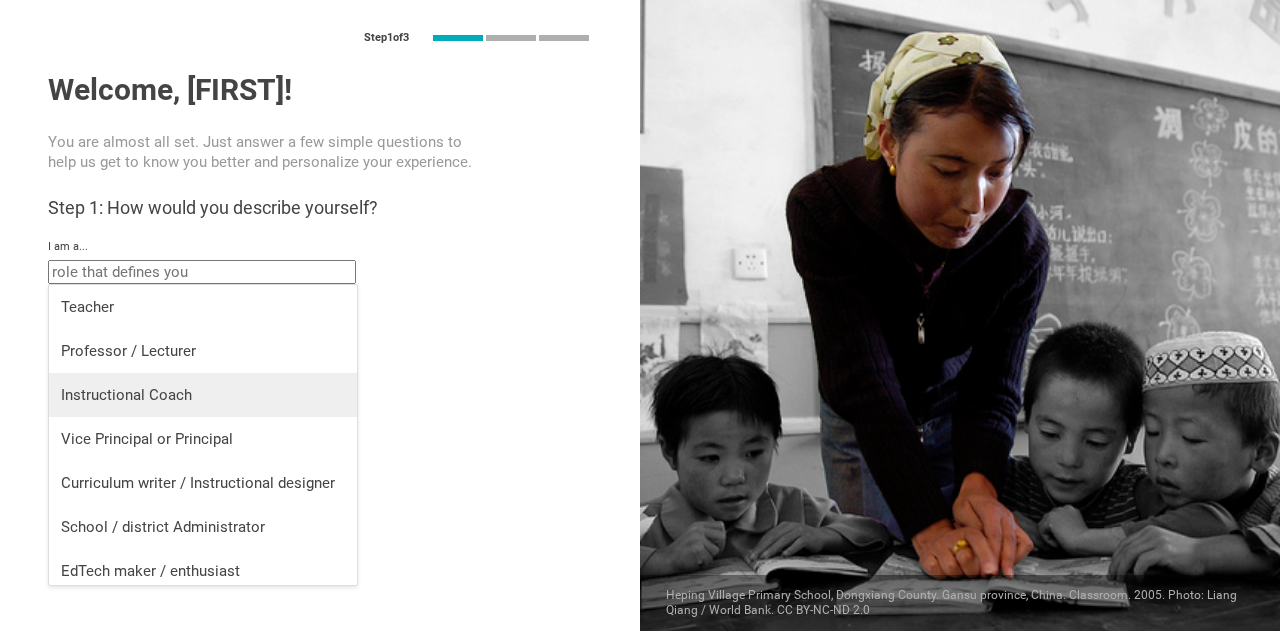 click on "Instructional Coach" at bounding box center (203, 395) 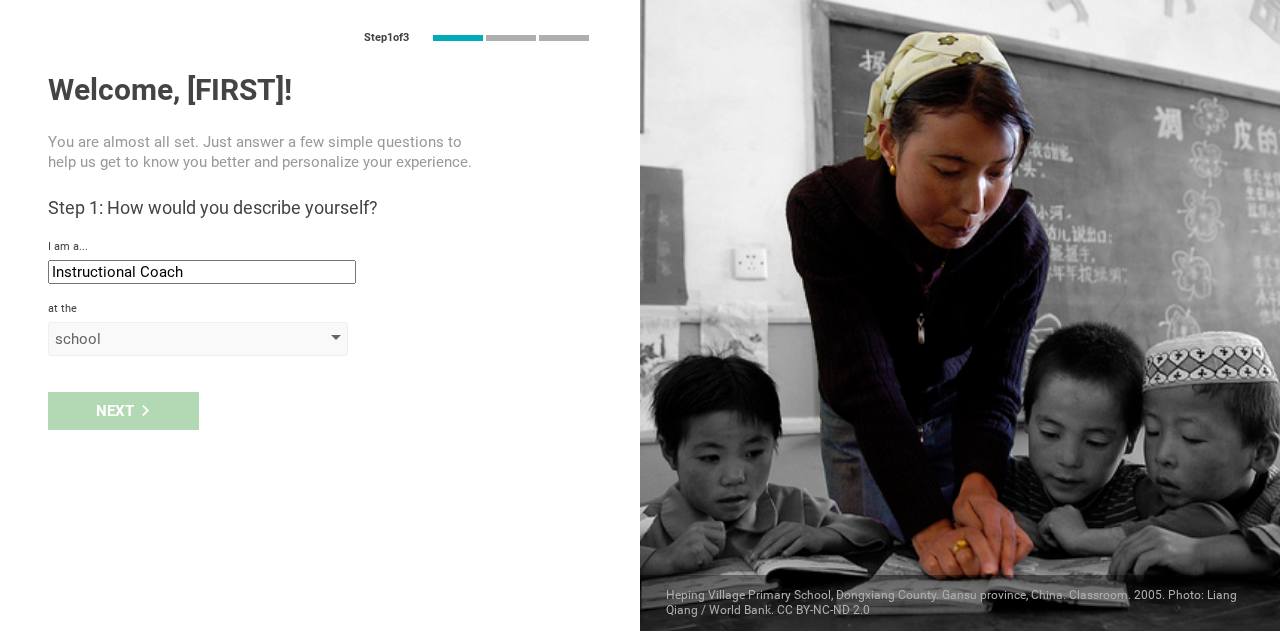 click on "school" at bounding box center [169, 339] 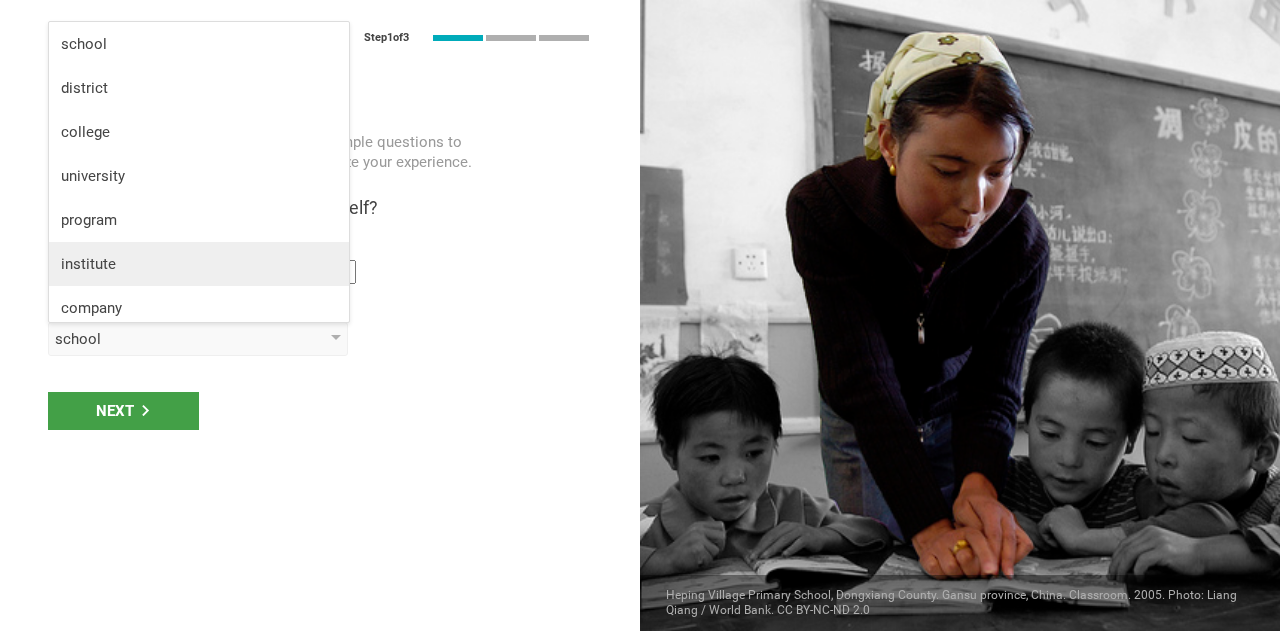scroll, scrollTop: 52, scrollLeft: 0, axis: vertical 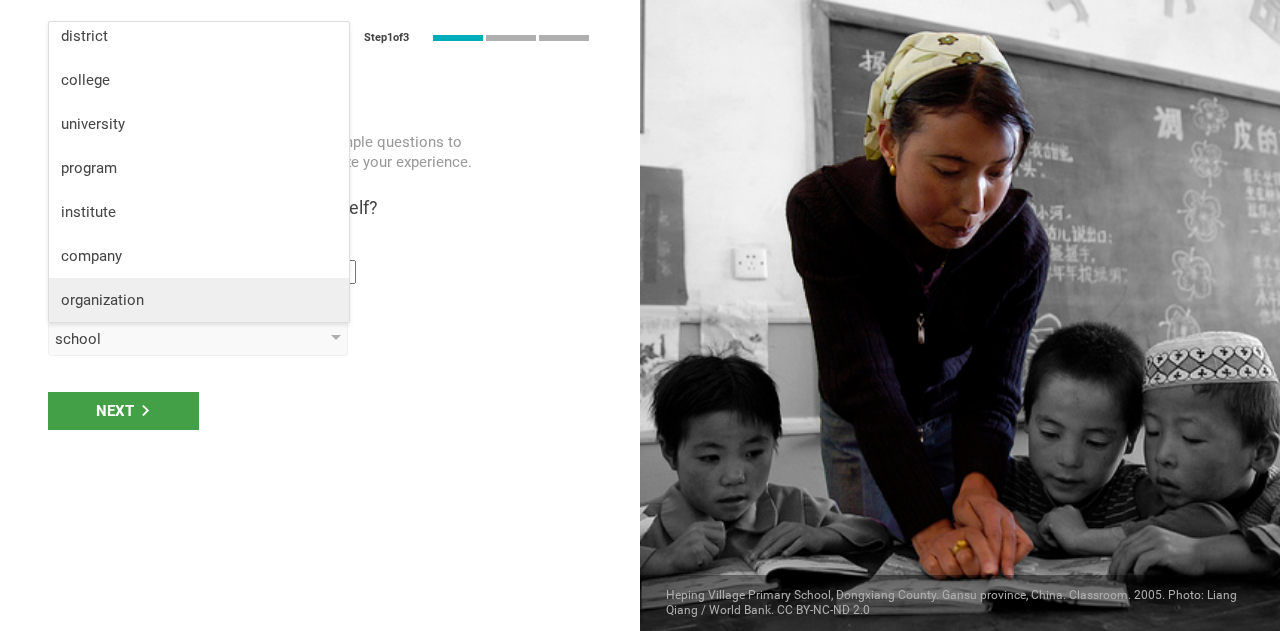 click on "organization" at bounding box center [199, 300] 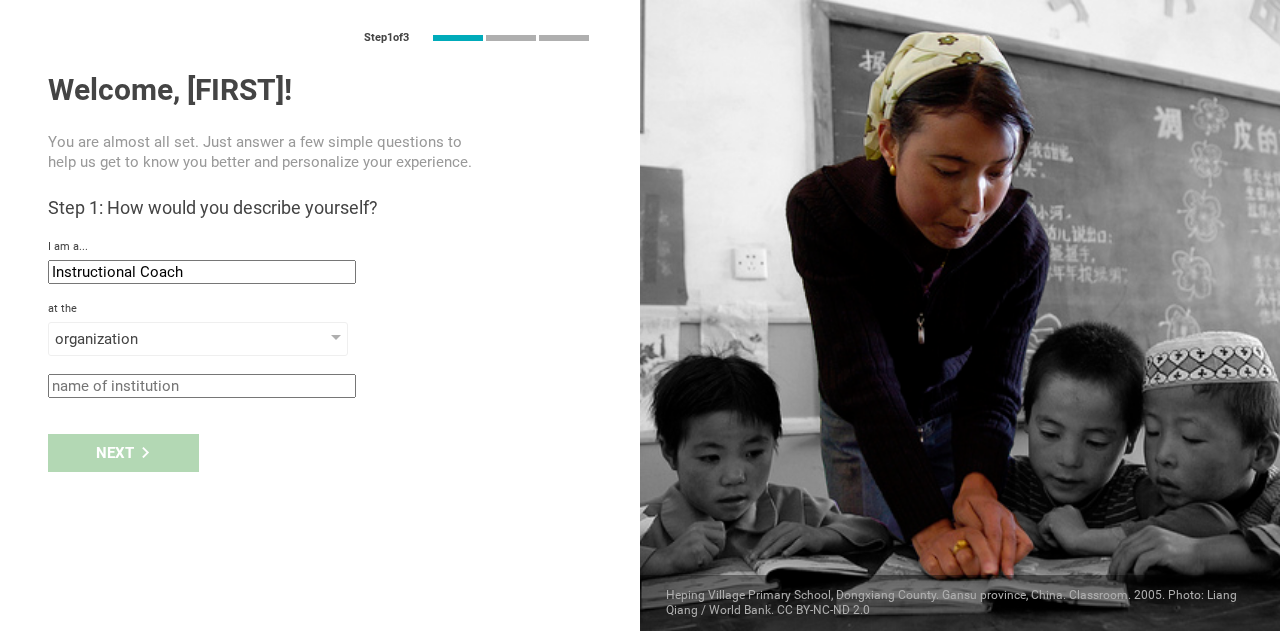click 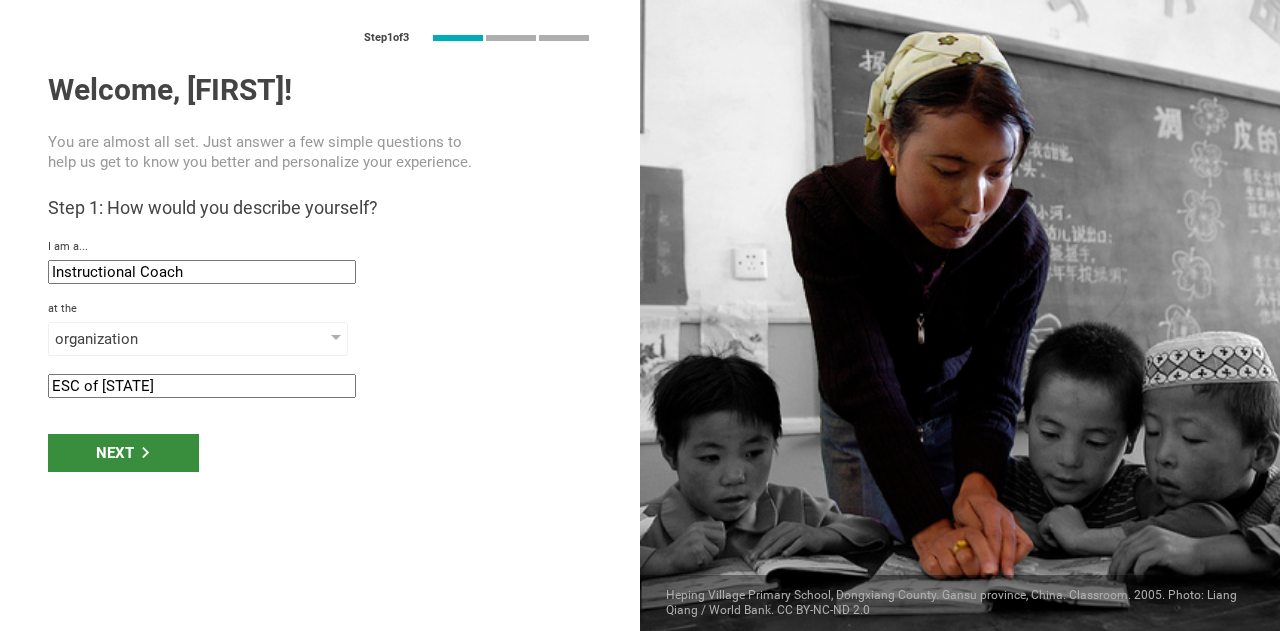 type on "ESC of [STATE]" 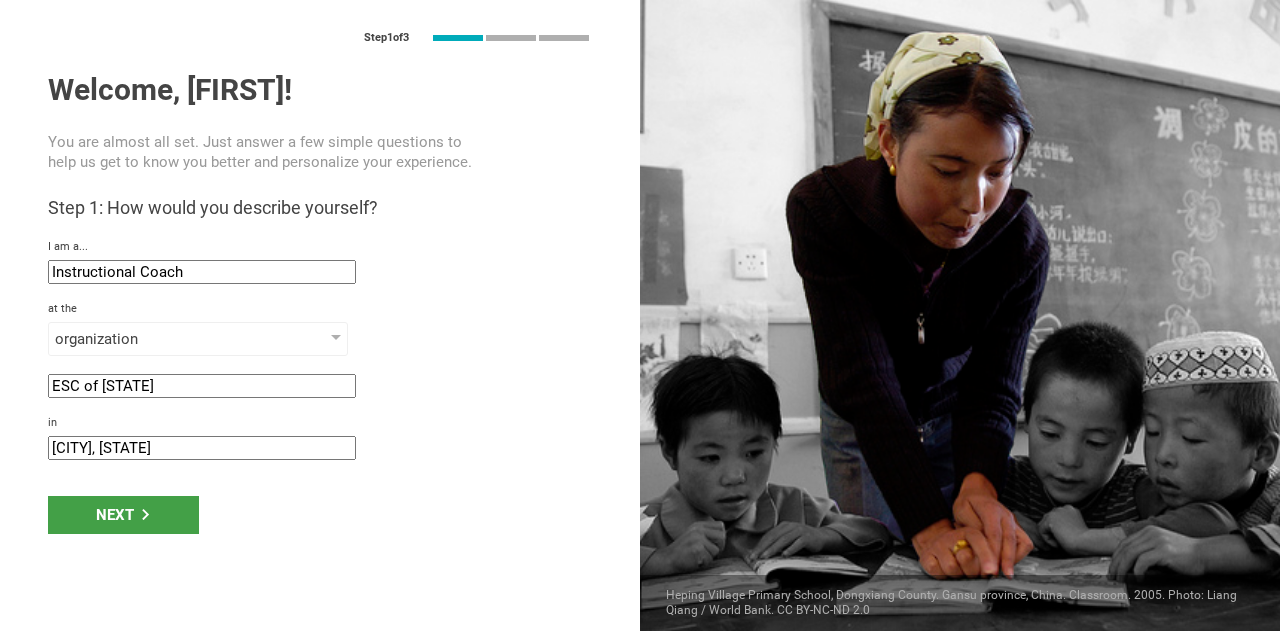 drag, startPoint x: 124, startPoint y: 447, endPoint x: 0, endPoint y: 421, distance: 126.69649 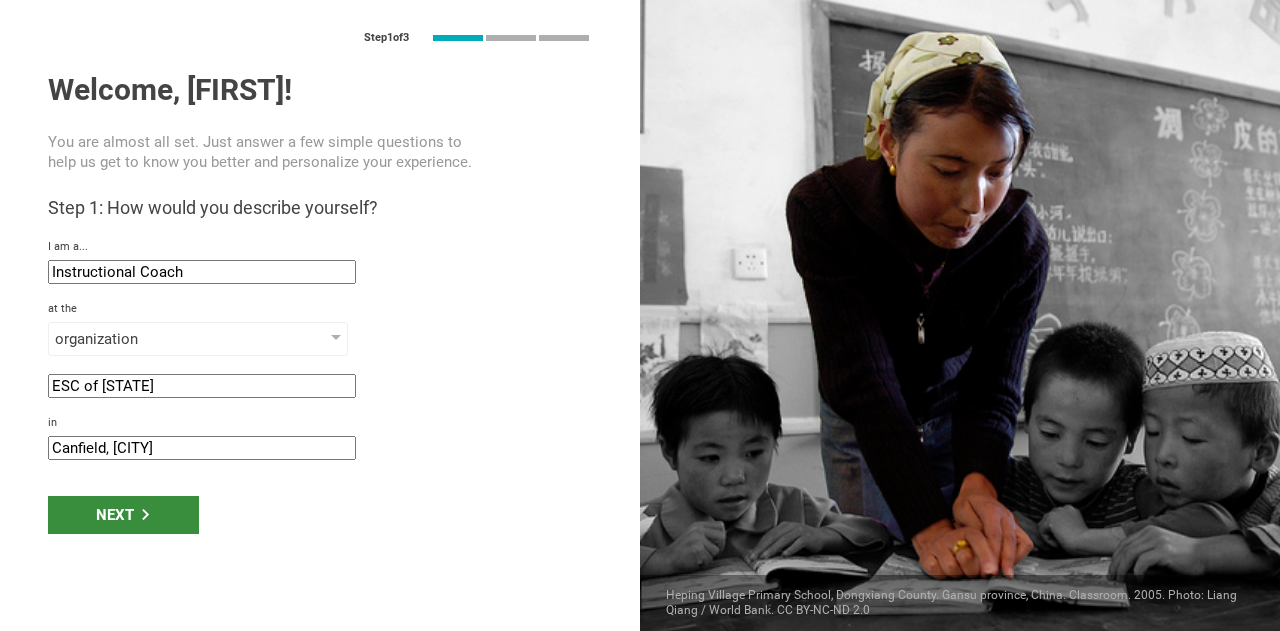 type on "Canfield, [CITY]" 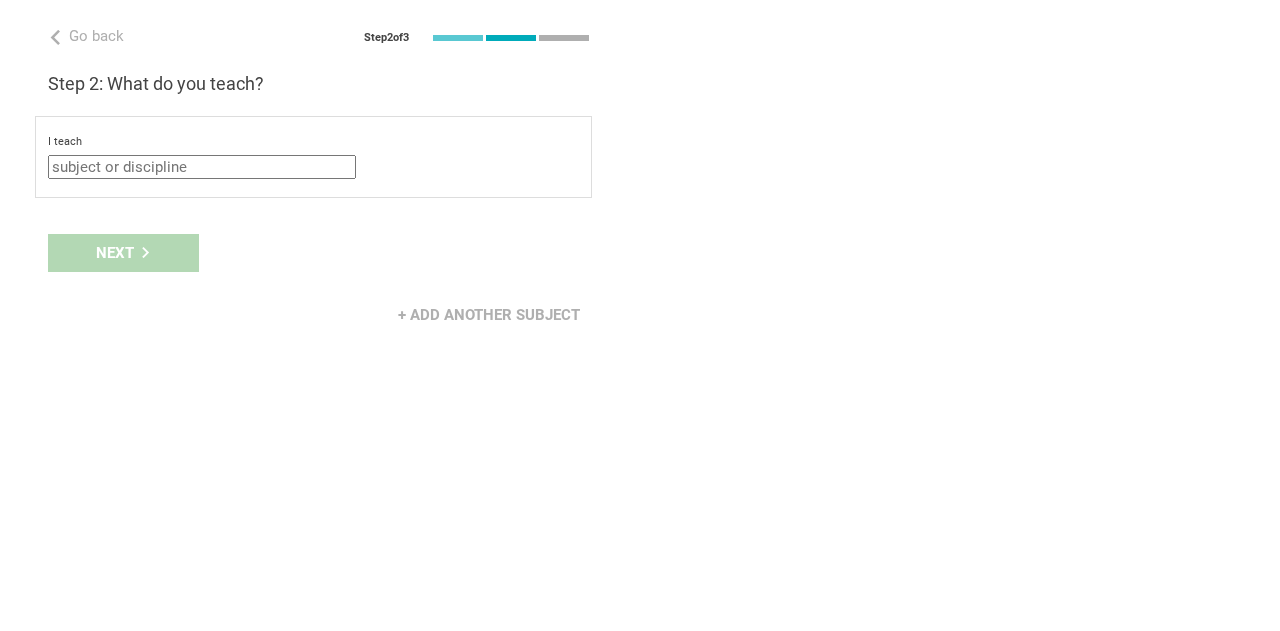 click at bounding box center (202, 167) 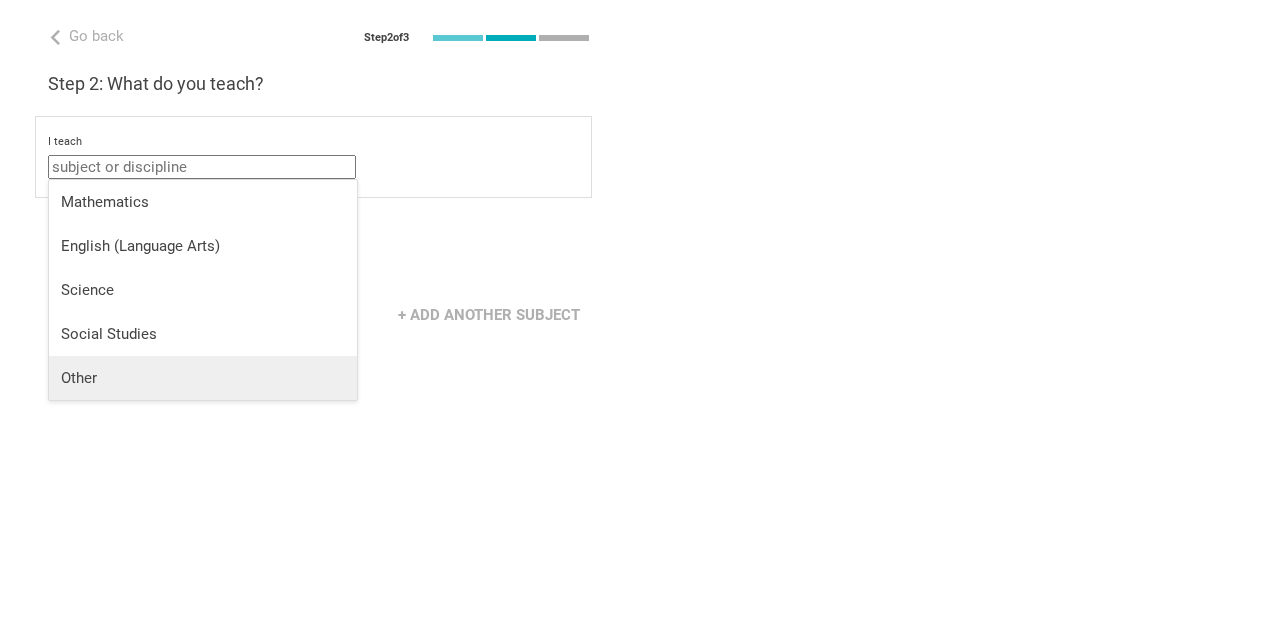 click on "Other" at bounding box center [203, 378] 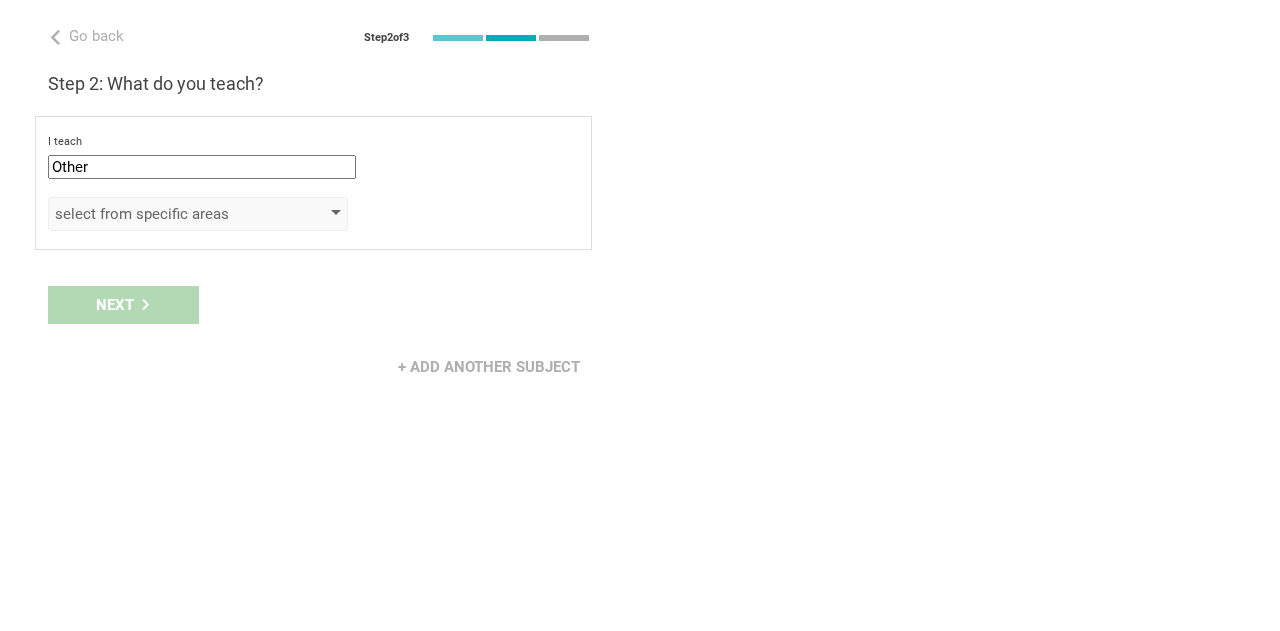 click on "select from specific areas" at bounding box center (169, 214) 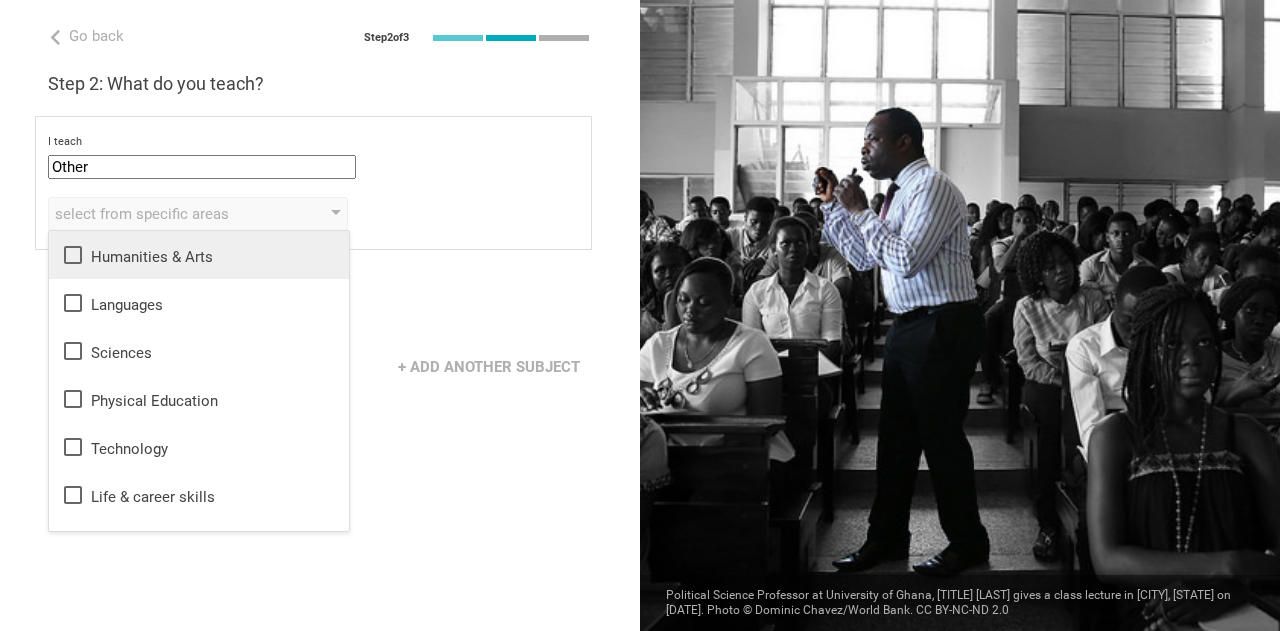click 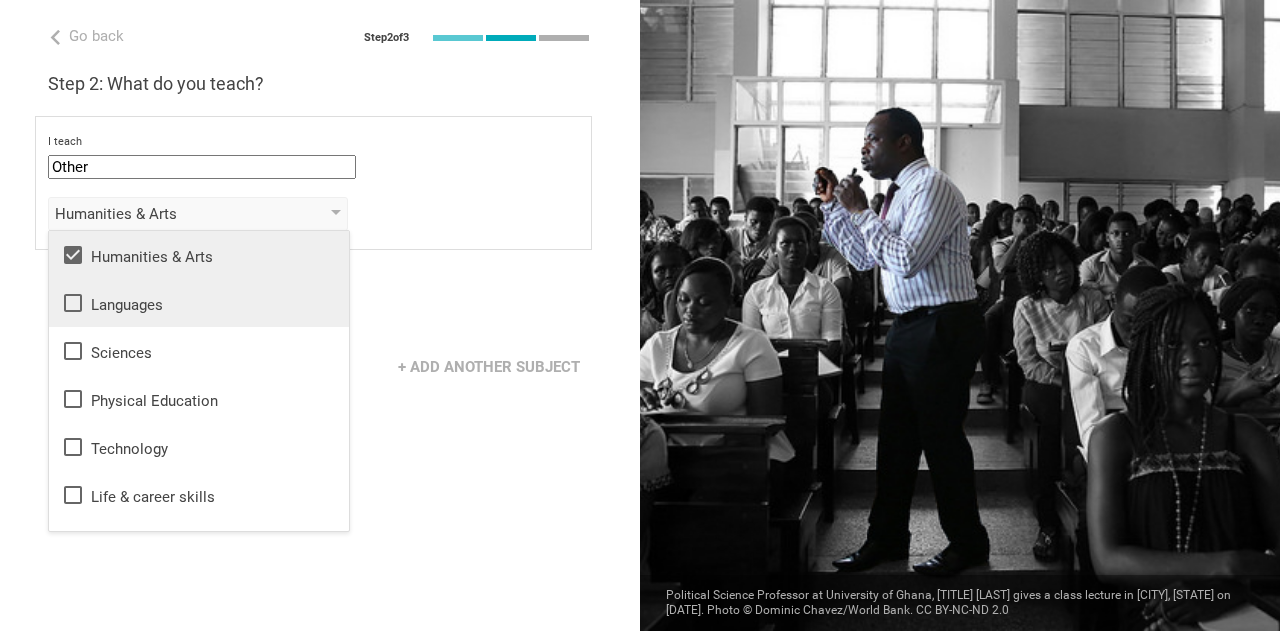 click 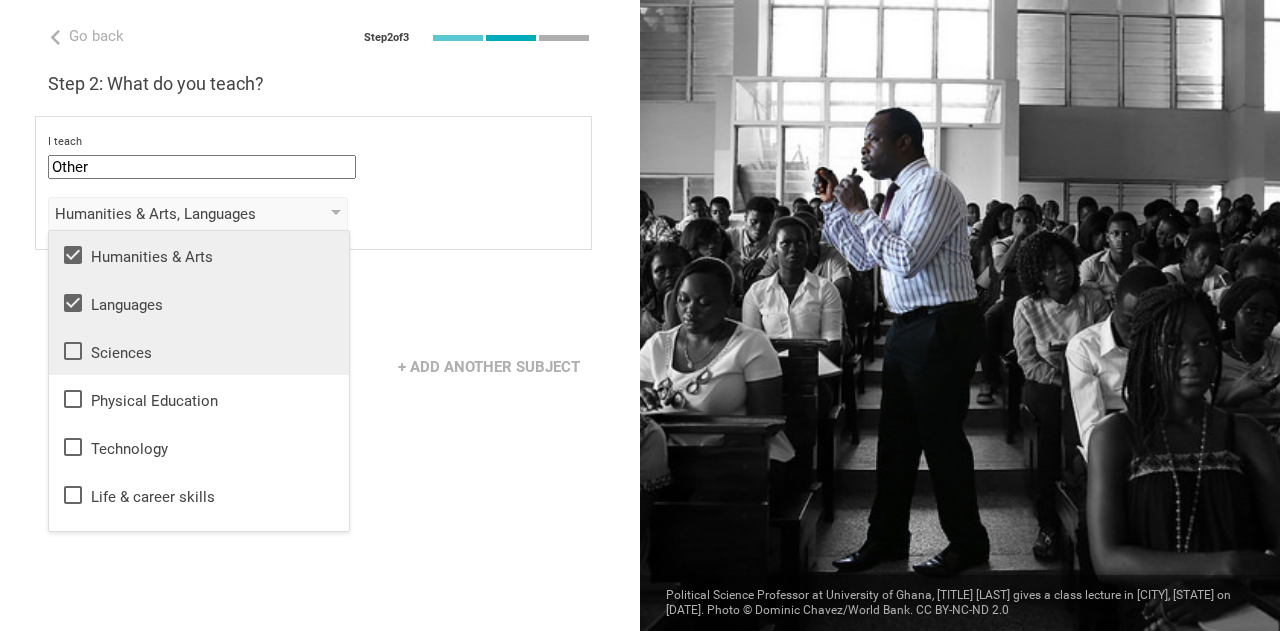 click 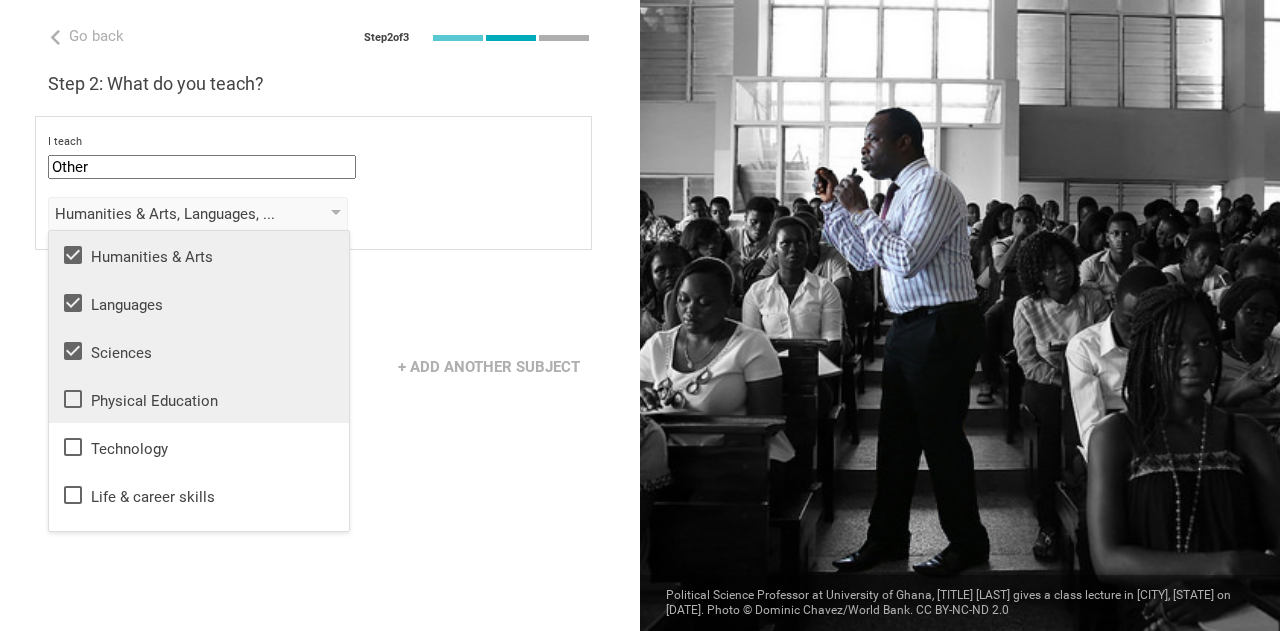 click 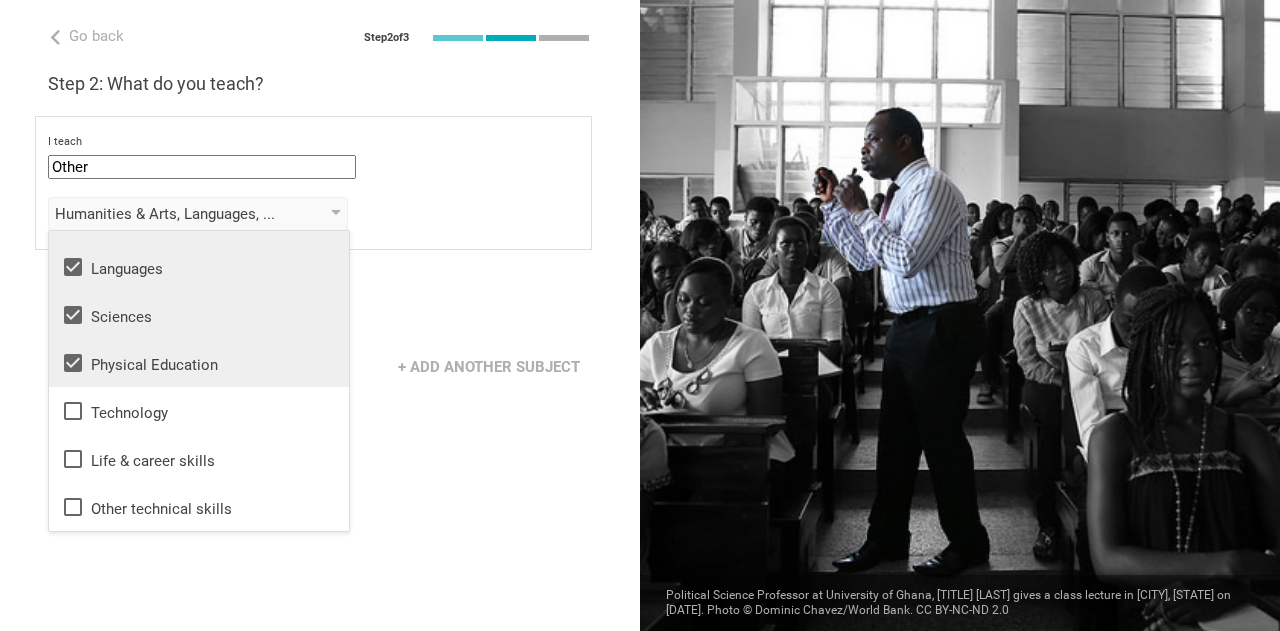 scroll, scrollTop: 35, scrollLeft: 0, axis: vertical 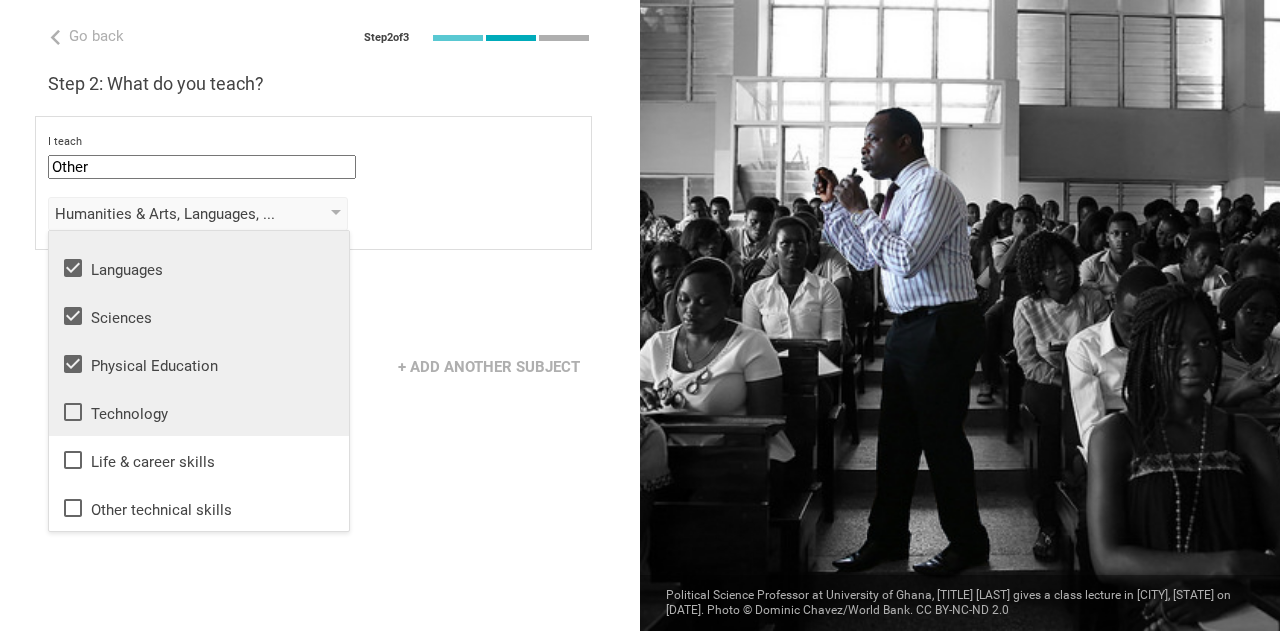 click on "Technology" at bounding box center (199, 412) 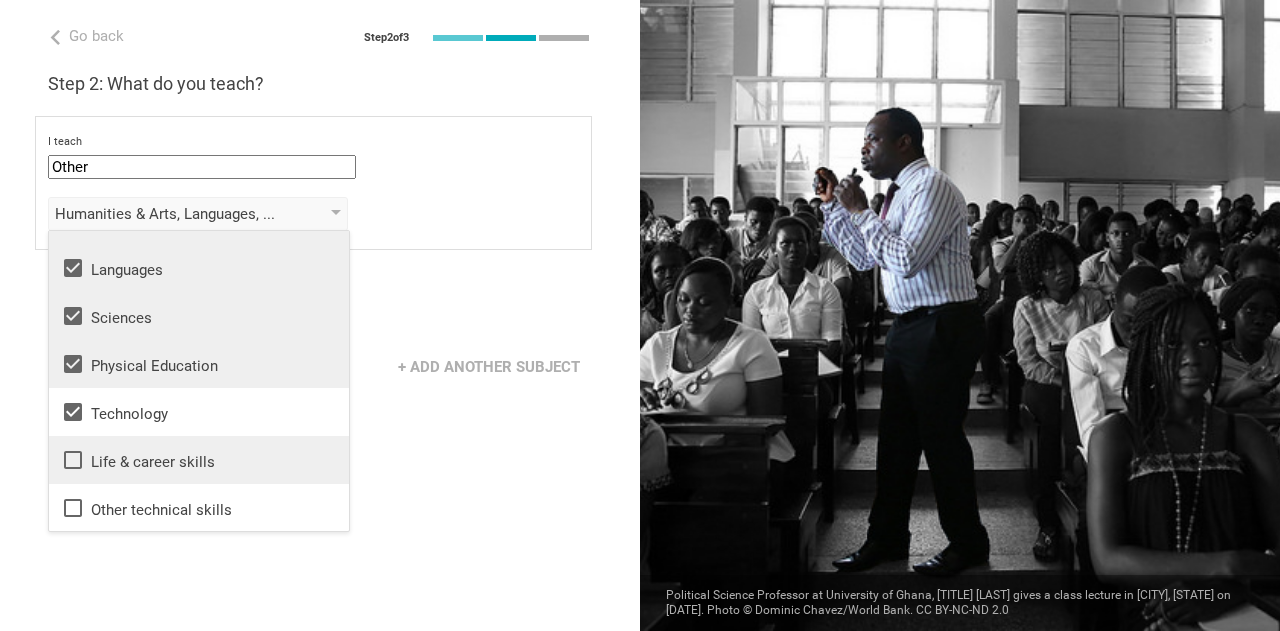 click on "Life & career skills" at bounding box center [199, 460] 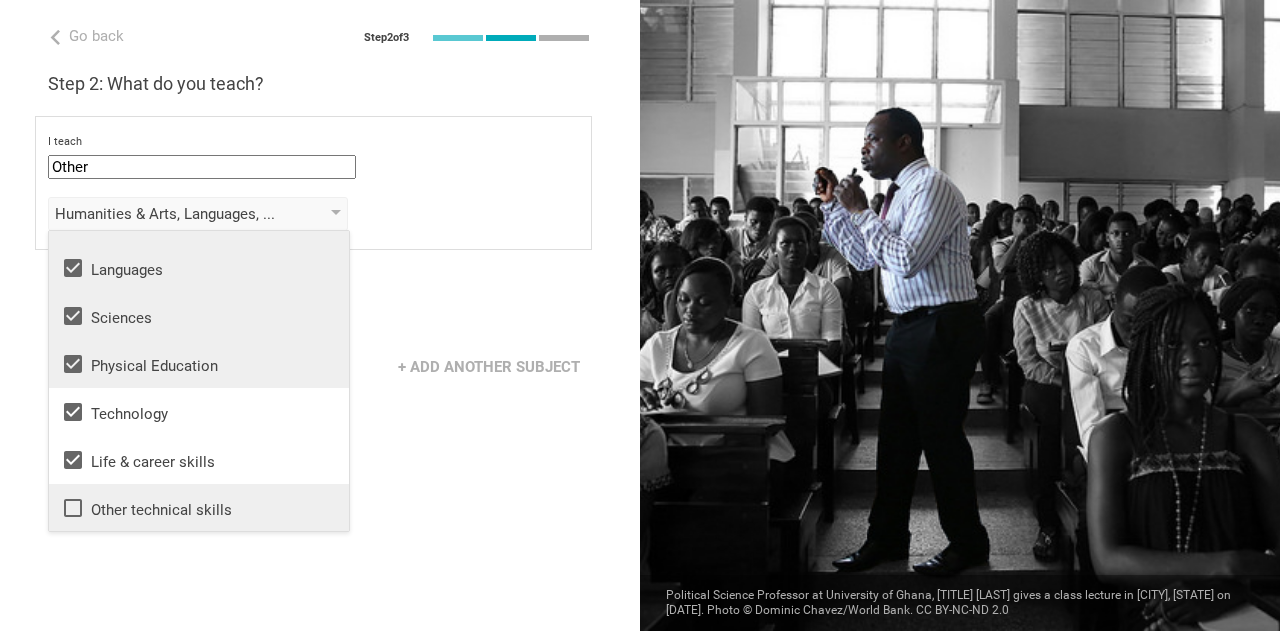 click 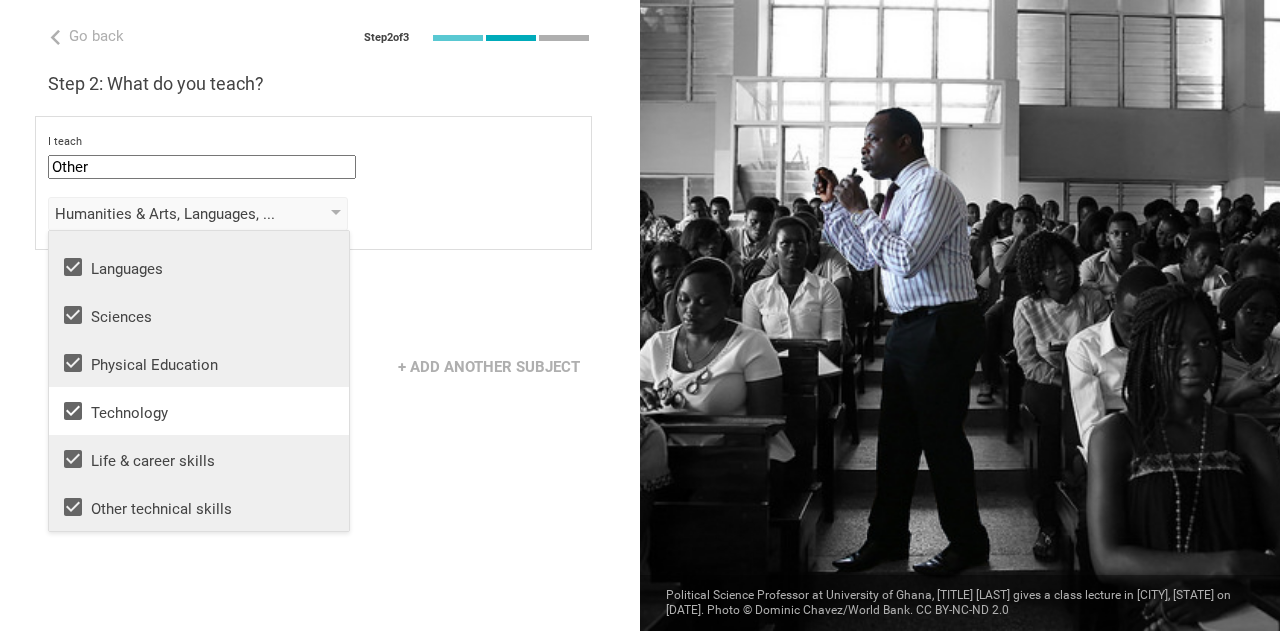 scroll, scrollTop: 36, scrollLeft: 0, axis: vertical 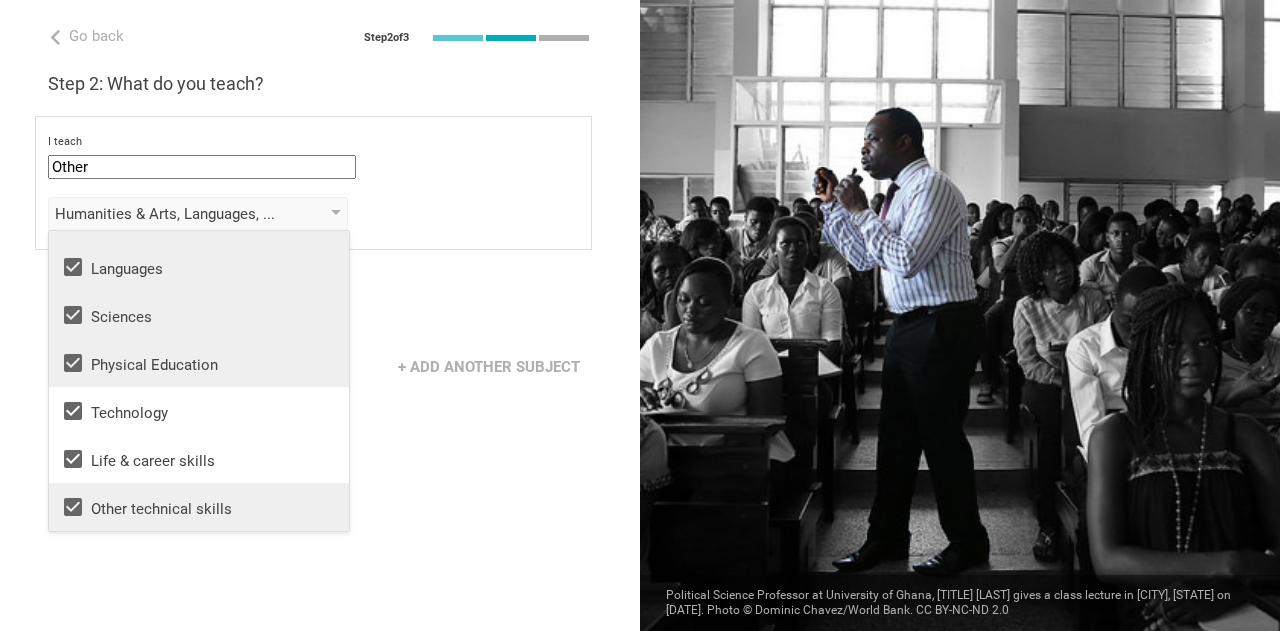 click on "I teach Other Mathematics English (Language Arts) Science Social Studies Other Humanities & Arts, Languages, Sciences, Physical Education, Technology, Life & career skills, Other technical skills Humanities & Arts Languages Sciences Physical Education Technology Life & career skills Other technical skills to the students of Grade Grade Class Year Level Standard select from grades 1 2 3 4 5 6 7 8 9 10 11 12 13 When describing my students, I would say that select from all phrases that apply there are students of various level of skill there are a few that perform well, but the rest are low-achievers there are a few that perform poorly, but the rest do well they are mostly low-achievers they are mostly high-achievers" at bounding box center [313, 183] 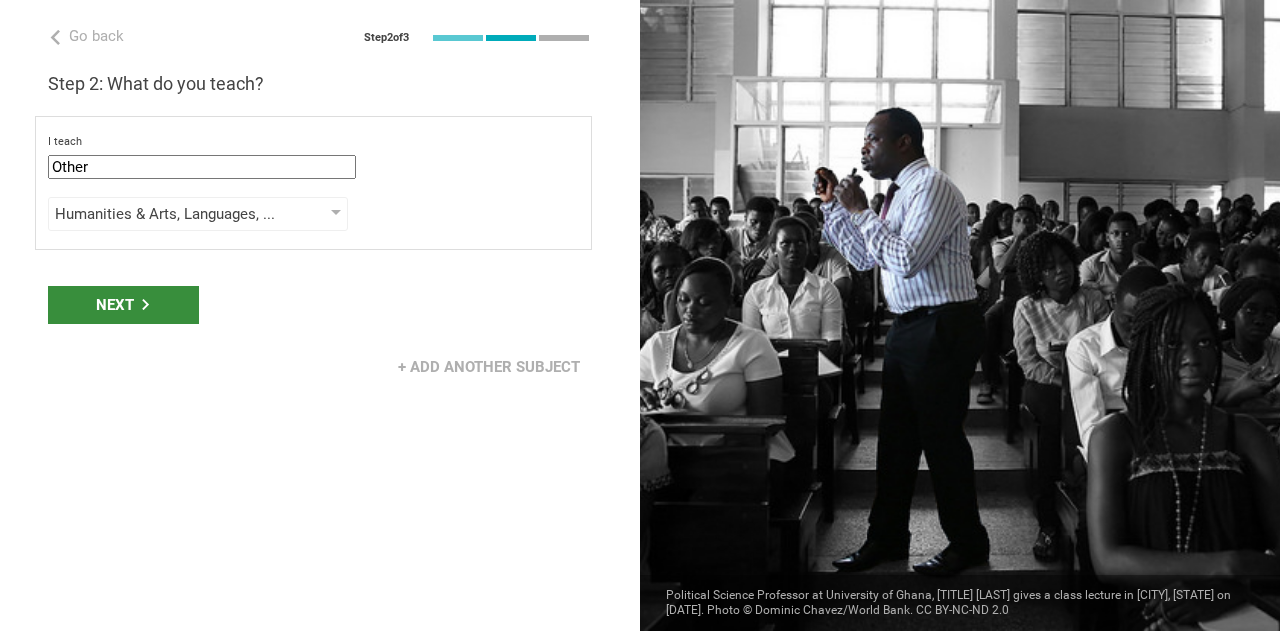 click on "Next" at bounding box center [123, 305] 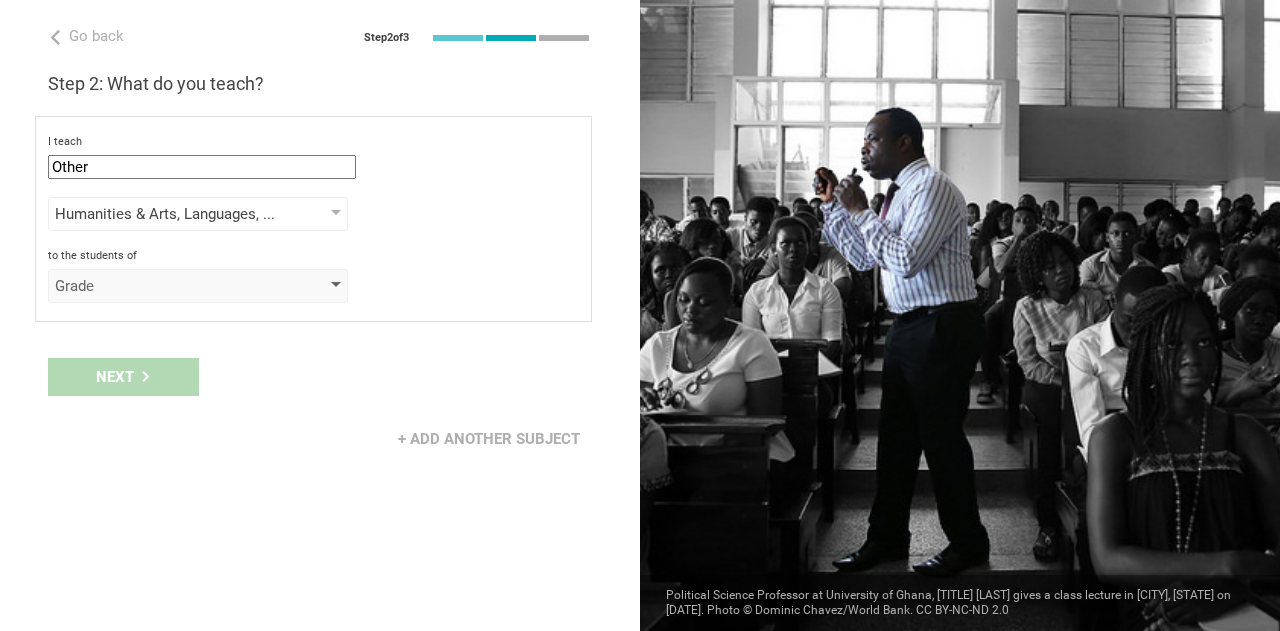 click on "Grade" at bounding box center [169, 286] 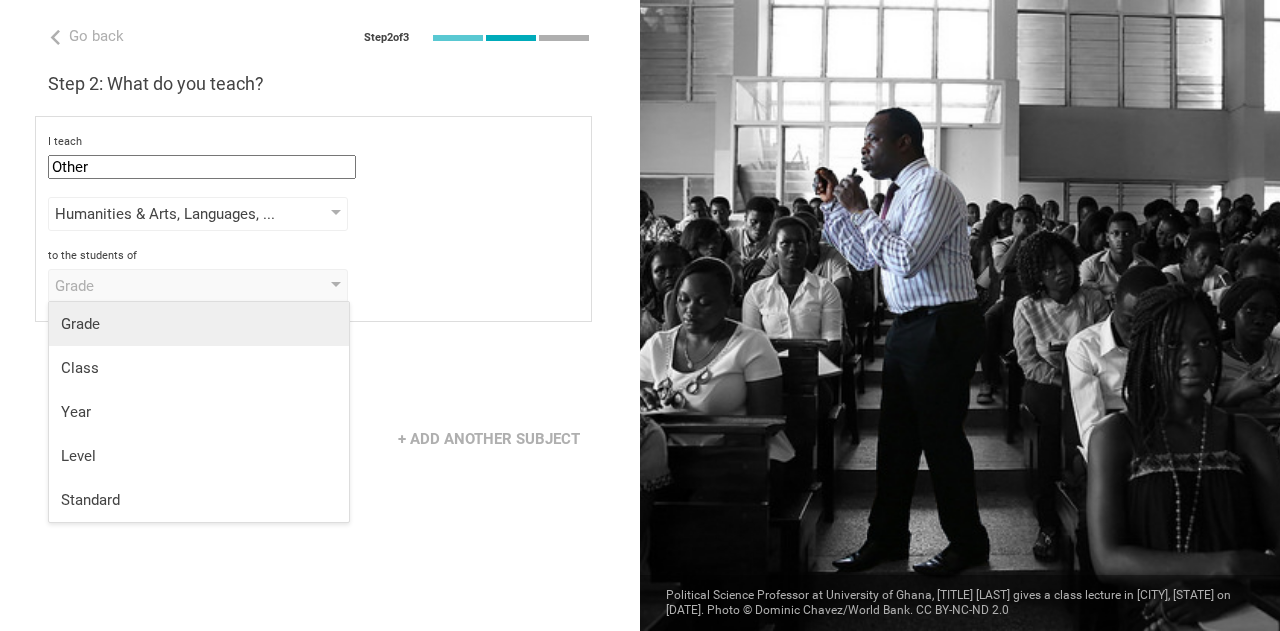 click on "Grade" at bounding box center [199, 324] 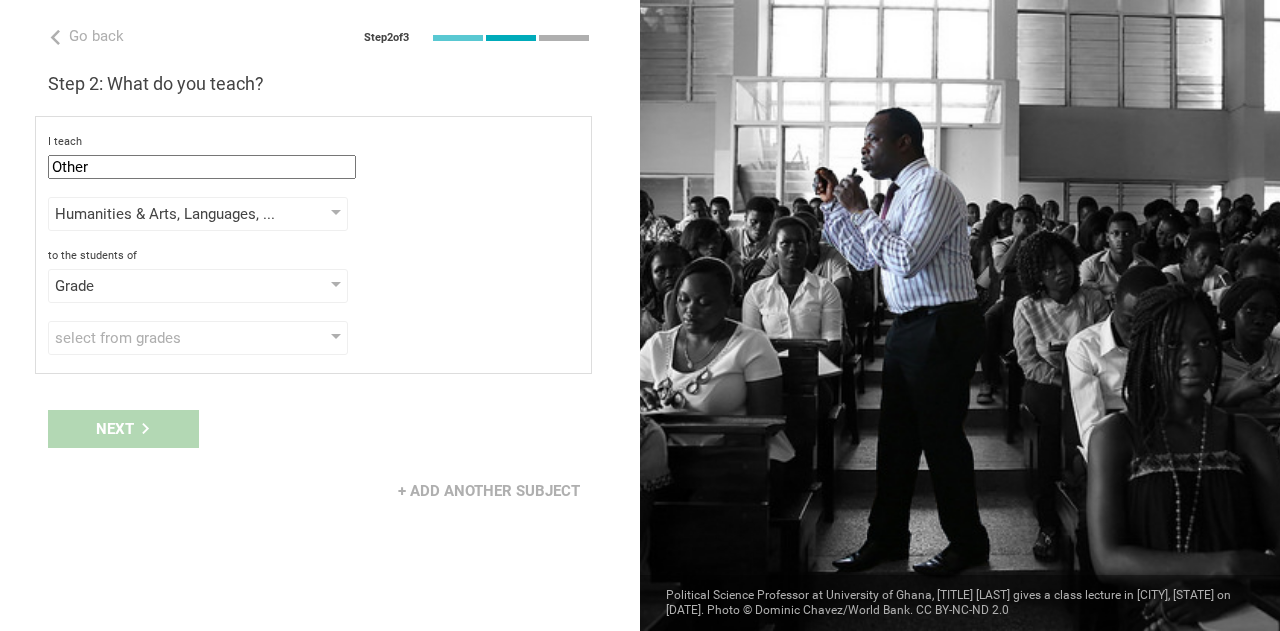 click on "select from grades" at bounding box center (169, 338) 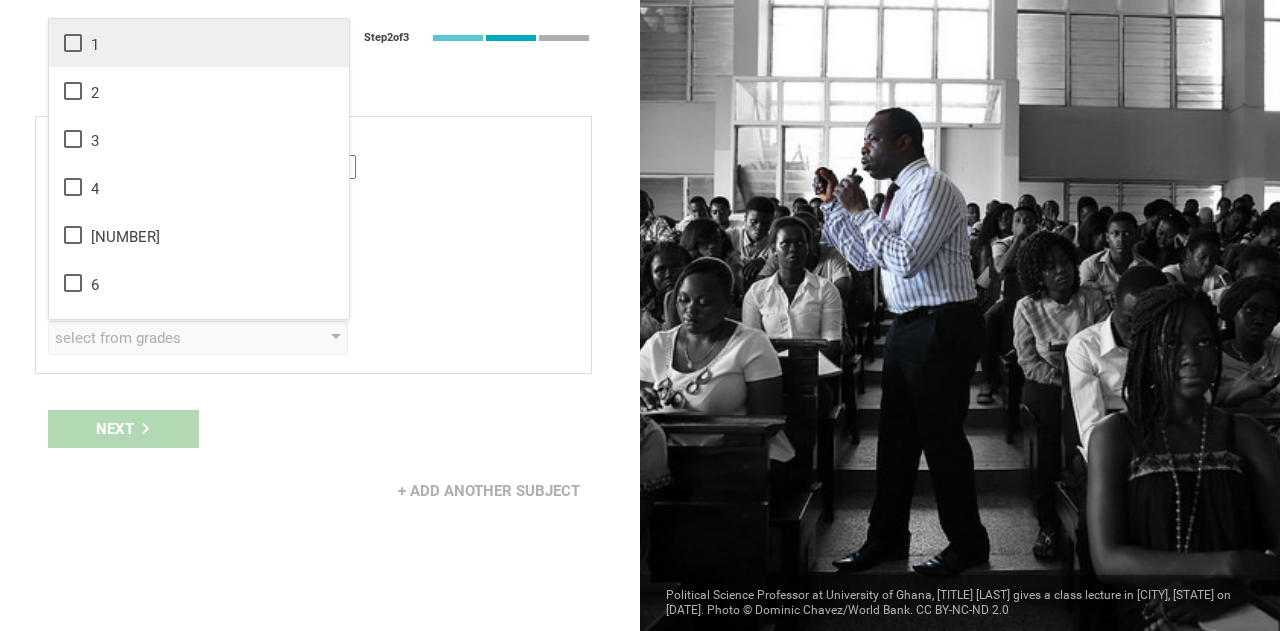 click 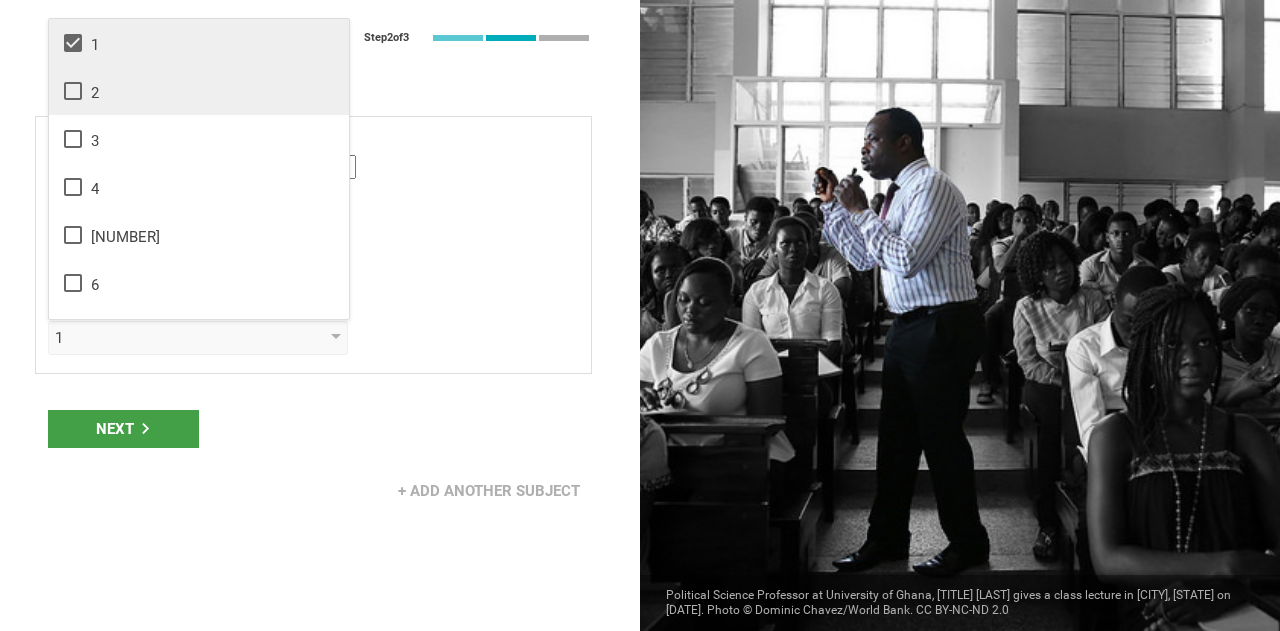 click 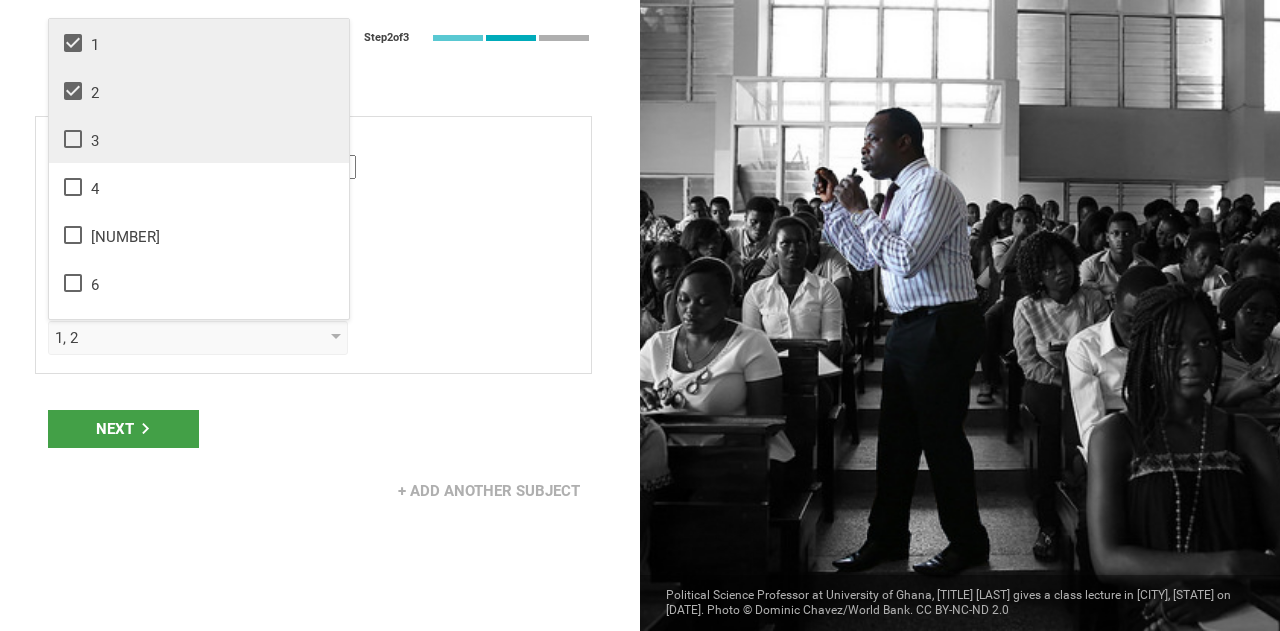 click 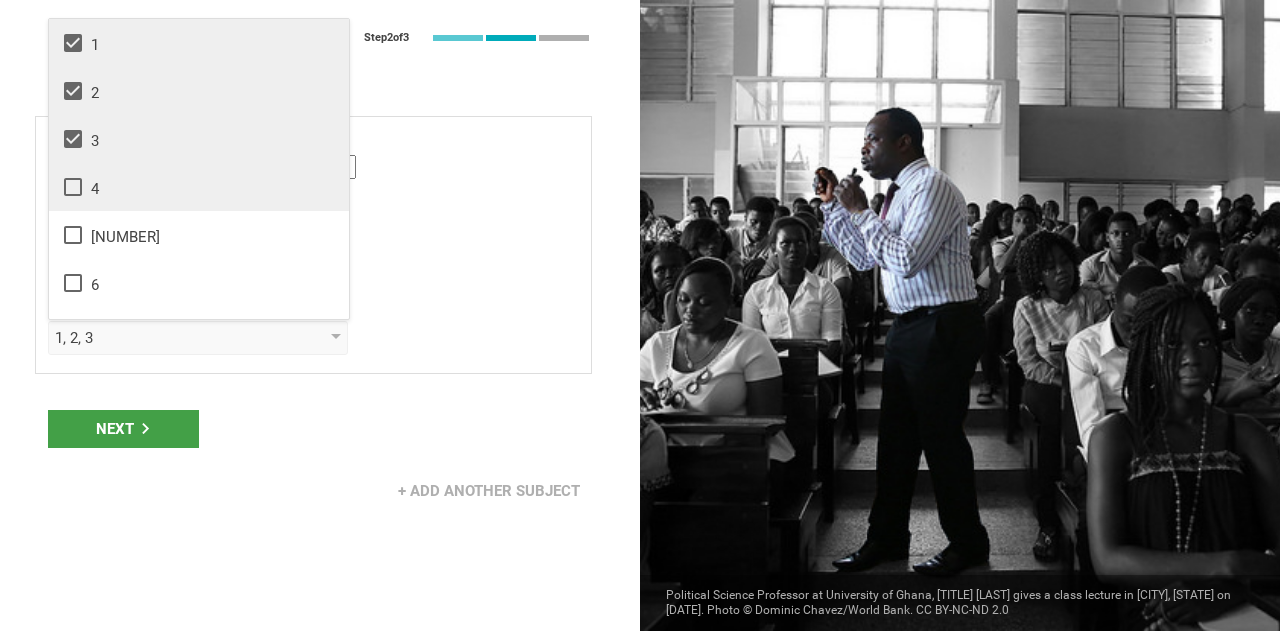 click 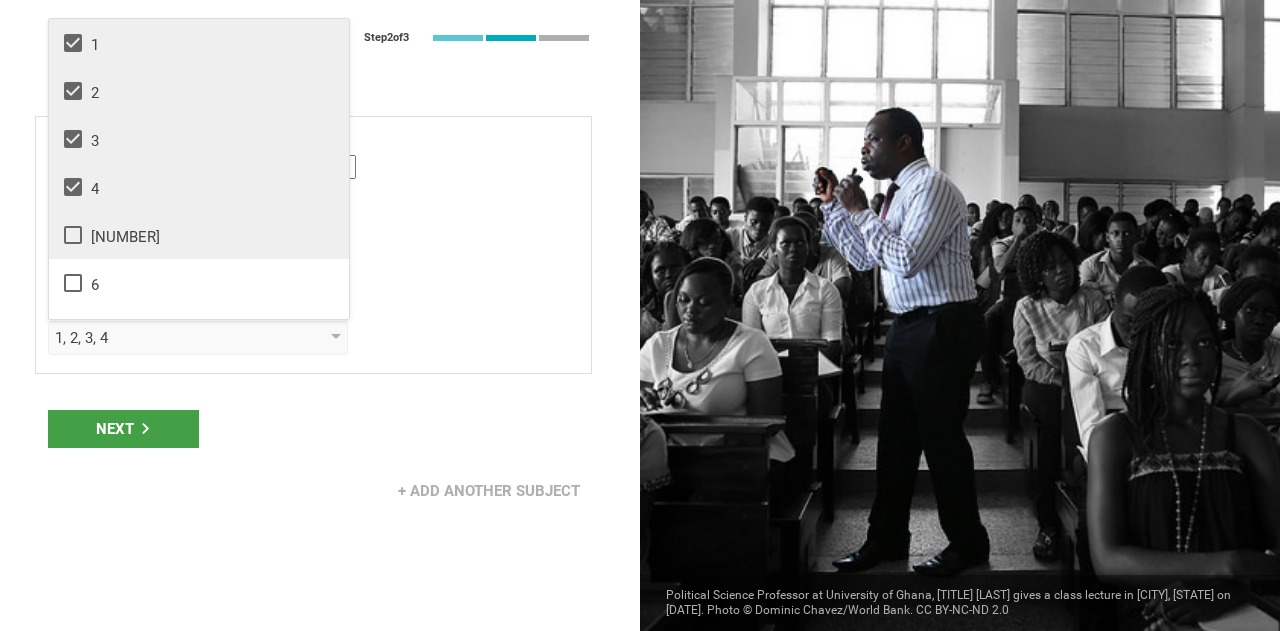 click 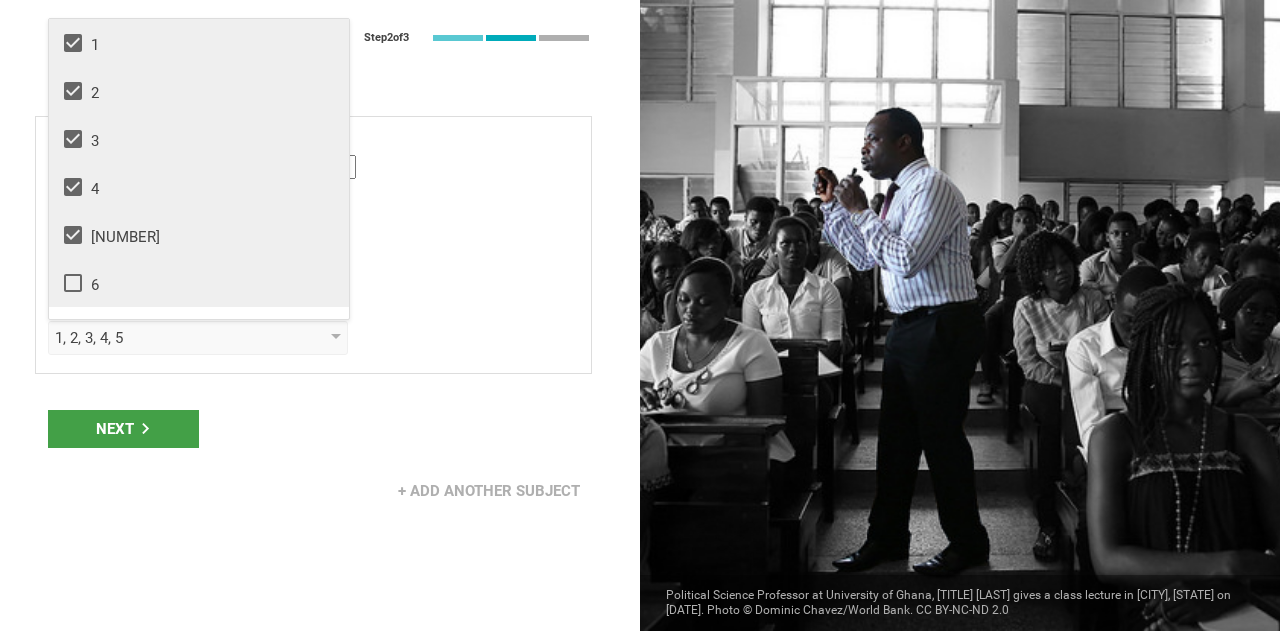 click 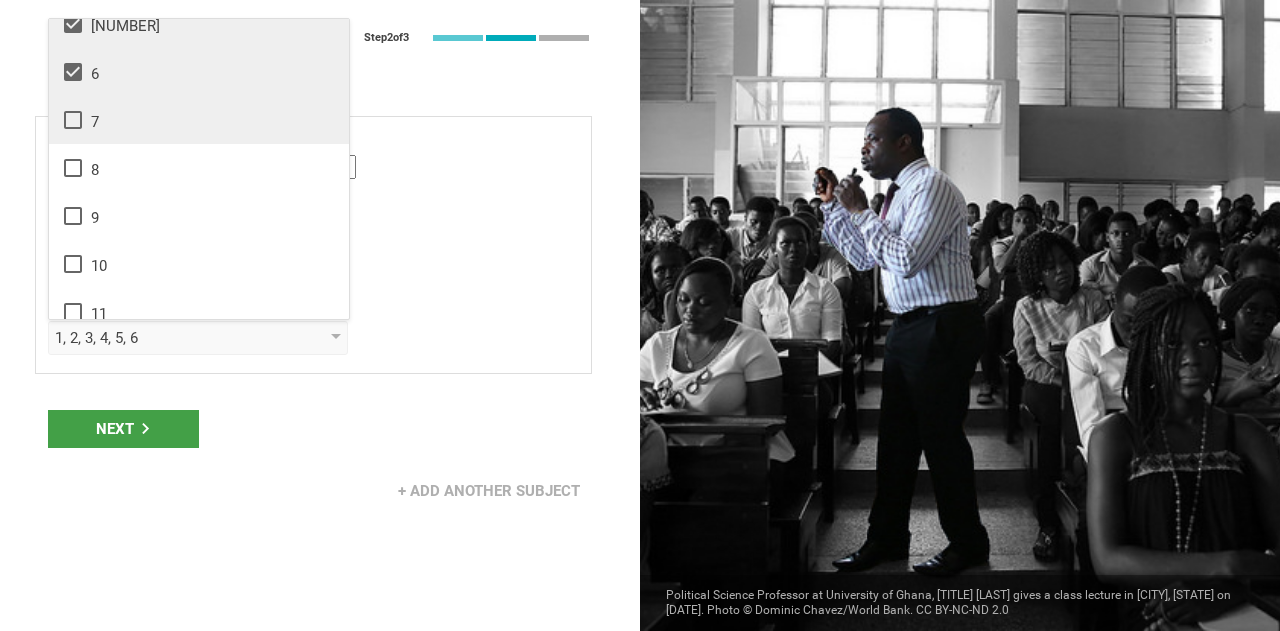 scroll, scrollTop: 212, scrollLeft: 0, axis: vertical 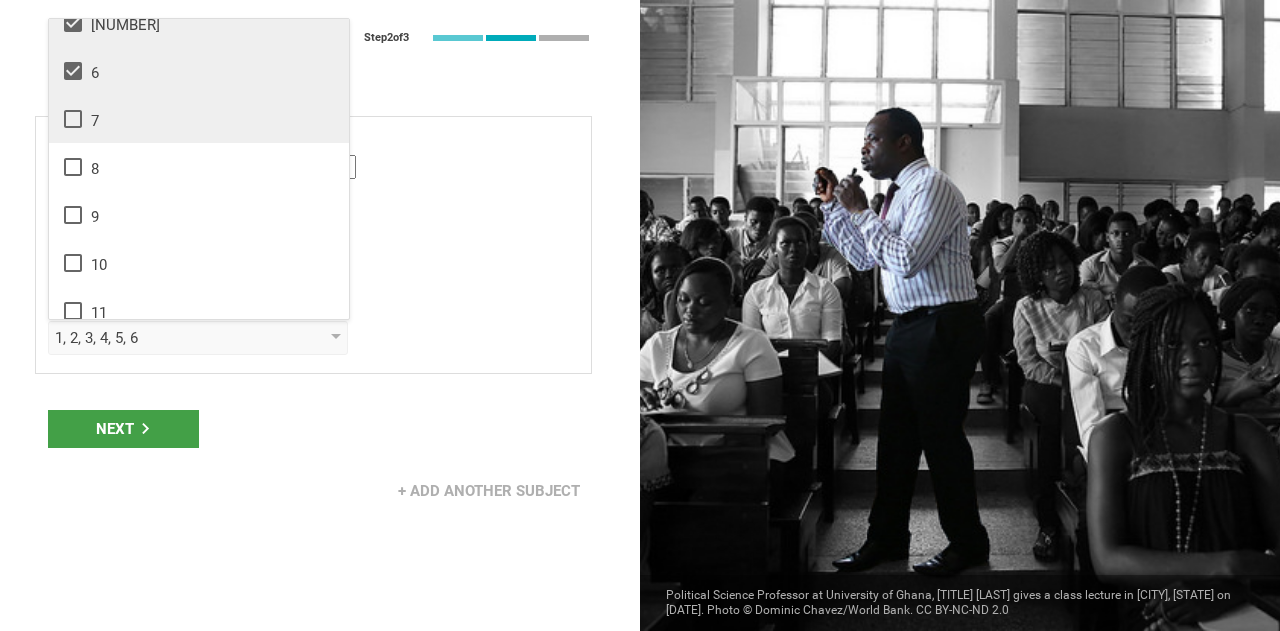 click 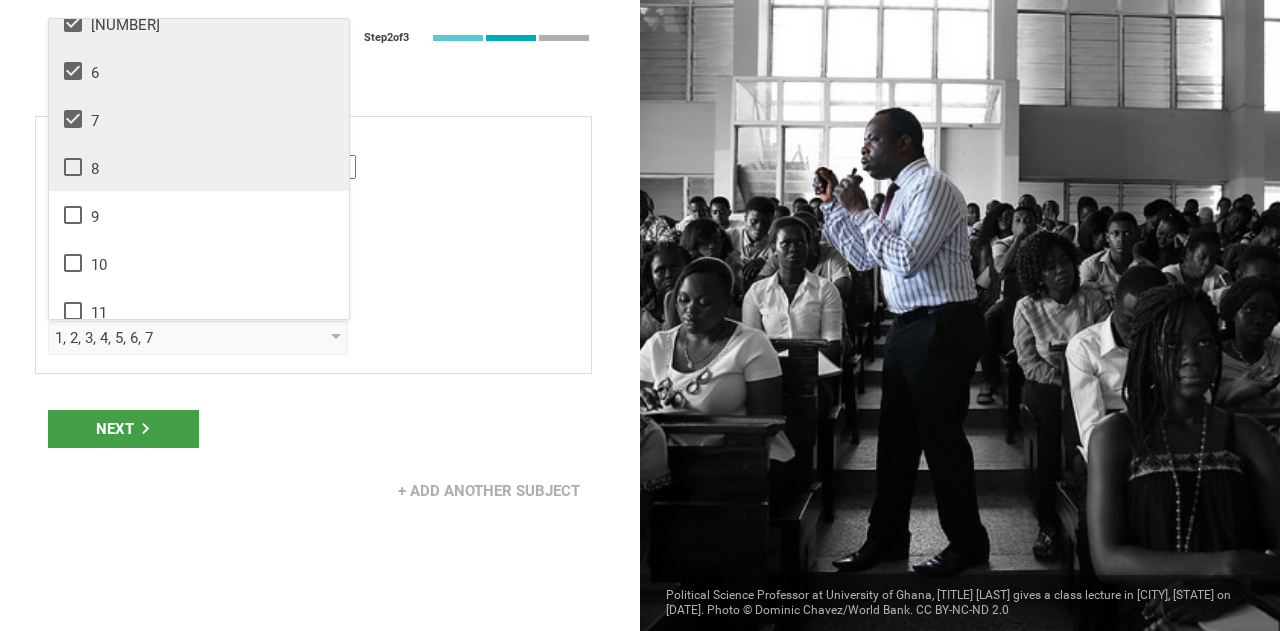 click 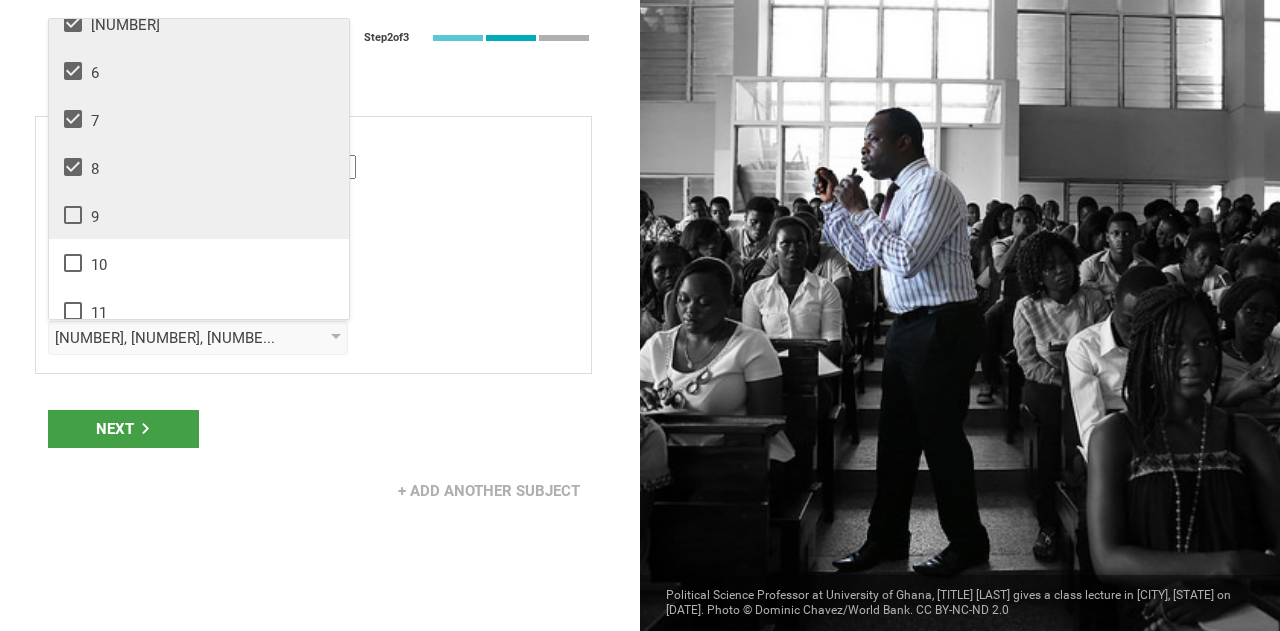 click on "9" at bounding box center (199, 215) 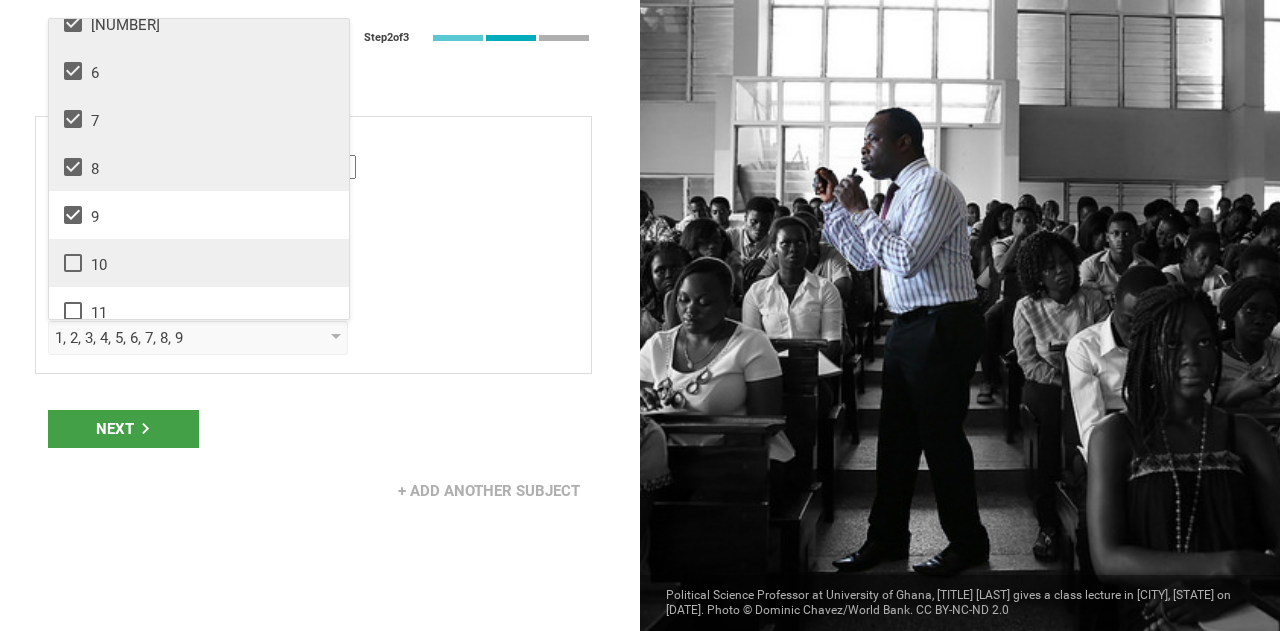 click 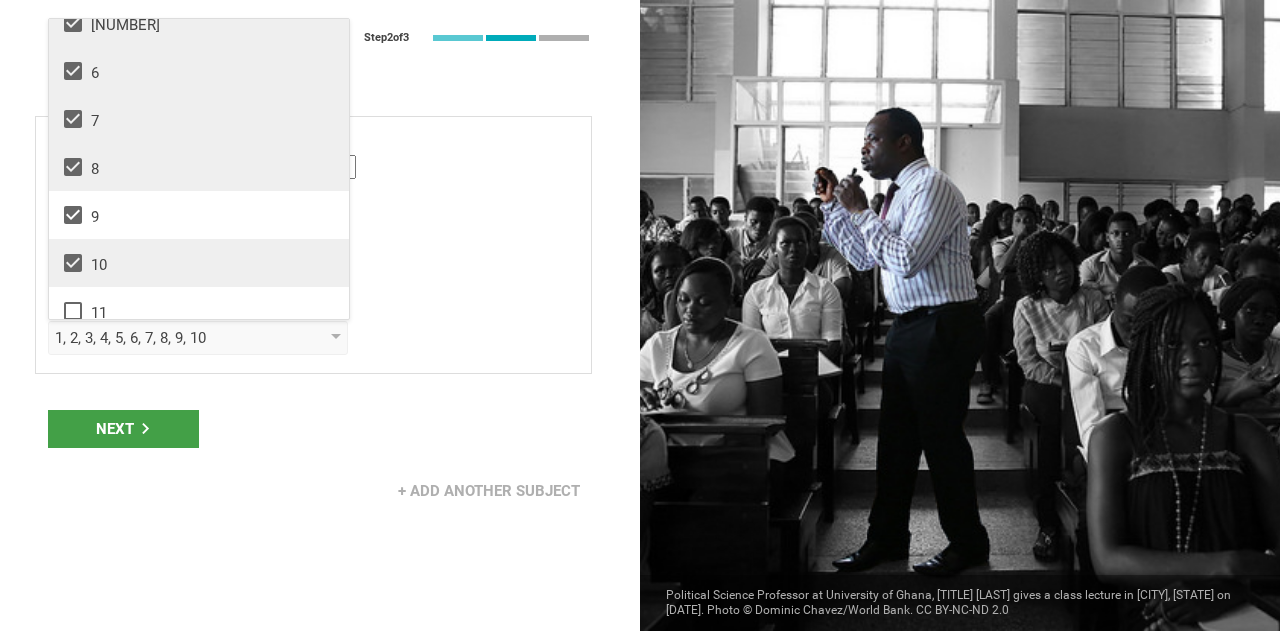 scroll, scrollTop: 324, scrollLeft: 0, axis: vertical 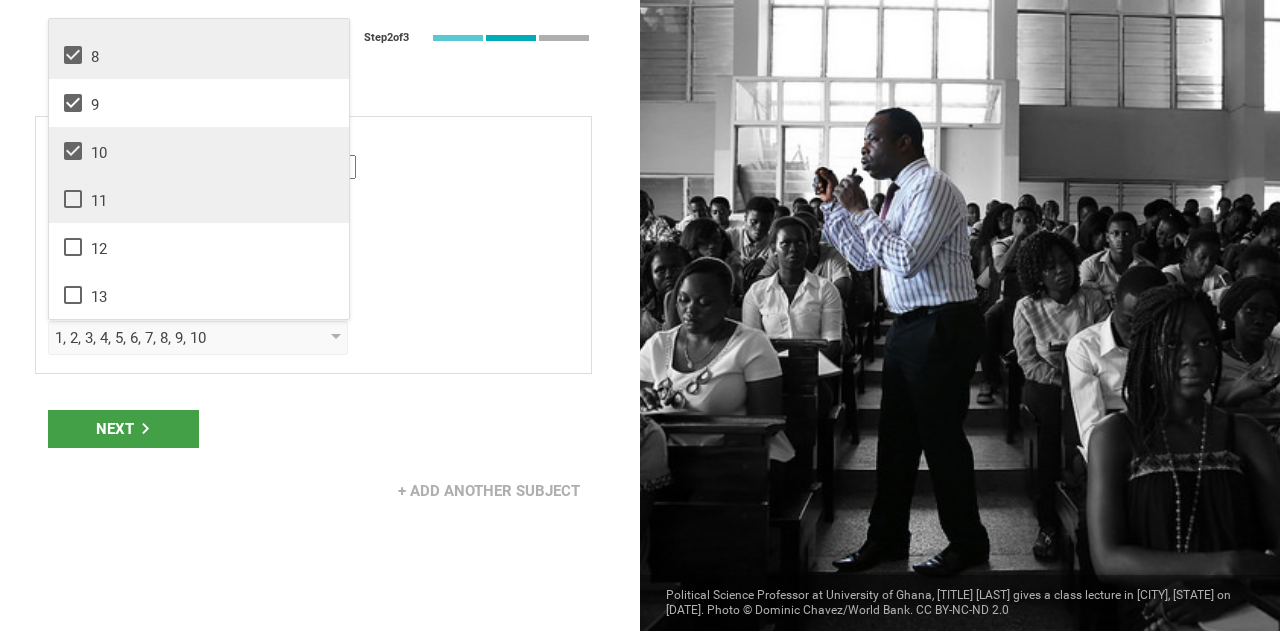 click 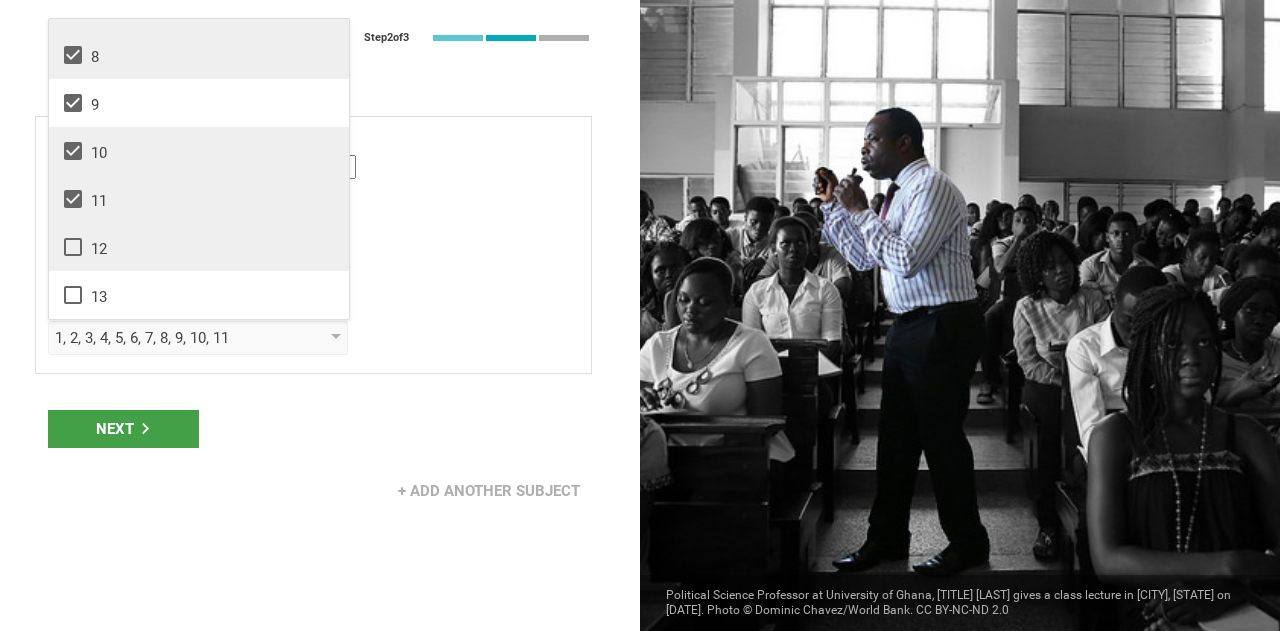click 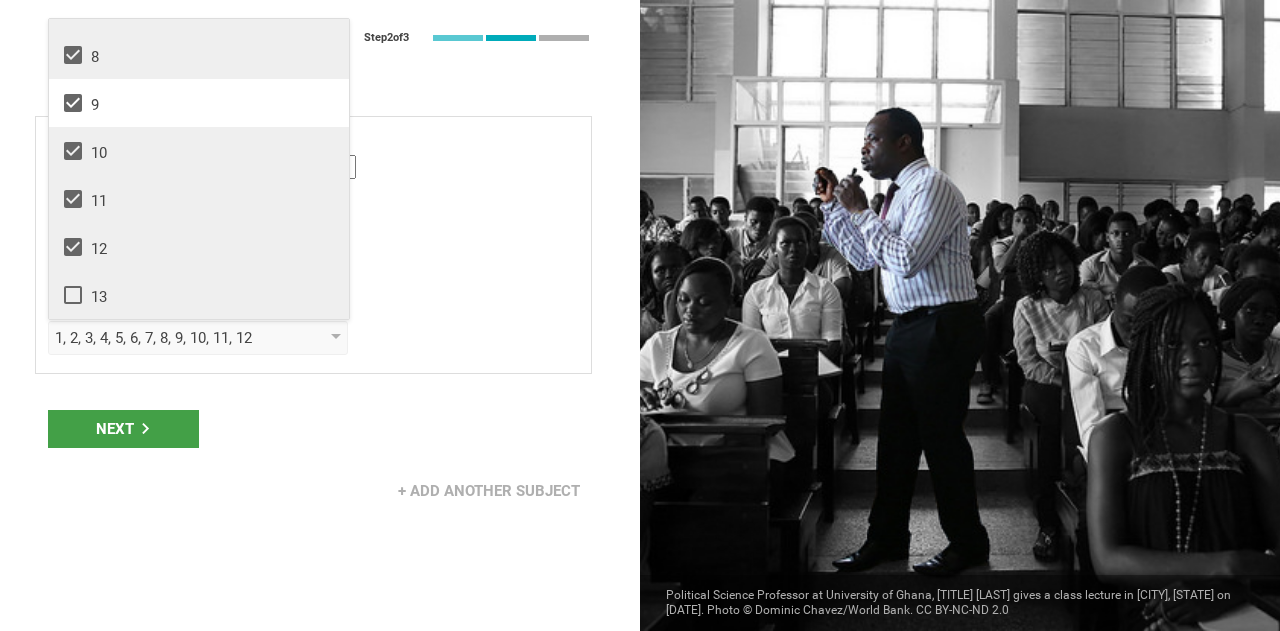 click 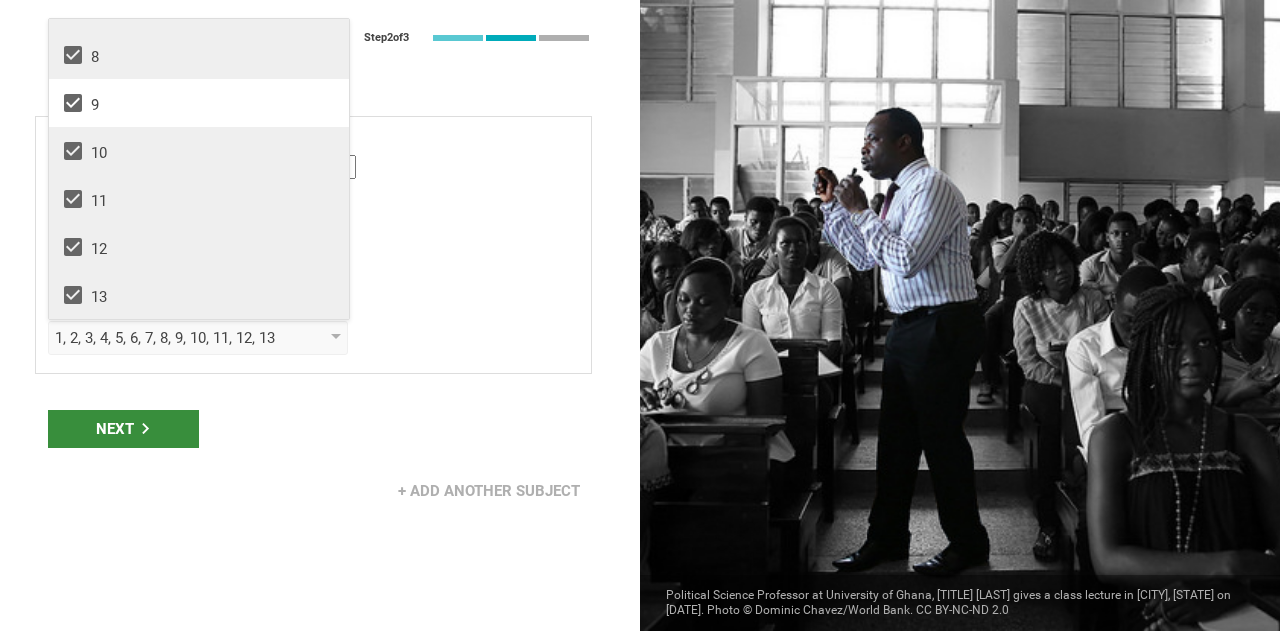 click on "Next" at bounding box center (123, 429) 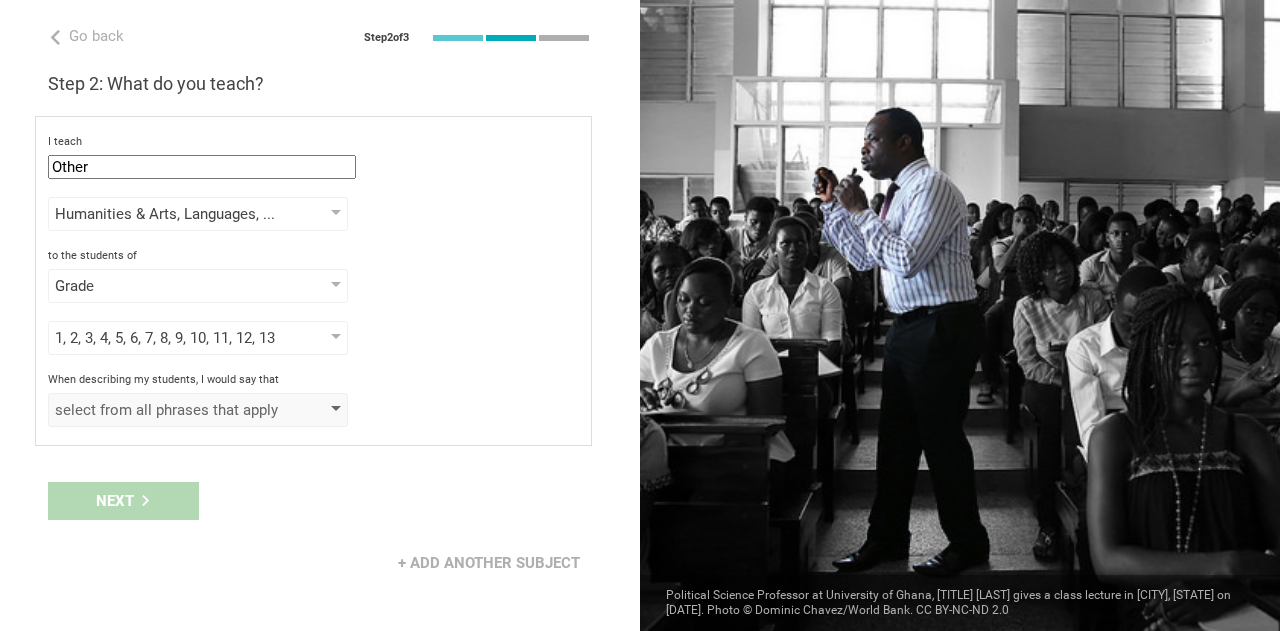click on "select from all phrases that apply" at bounding box center (169, 410) 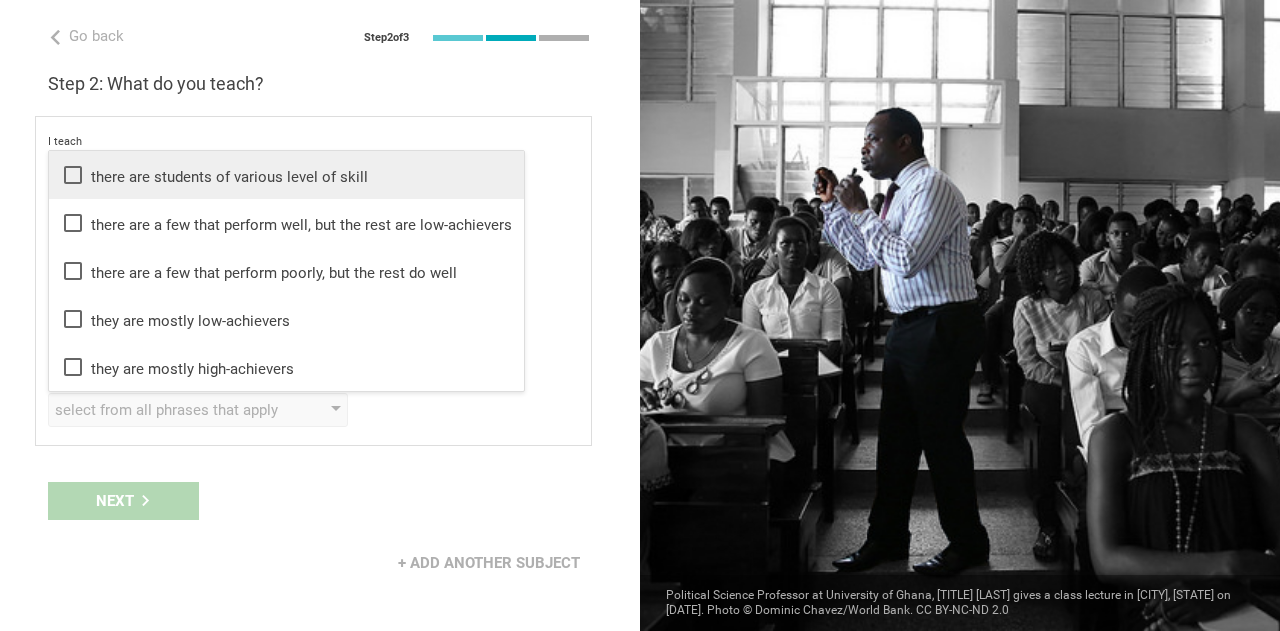click 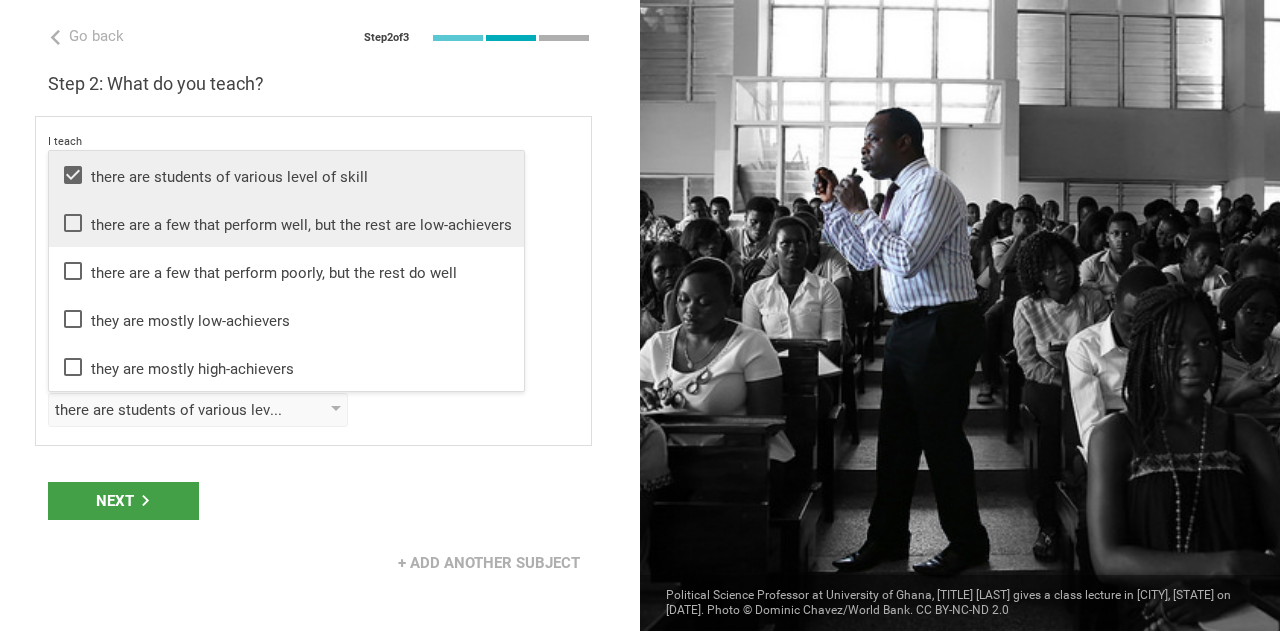 click 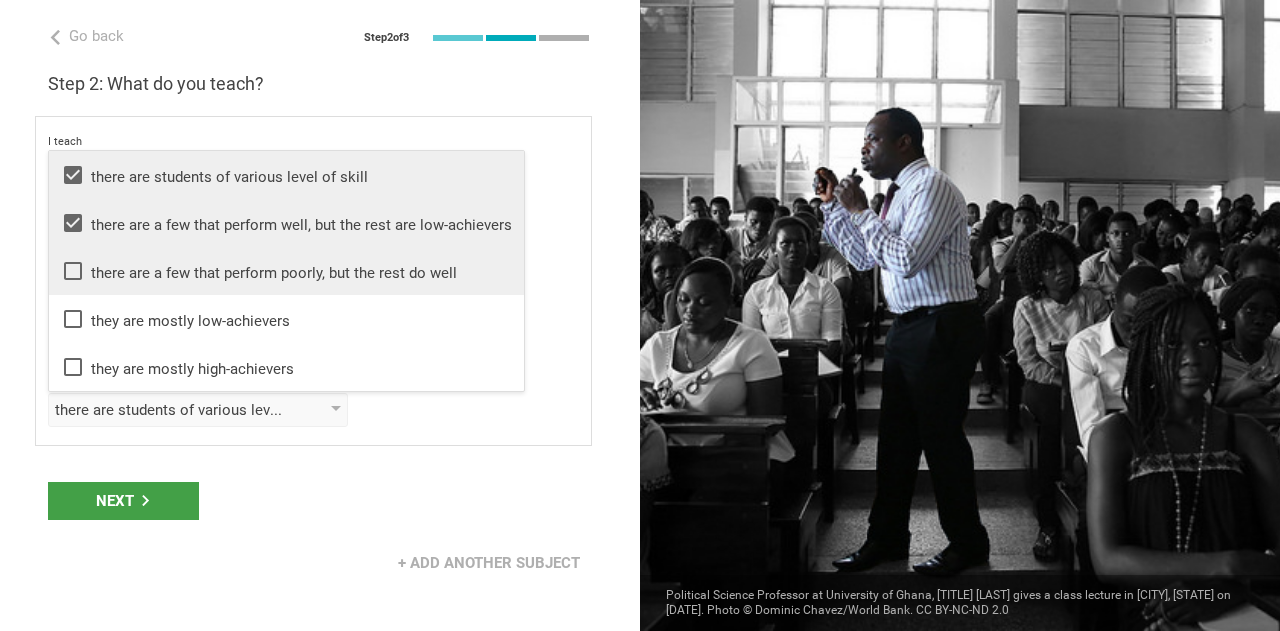 click 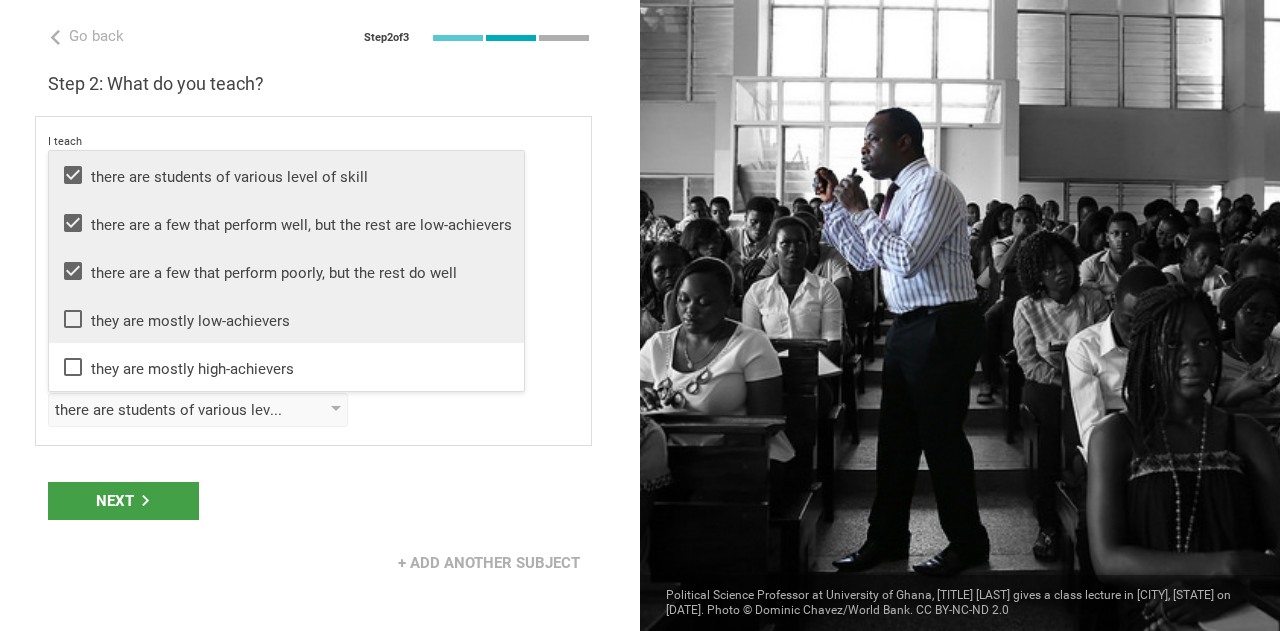 click 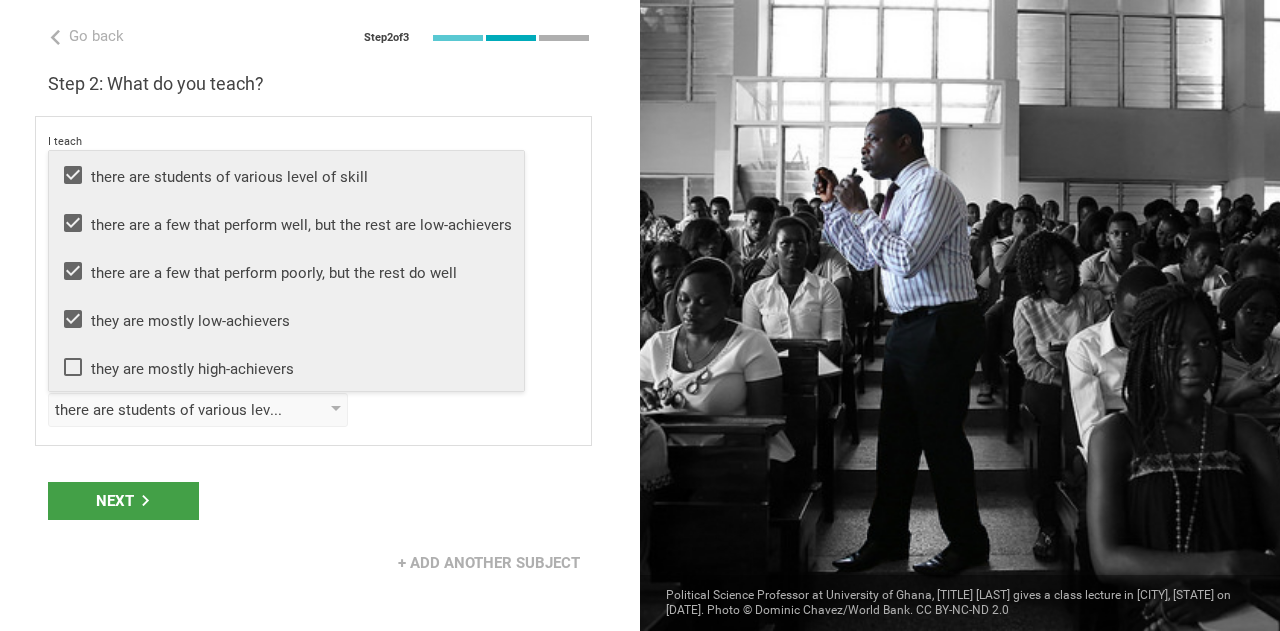 click 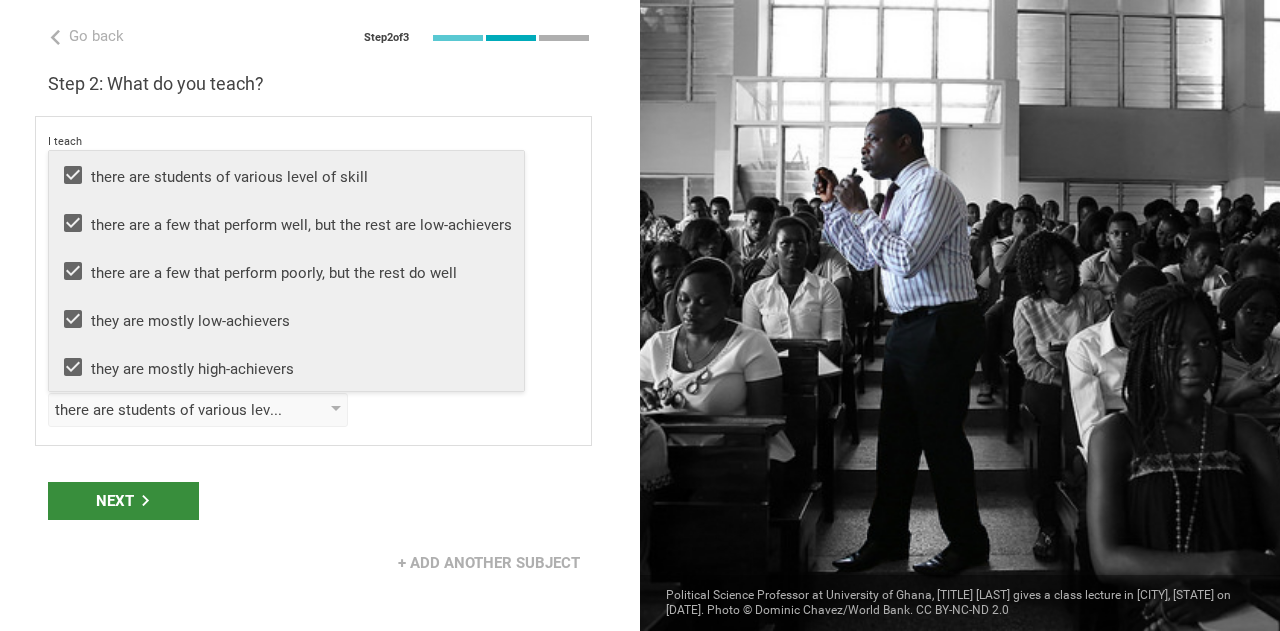 click on "Next" at bounding box center [123, 501] 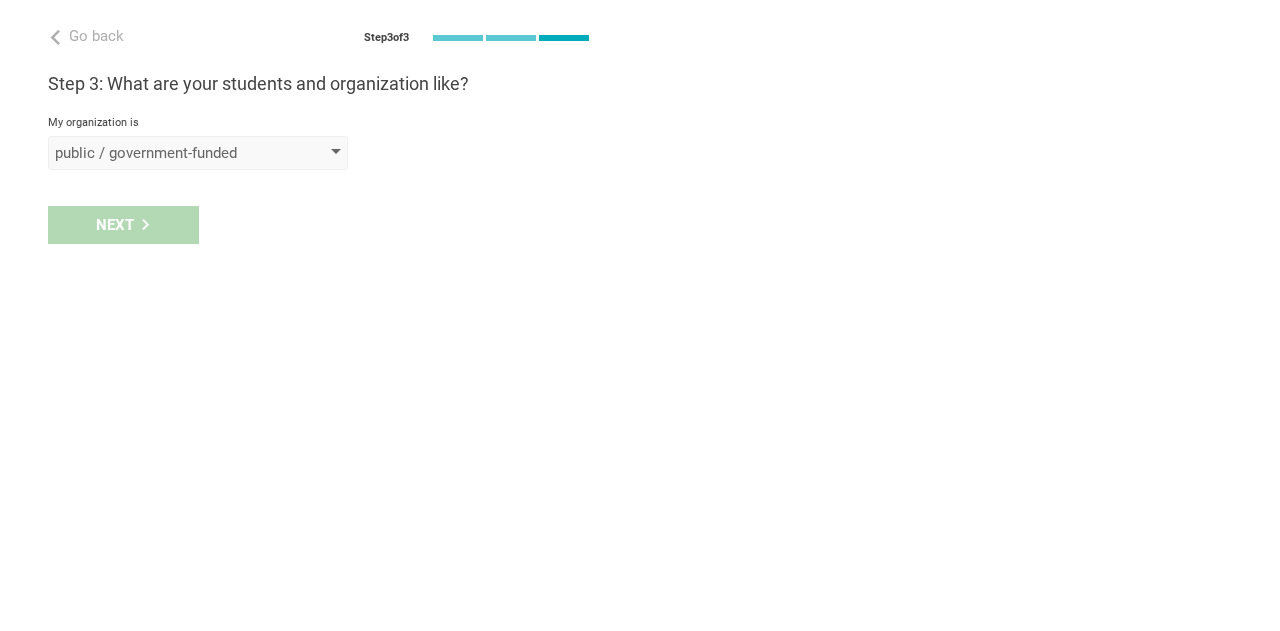 click on "public / government-funded" at bounding box center (198, 153) 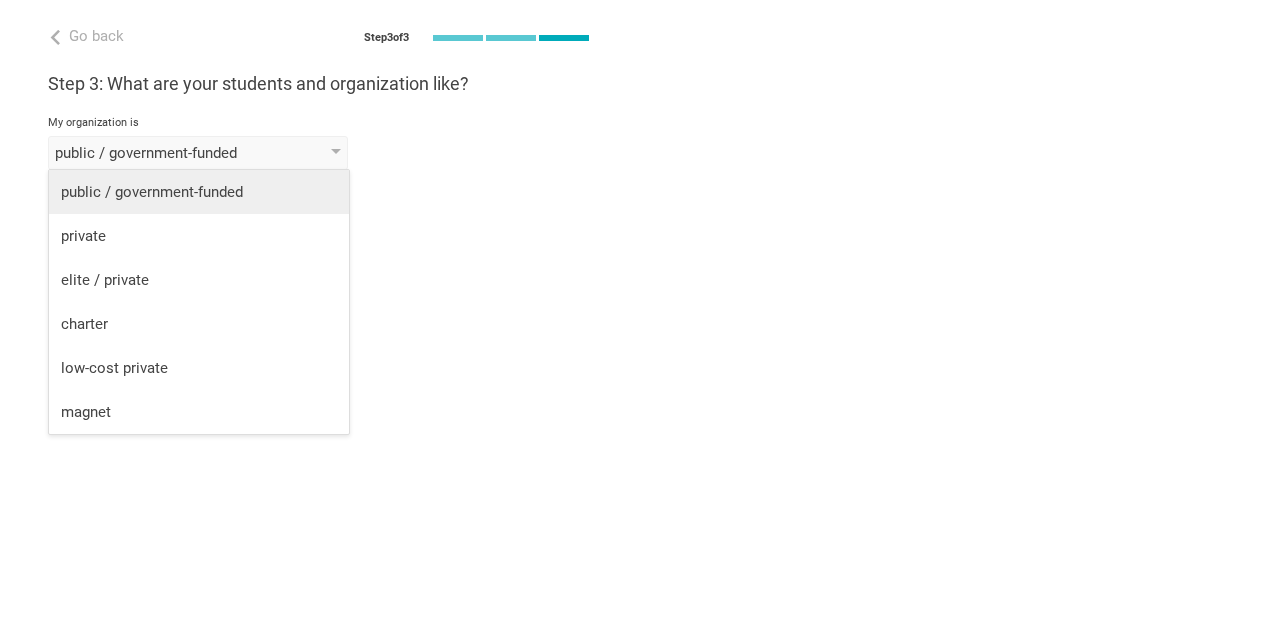 click on "public / government-funded" at bounding box center [199, 192] 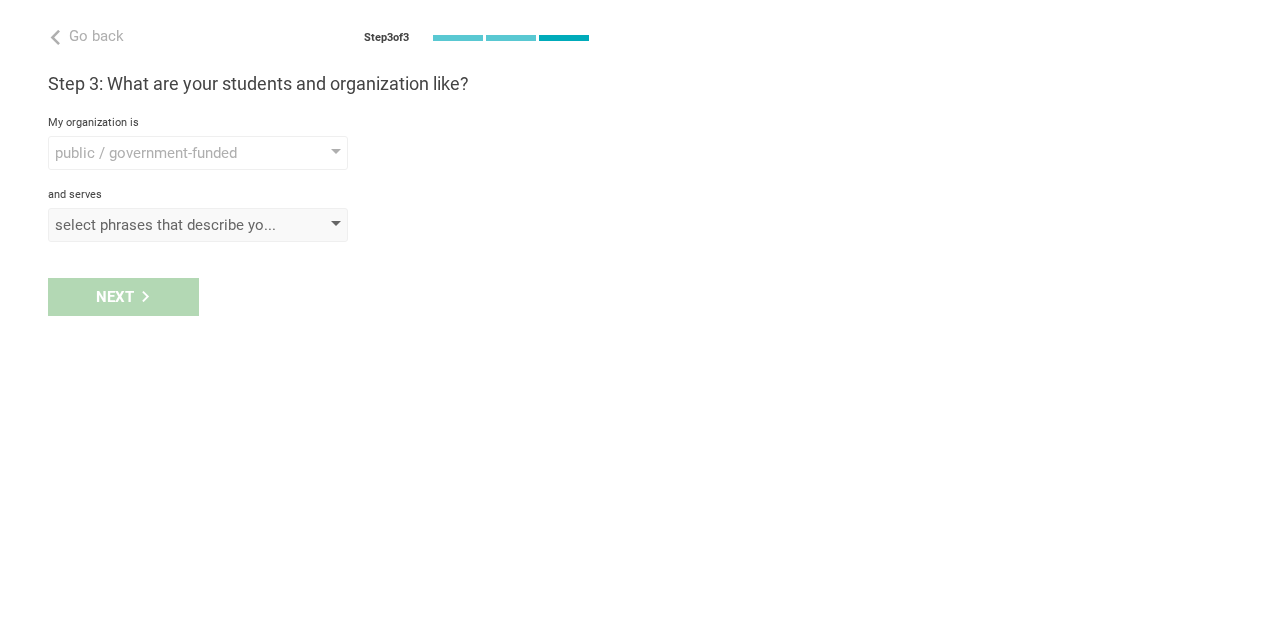 click on "select phrases that describe your student population" at bounding box center [198, 225] 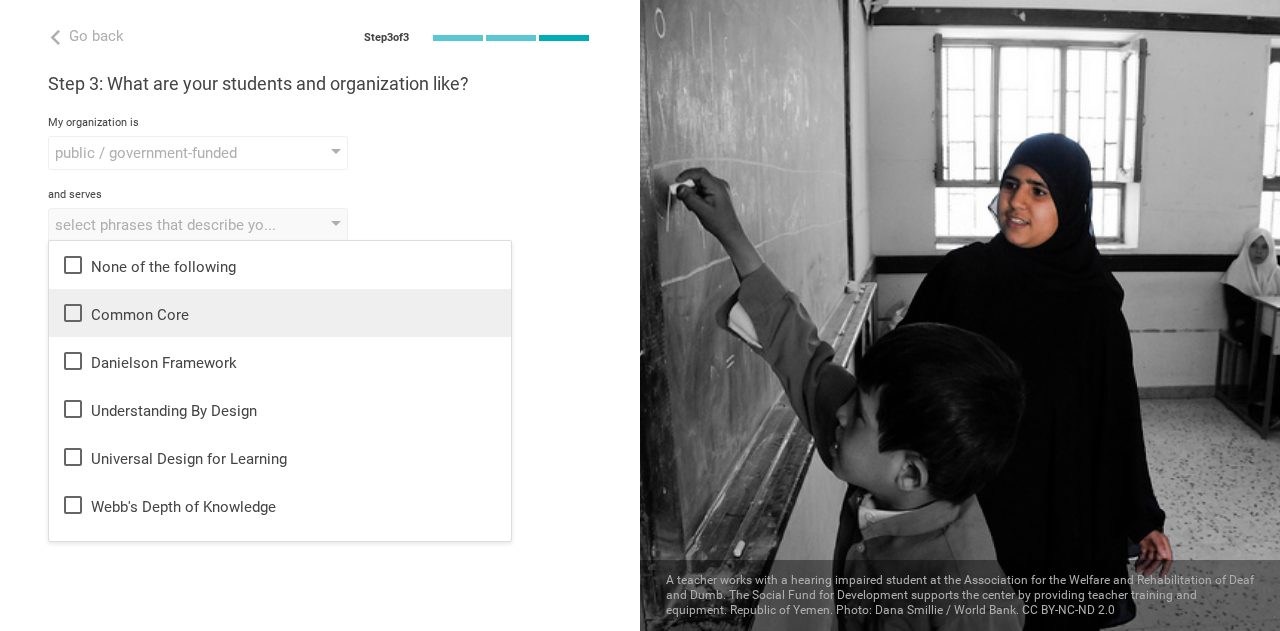 click 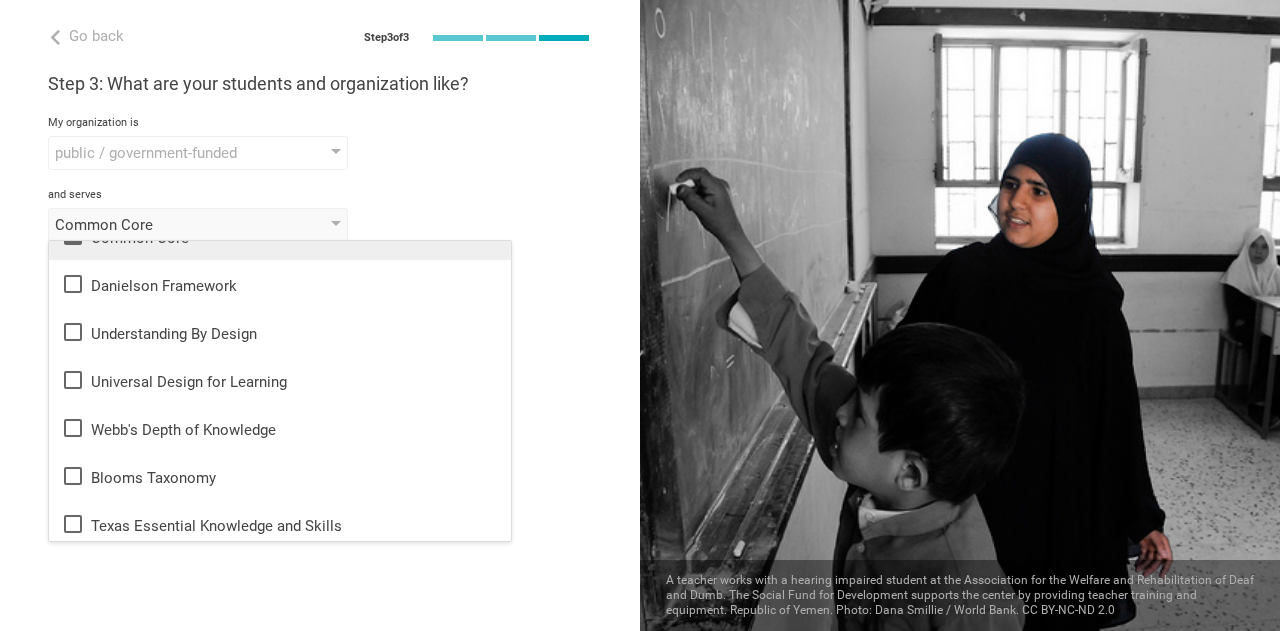 scroll, scrollTop: 0, scrollLeft: 0, axis: both 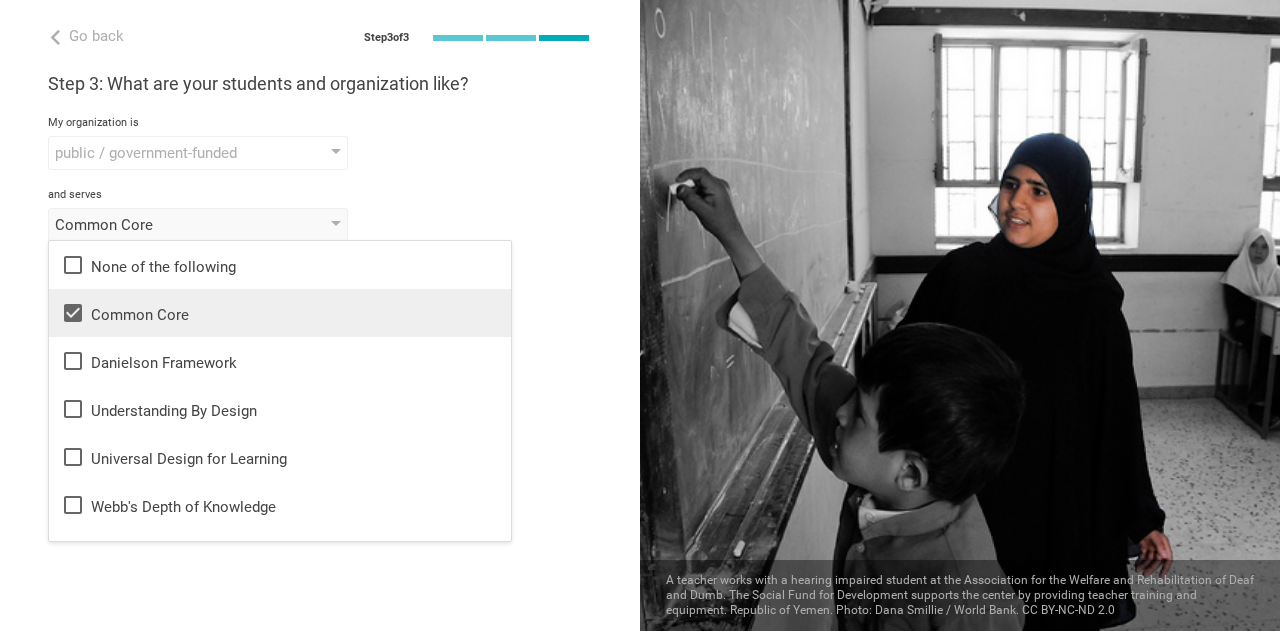 click on "public / government-funded public / government-funded private elite / private charter low-cost private magnet" at bounding box center (320, 153) 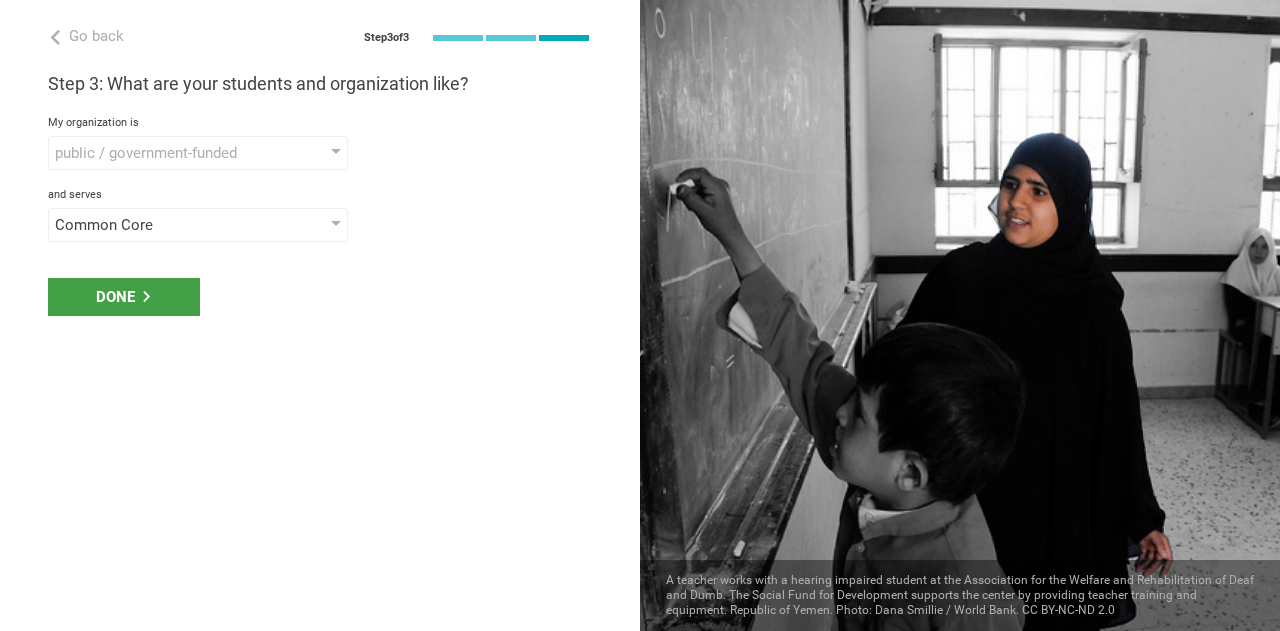 click on "Done" at bounding box center (320, 297) 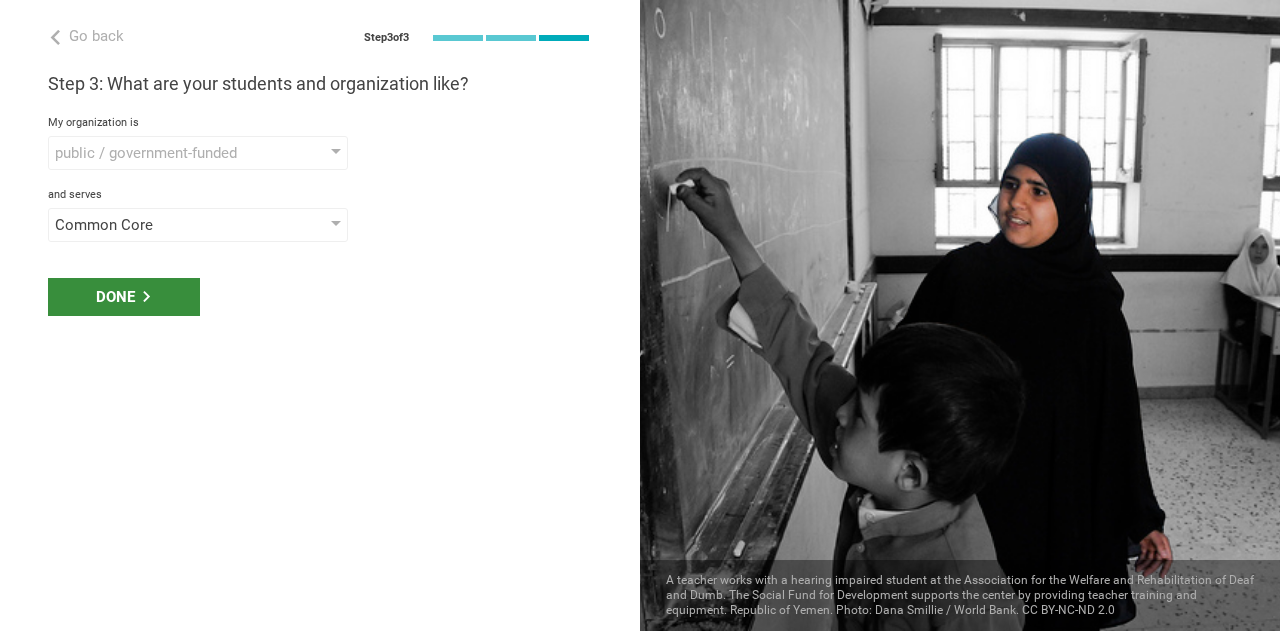 click on "Done" at bounding box center [124, 297] 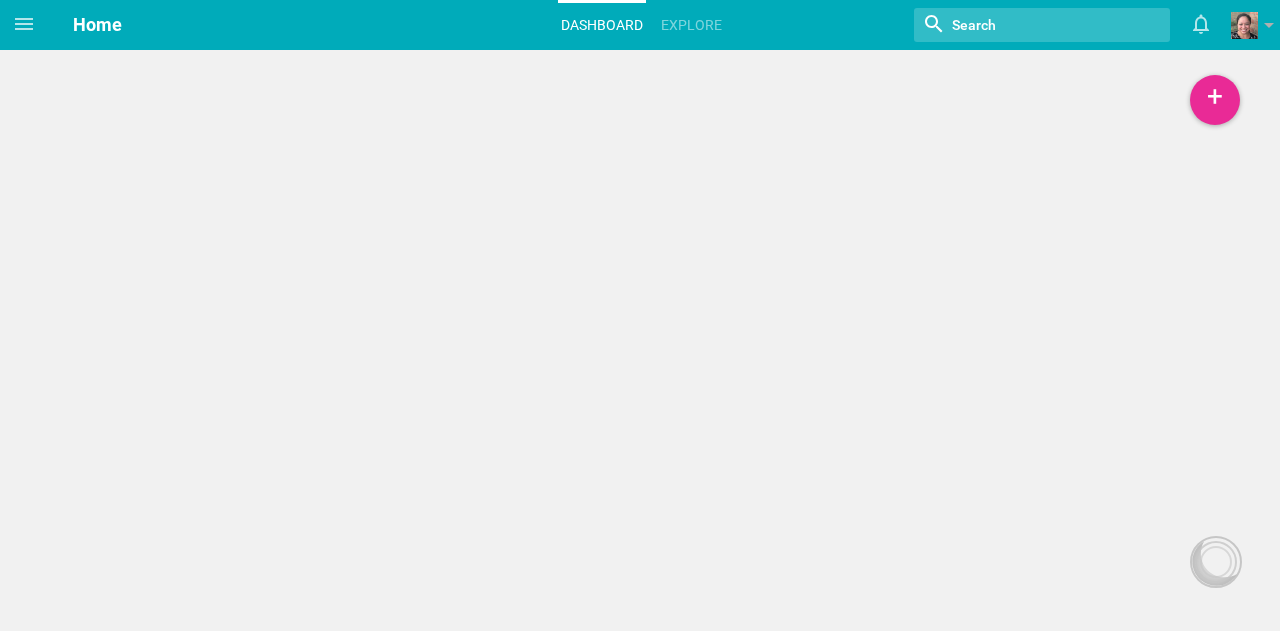 scroll, scrollTop: 0, scrollLeft: 0, axis: both 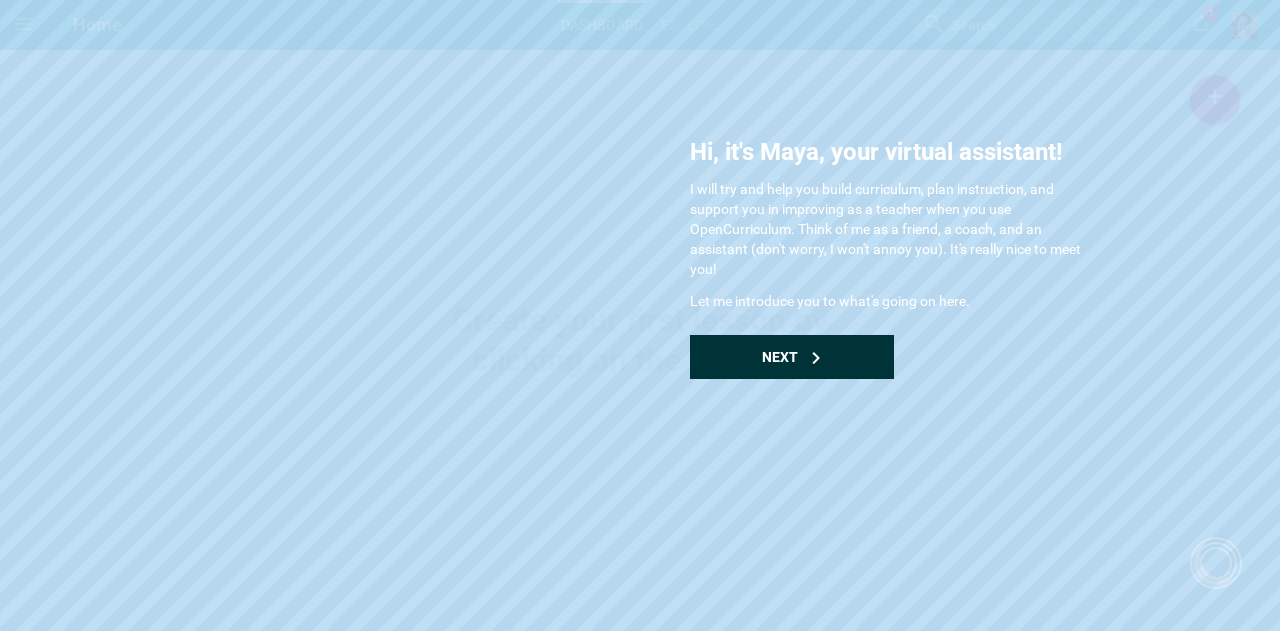 click on "Next" at bounding box center (792, 357) 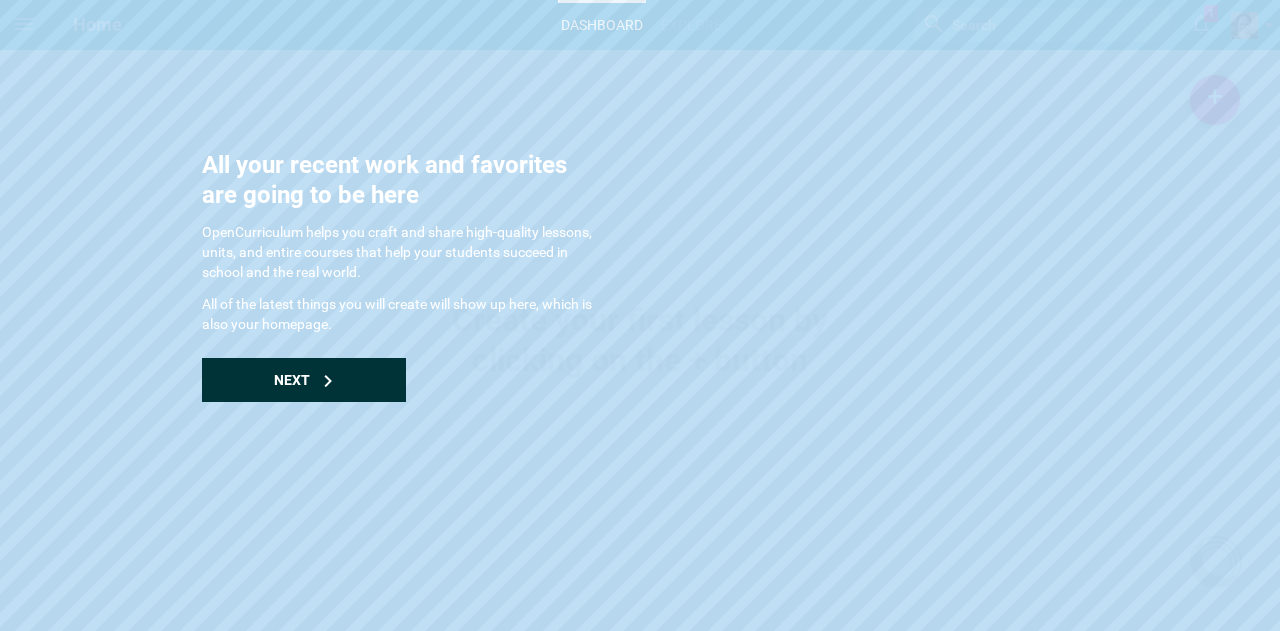 click on "Next" at bounding box center [304, 380] 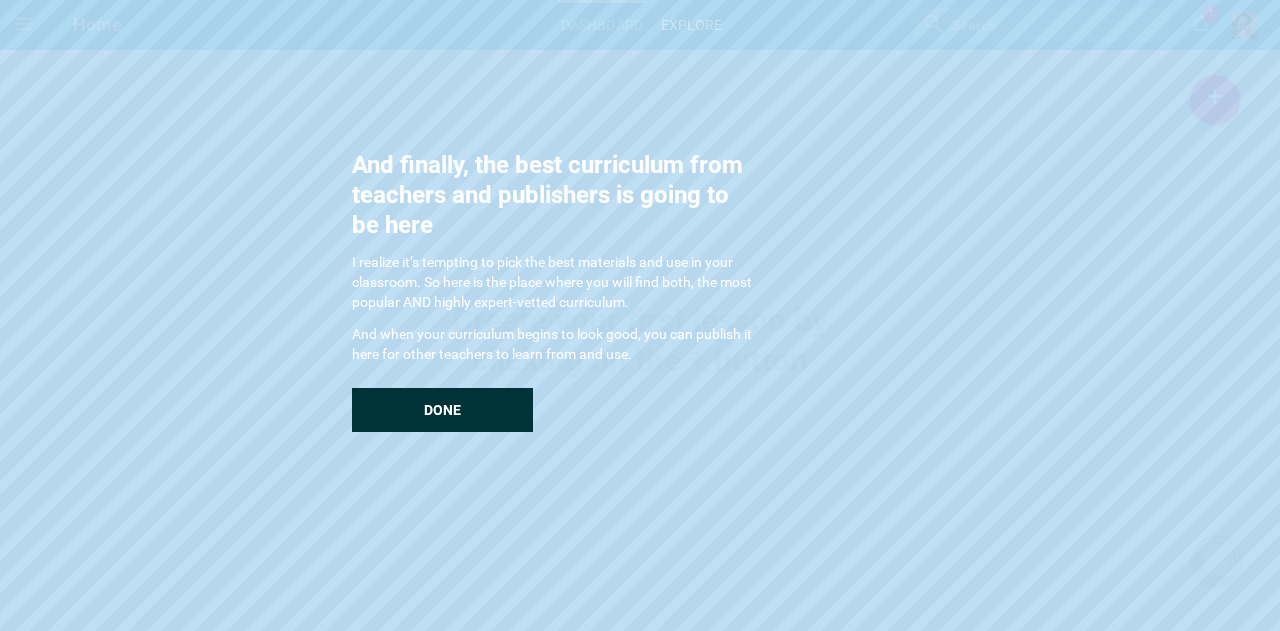 click on "Done" at bounding box center [442, 410] 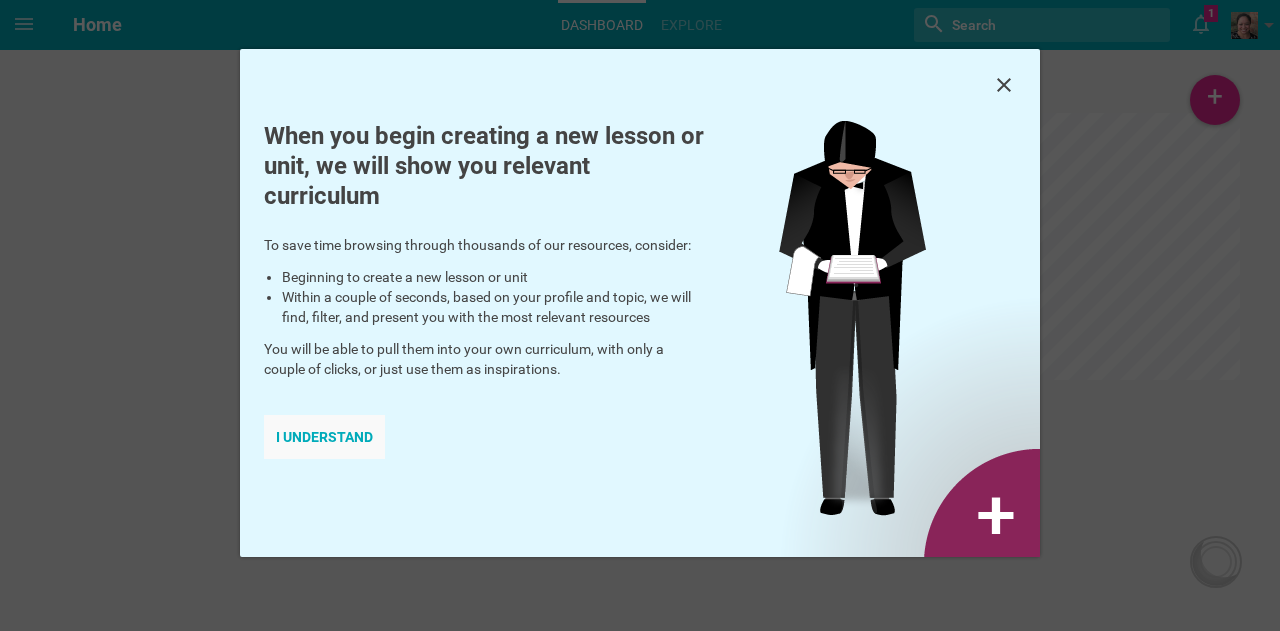 click on "I understand" at bounding box center (324, 437) 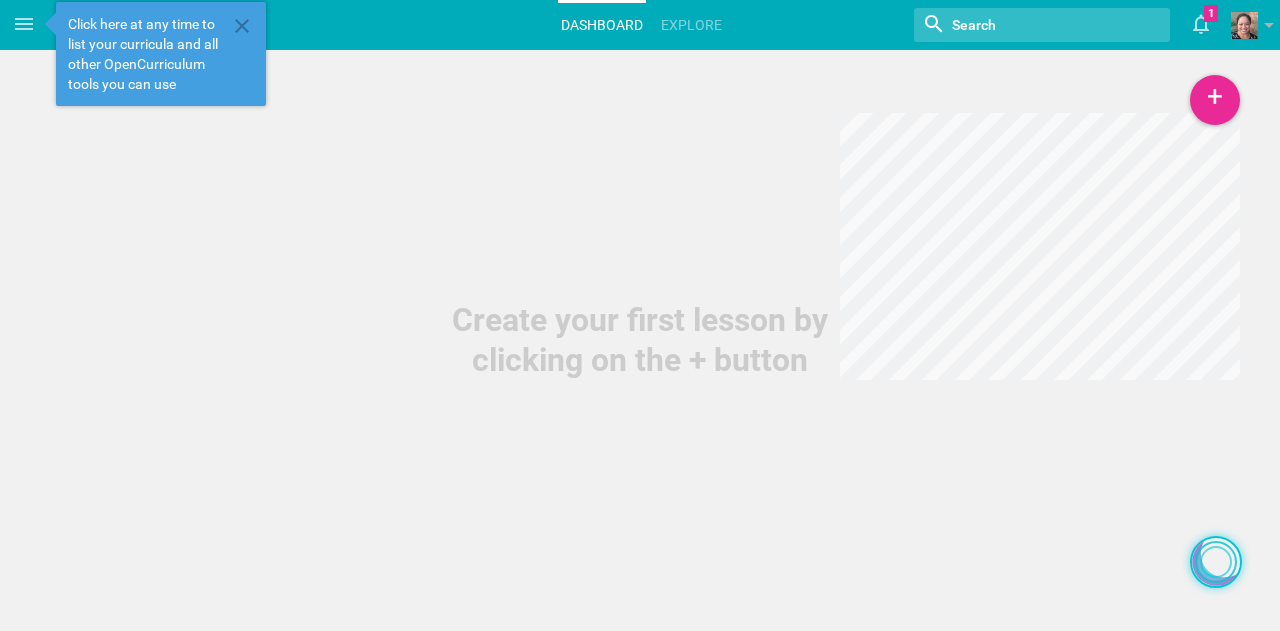 click at bounding box center [1216, 562] 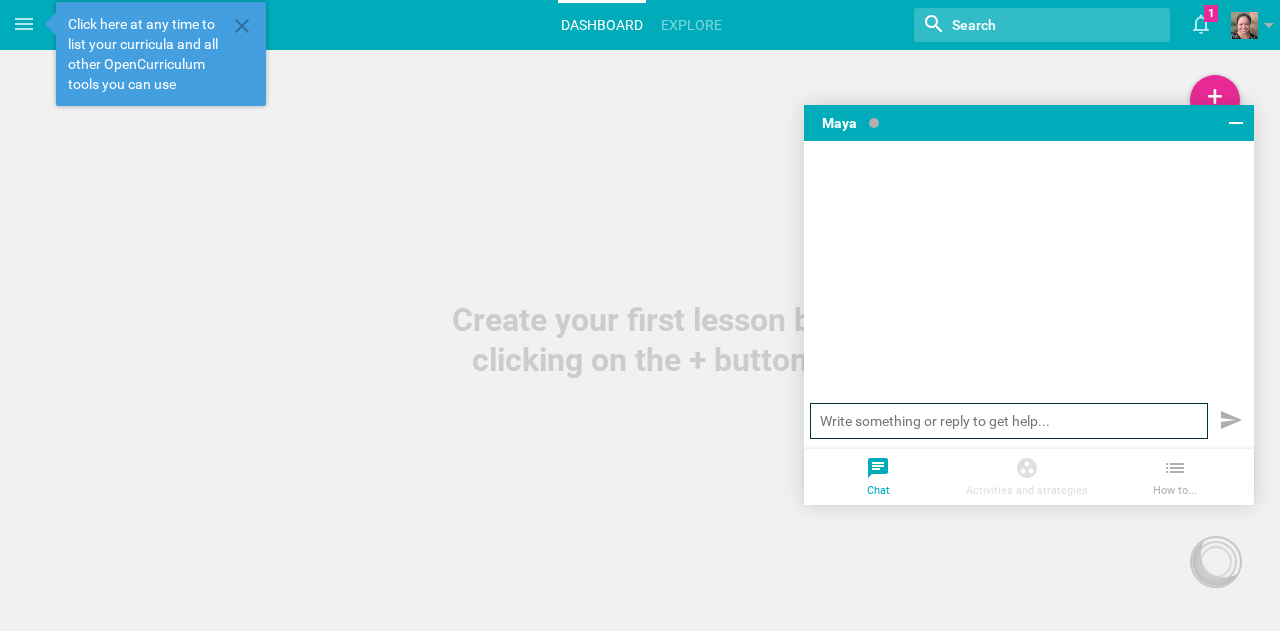 click at bounding box center (1009, 421) 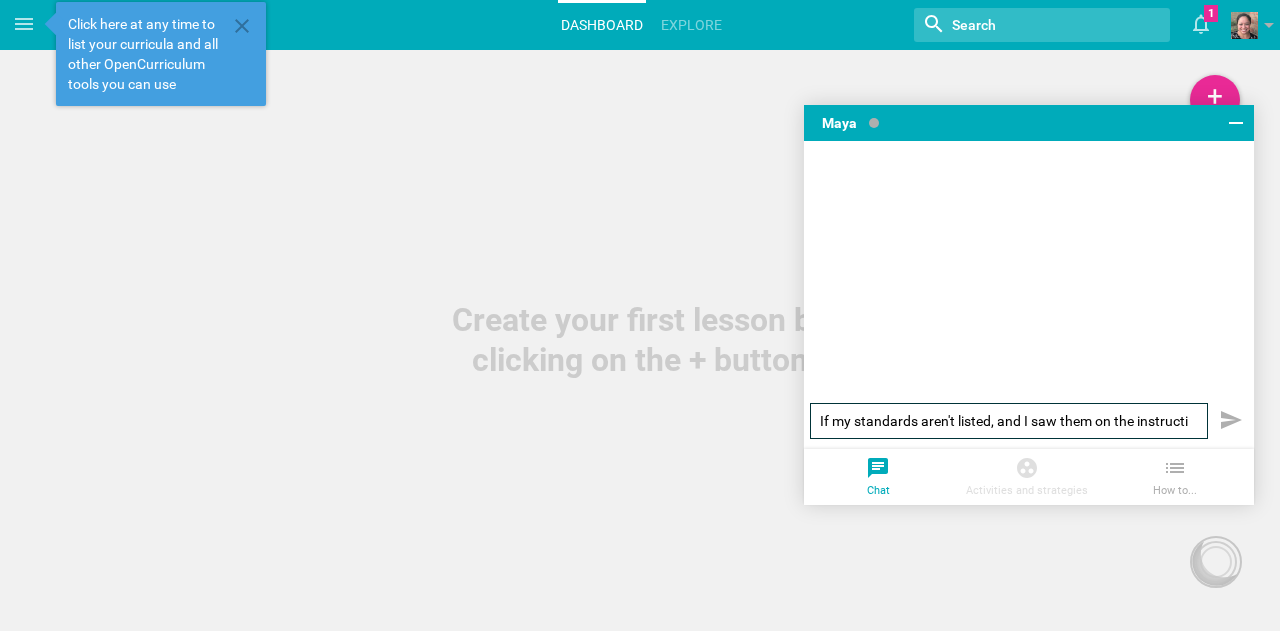scroll, scrollTop: 0, scrollLeft: 0, axis: both 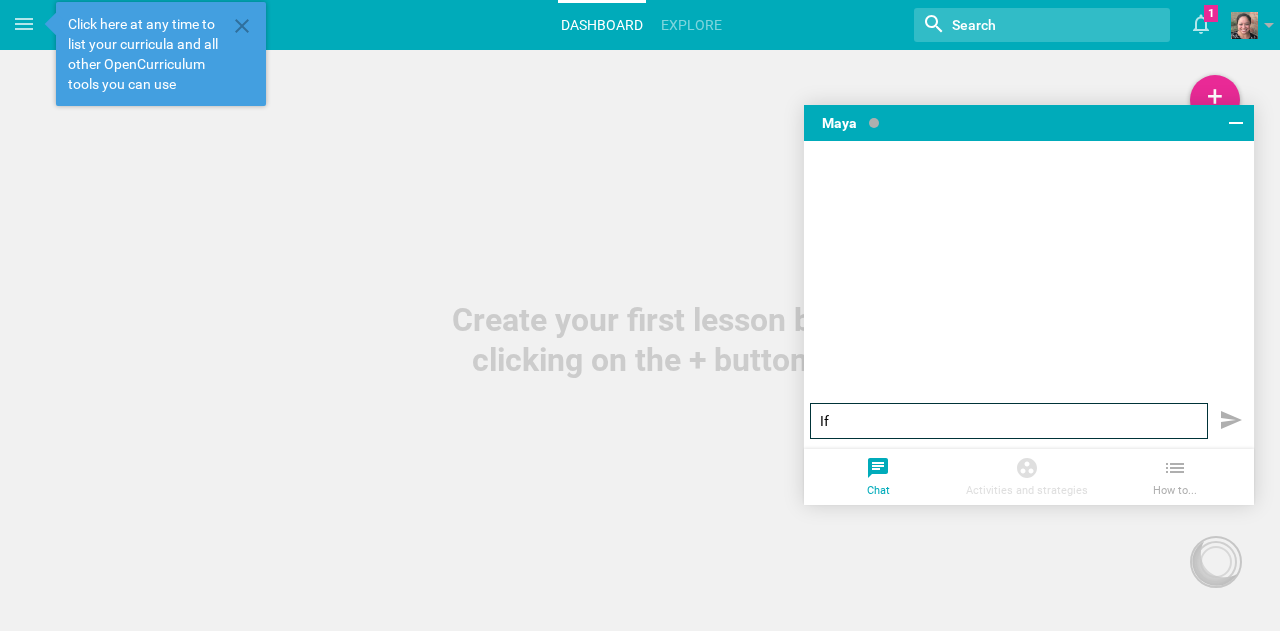 type on "I" 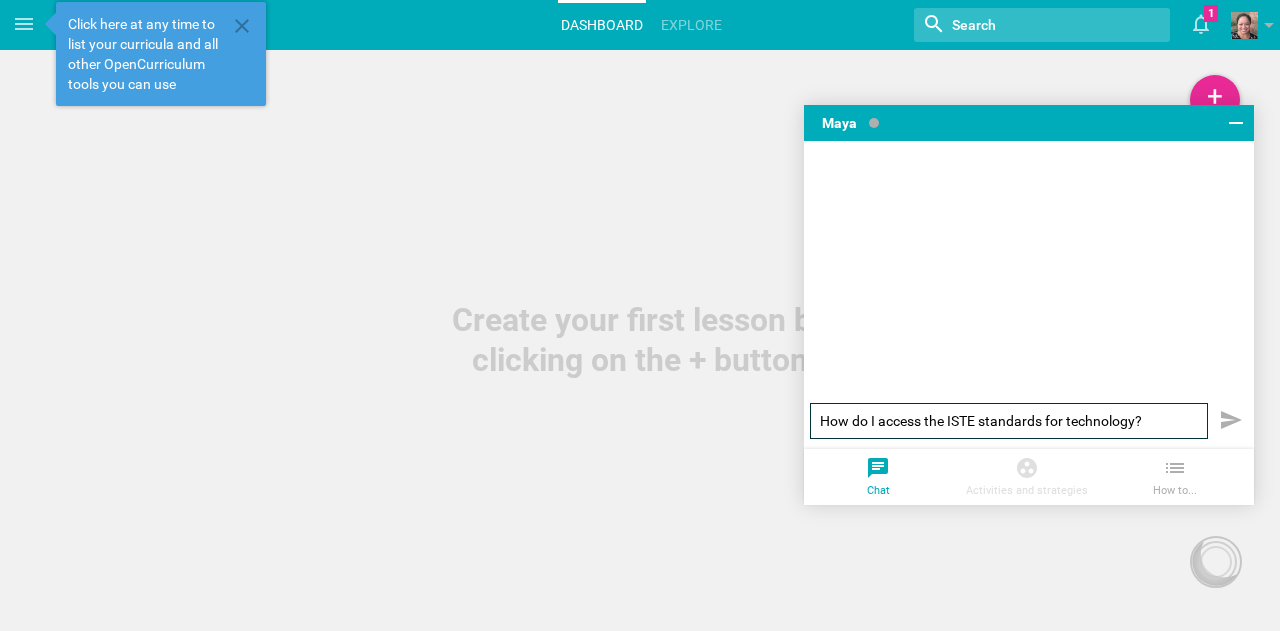 type on "How do I access the ISTE standards for technology?" 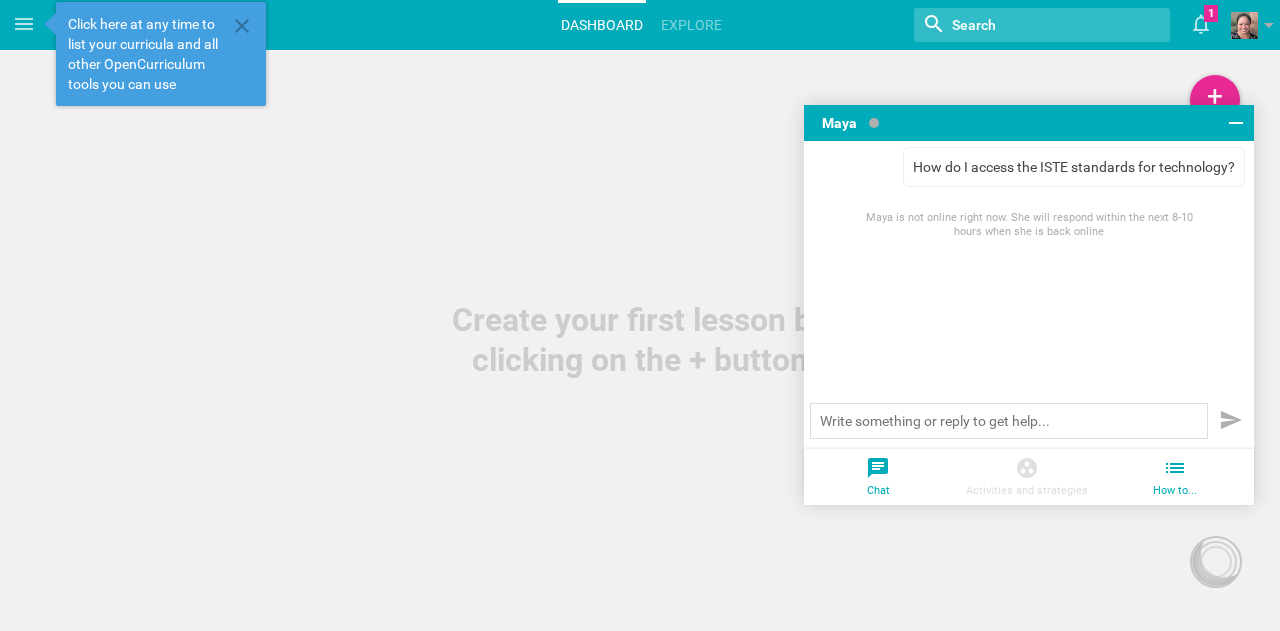 click 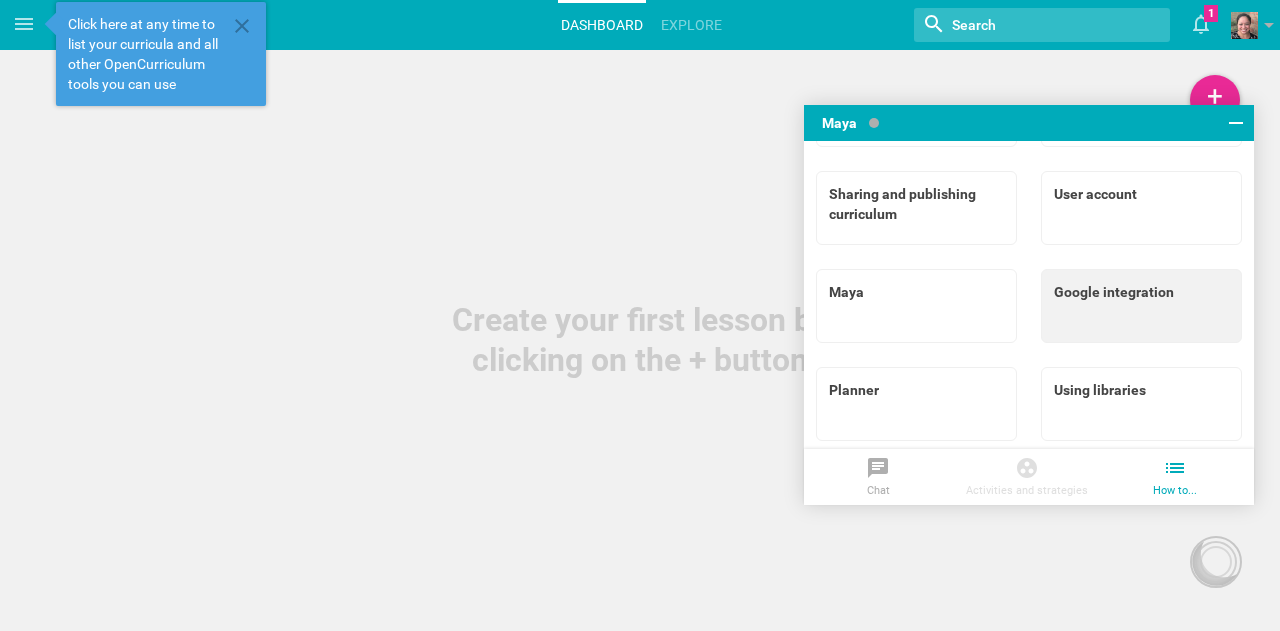 scroll, scrollTop: 276, scrollLeft: 0, axis: vertical 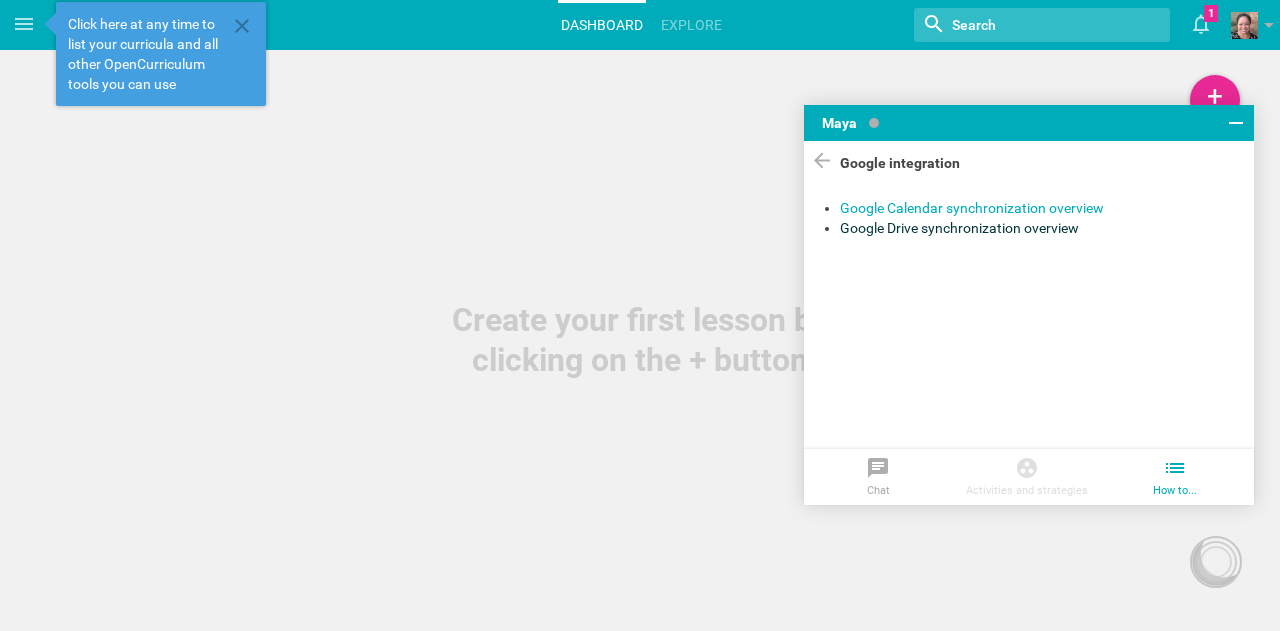 click on "Google Drive synchronization overview" at bounding box center (1038, 228) 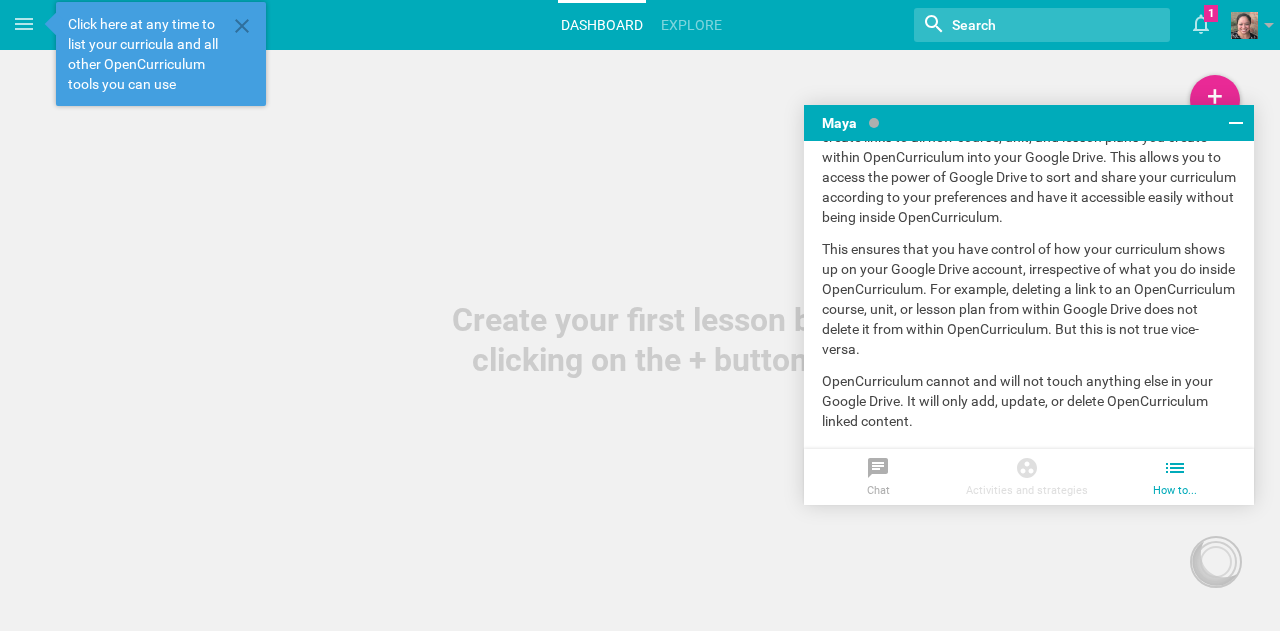 scroll, scrollTop: 0, scrollLeft: 0, axis: both 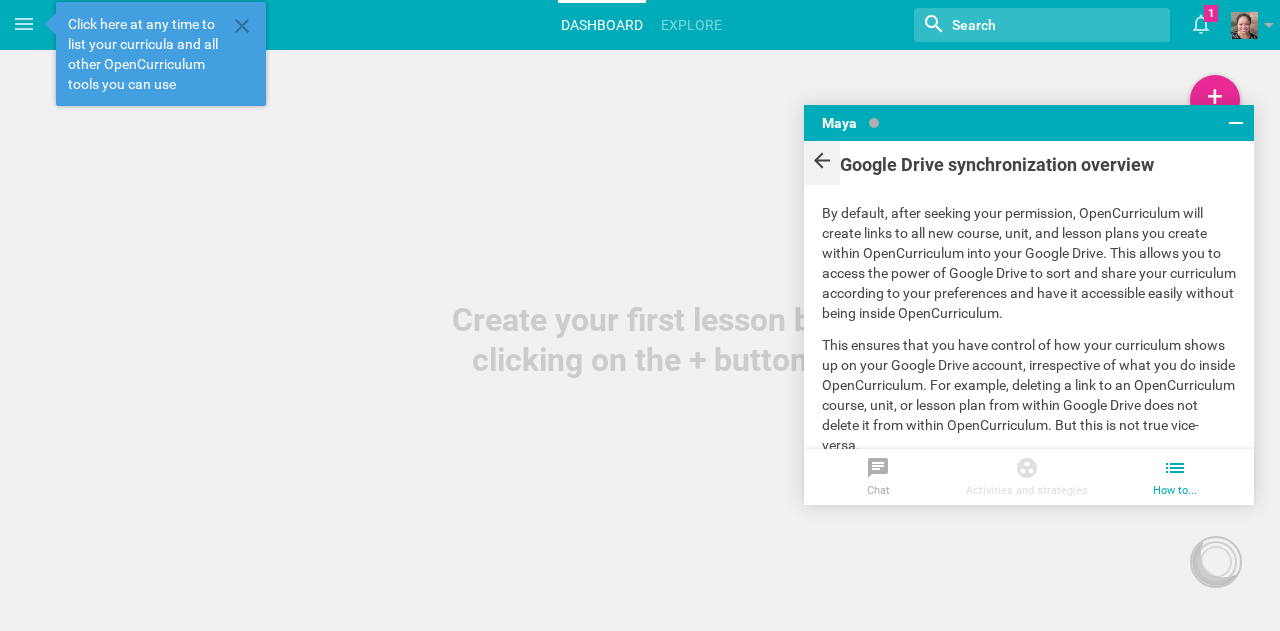 click 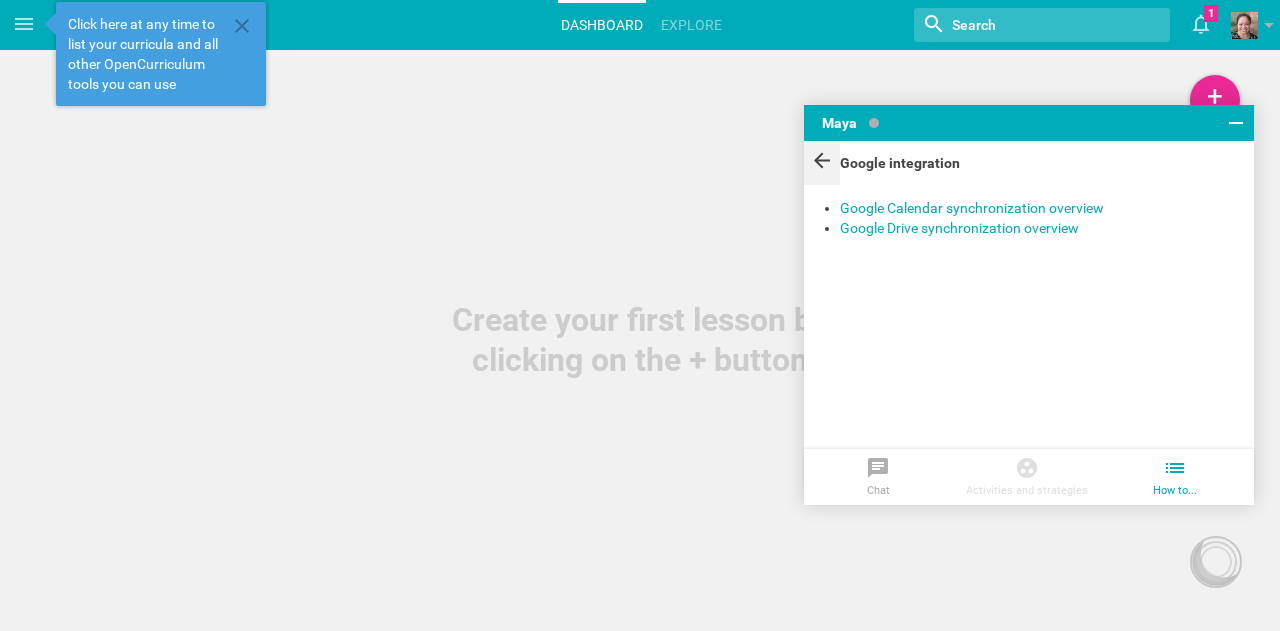 click 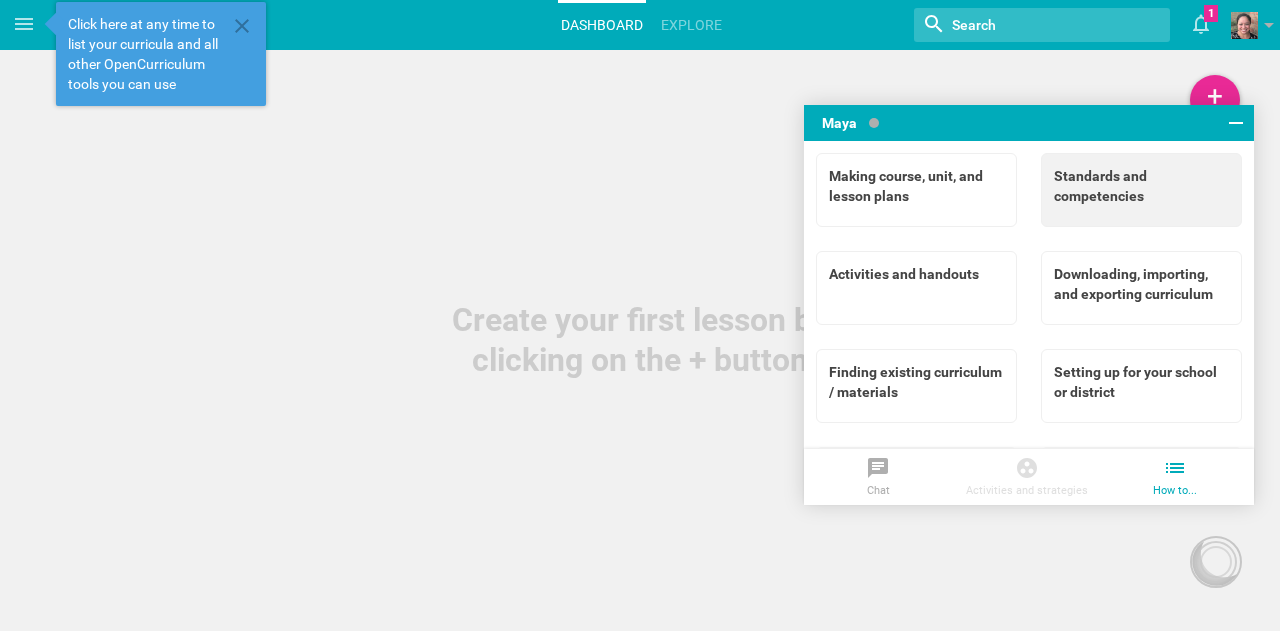 click on "Standards and competencies" at bounding box center [1141, 186] 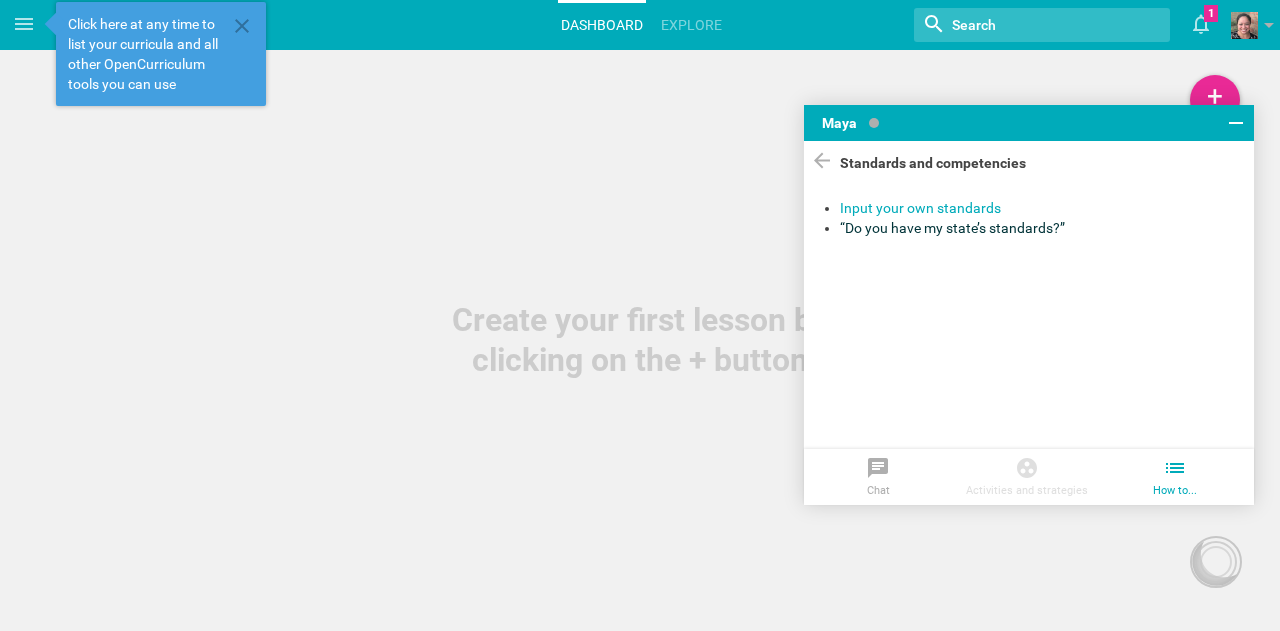 click on "“Do you have my state’s standards?”" at bounding box center [1038, 228] 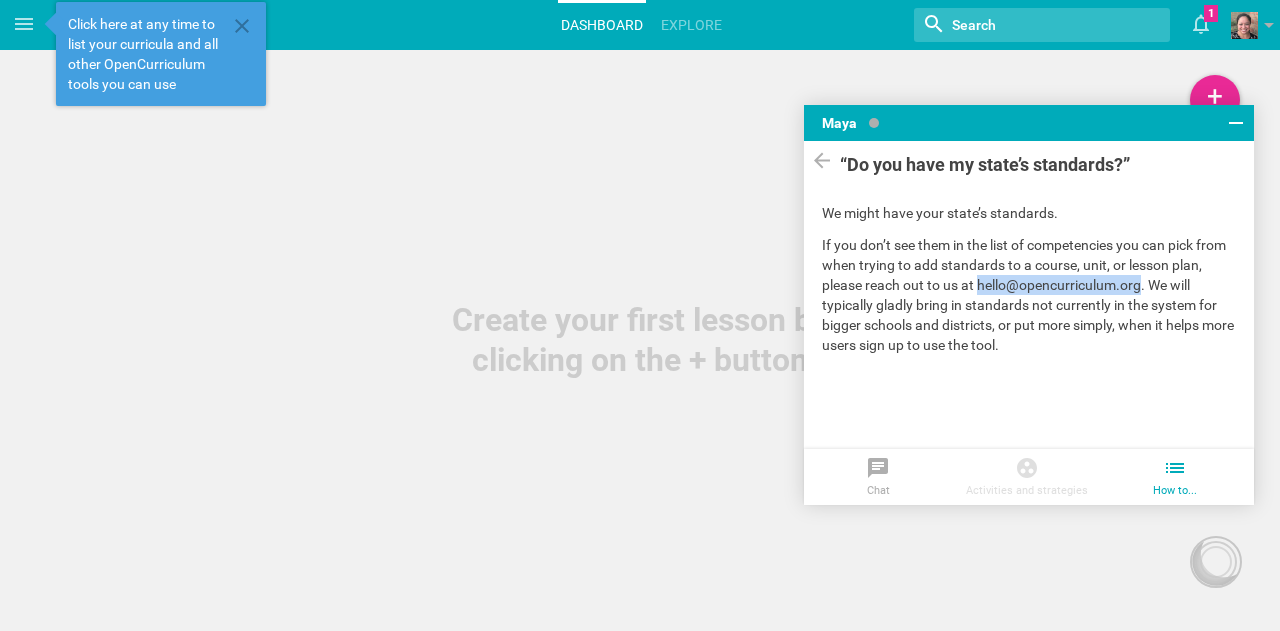 drag, startPoint x: 1140, startPoint y: 285, endPoint x: 978, endPoint y: 277, distance: 162.19742 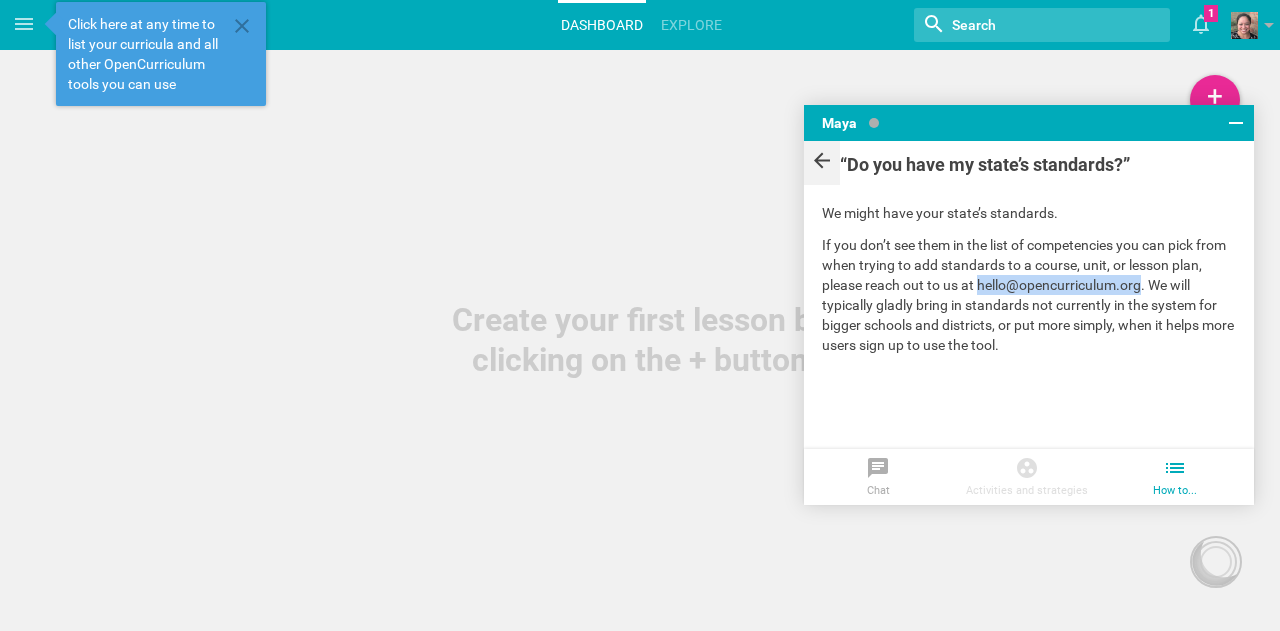 click 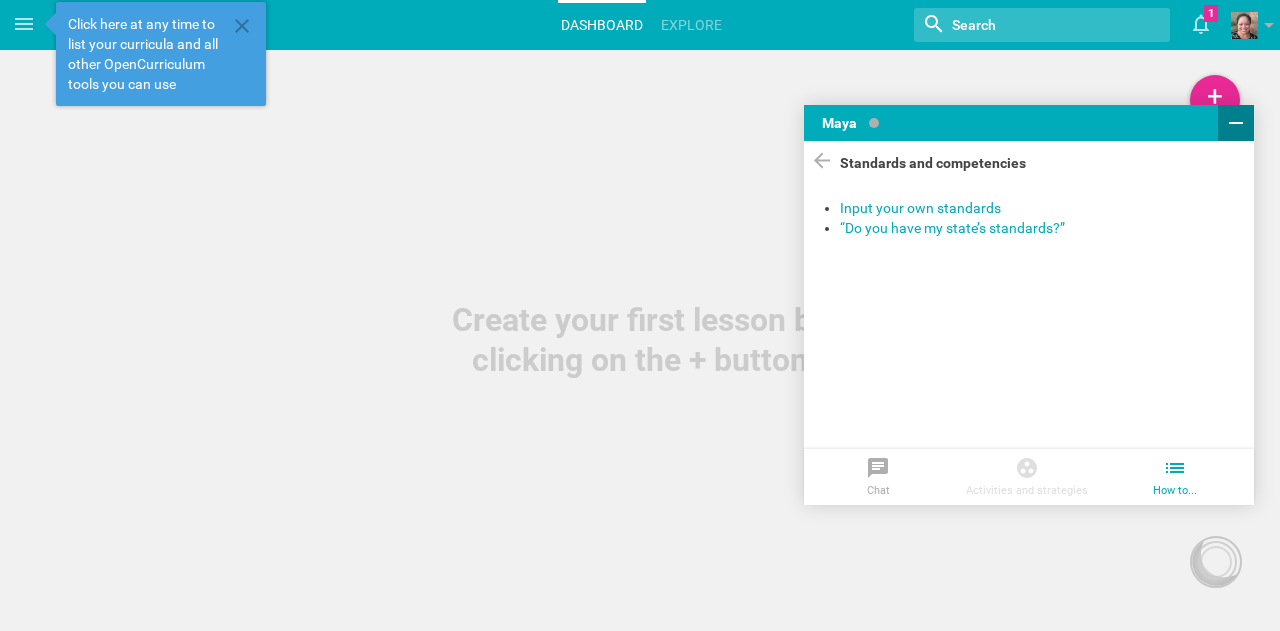 click 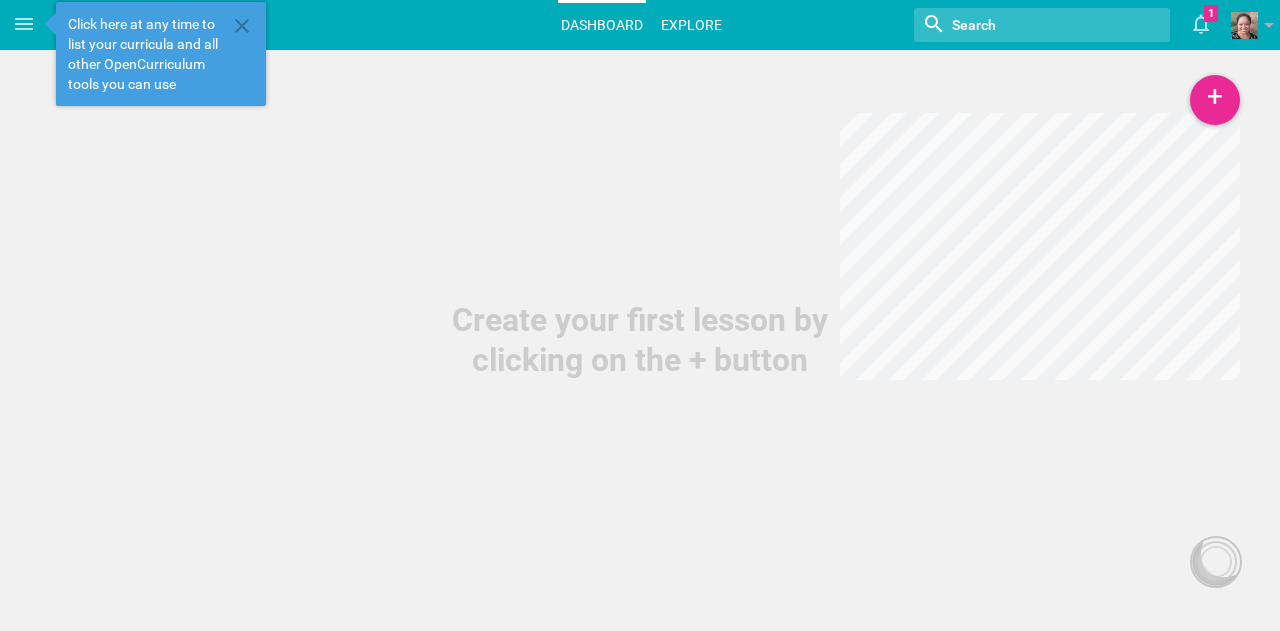 click on "Explore" at bounding box center [691, 25] 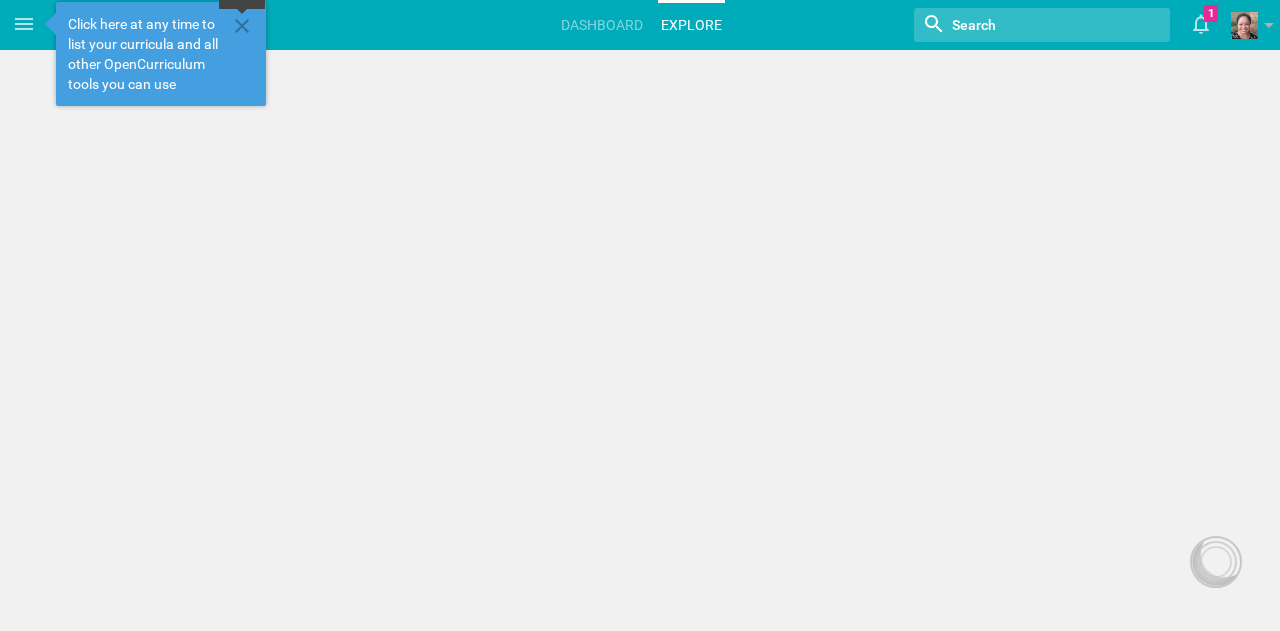 click 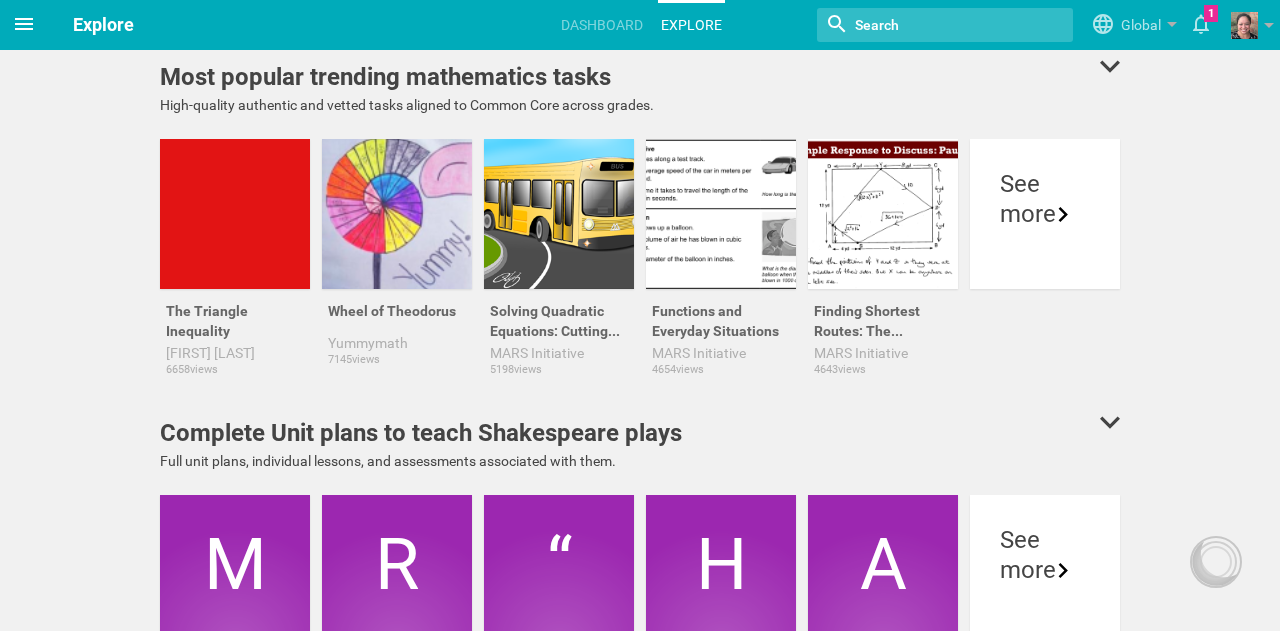 click at bounding box center [24, 24] 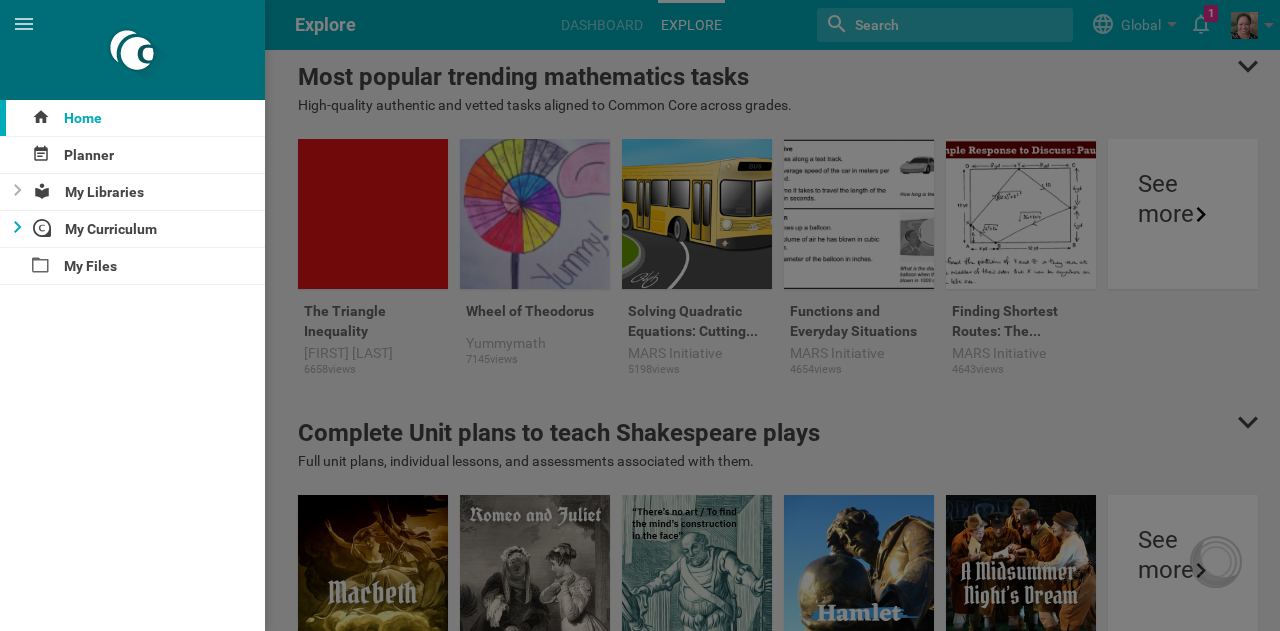 click at bounding box center [12, 229] 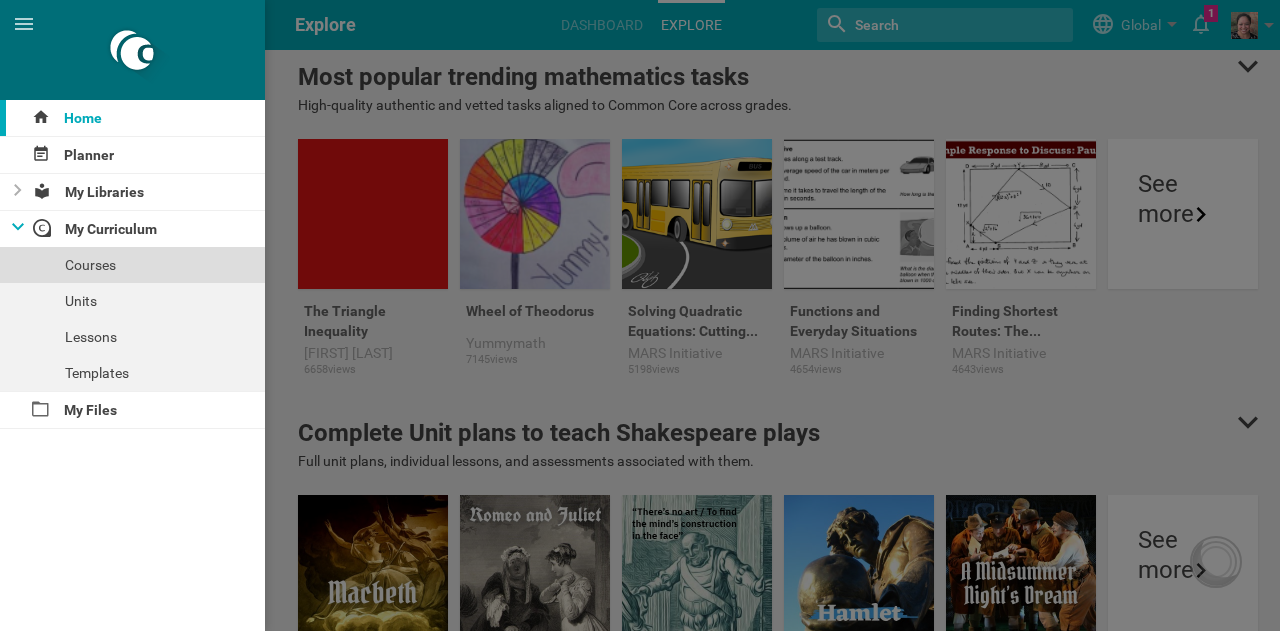 click on "Courses" at bounding box center (132, 265) 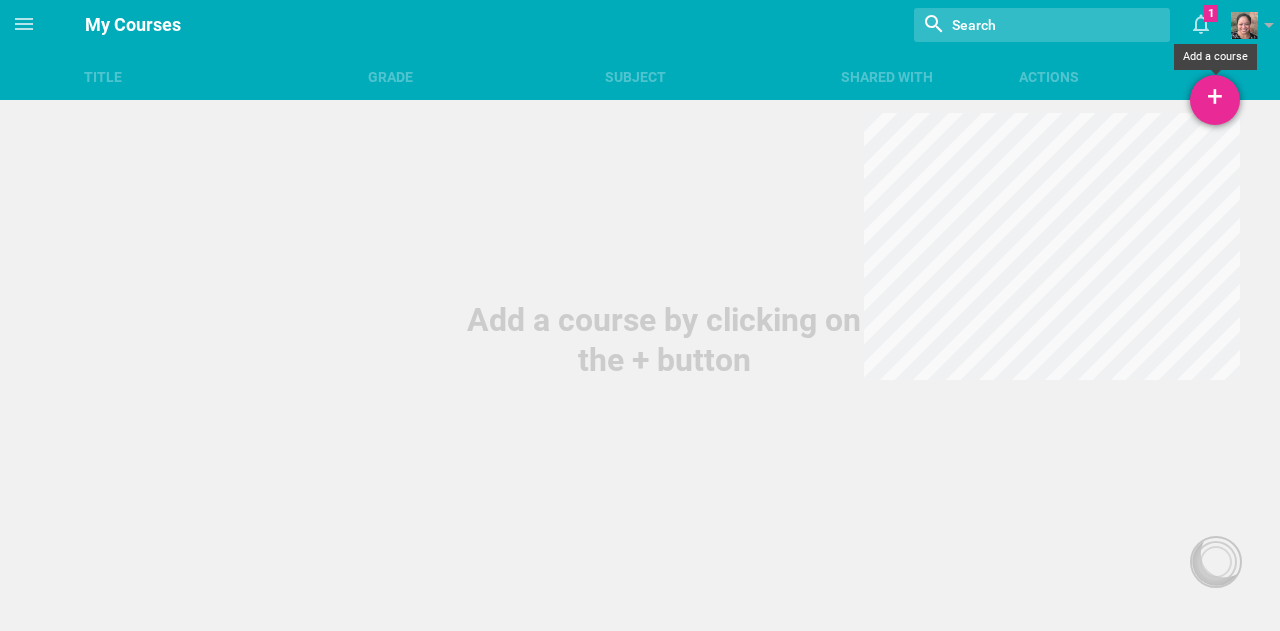 click on "+" at bounding box center [1215, 100] 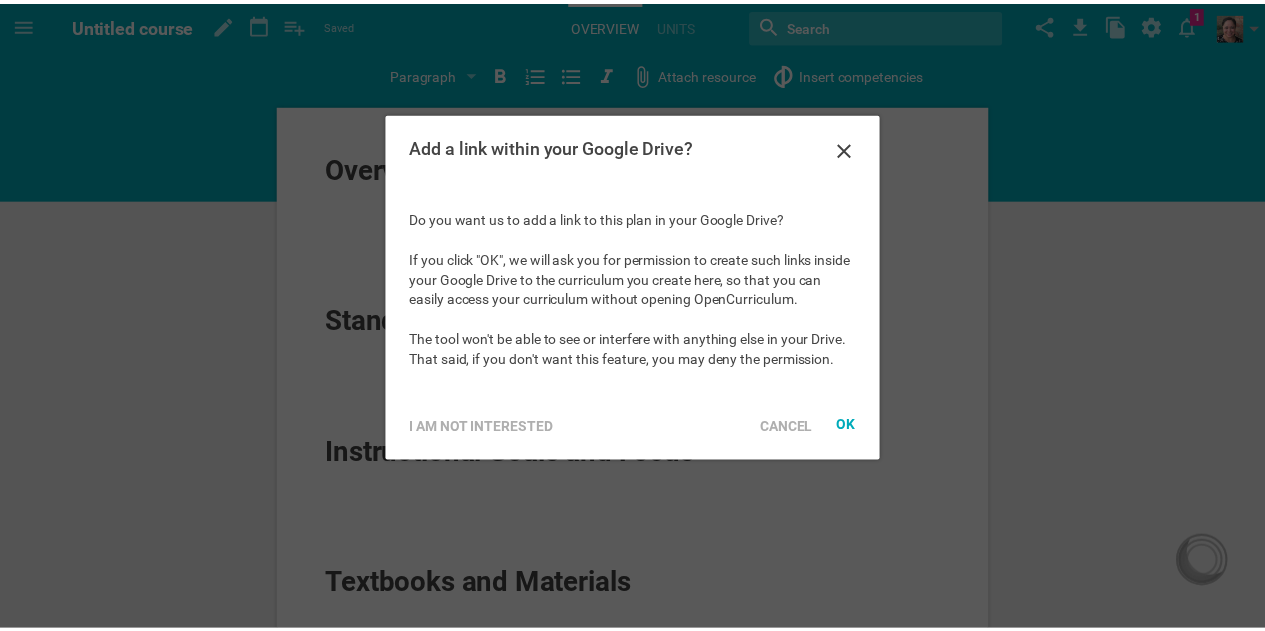 scroll, scrollTop: 0, scrollLeft: 0, axis: both 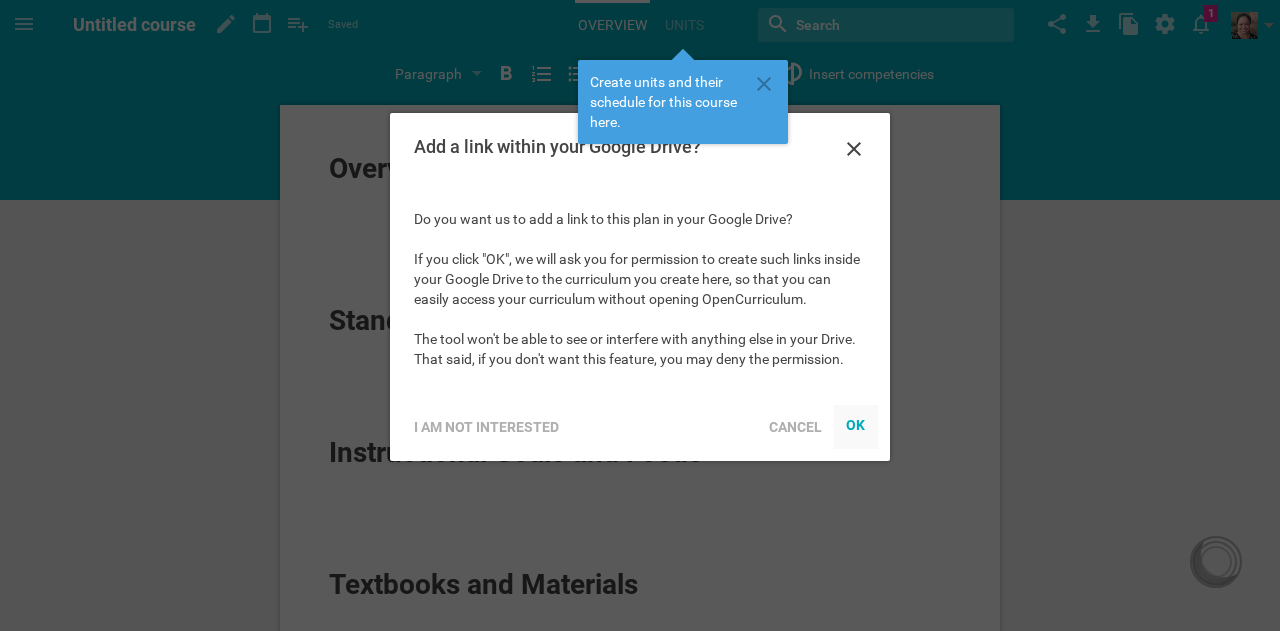 click at bounding box center [856, 427] 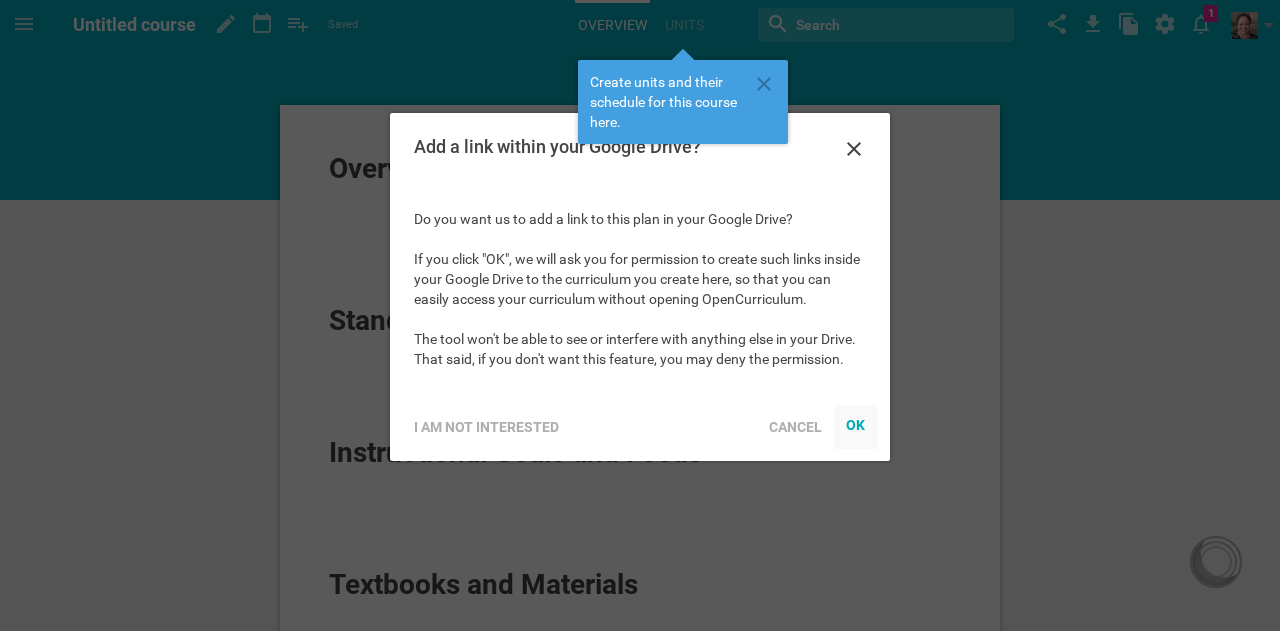 click on "OK" at bounding box center (856, 425) 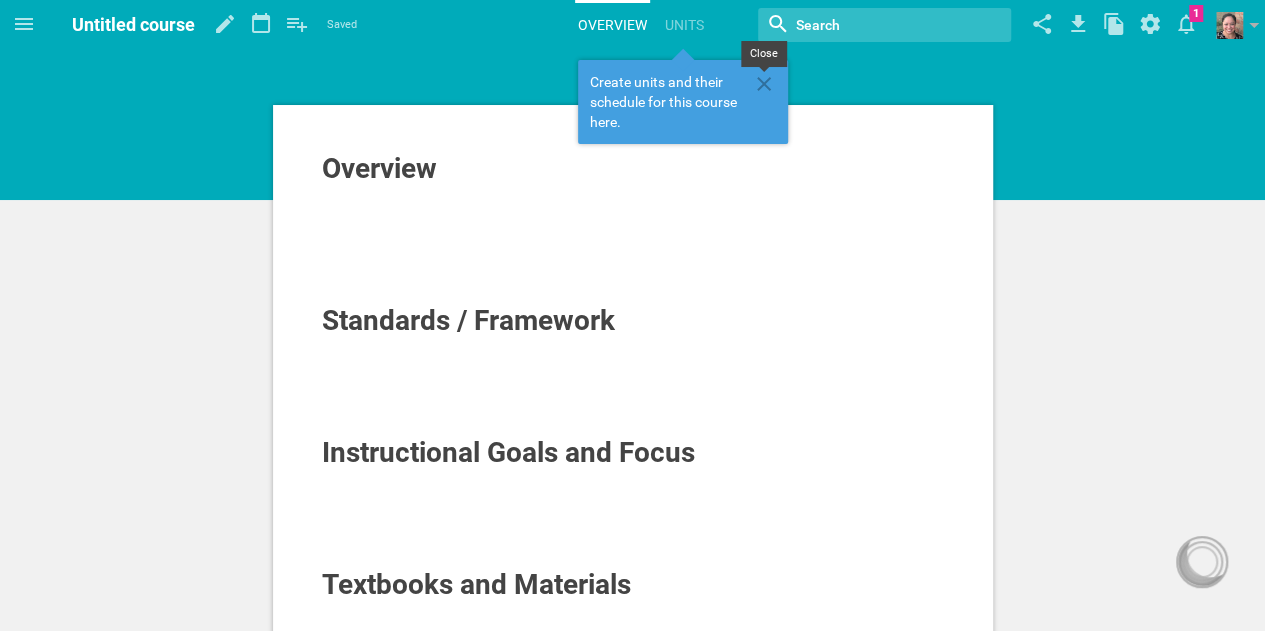 click 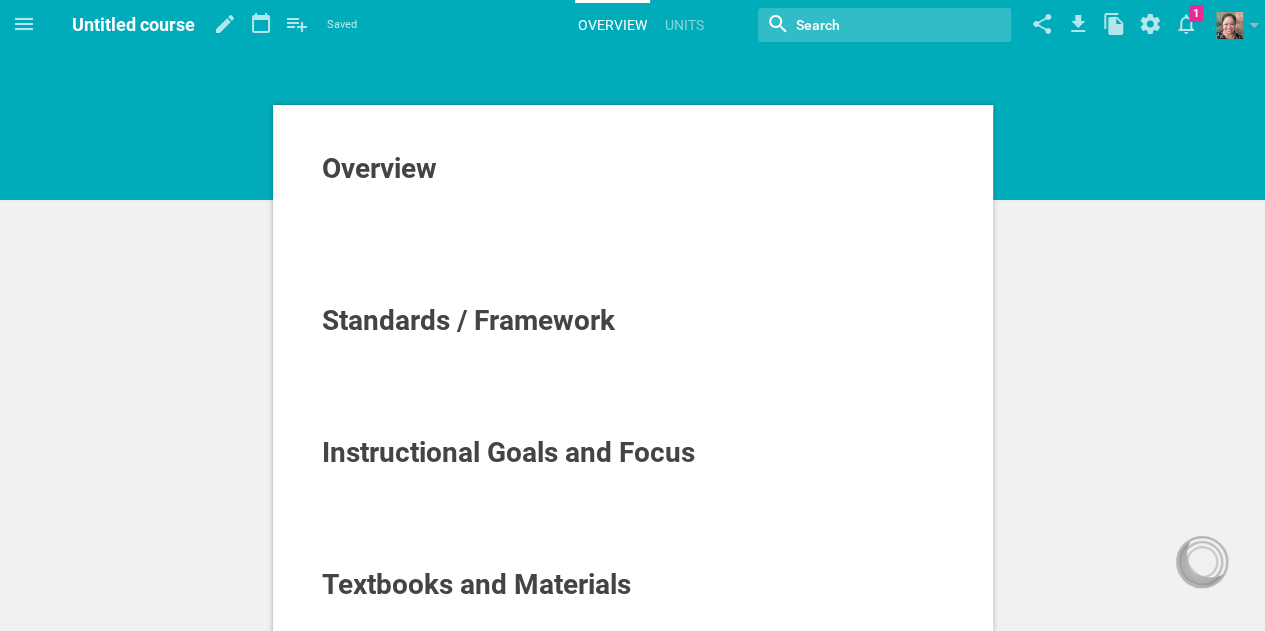 click on "Overview" at bounding box center [379, 168] 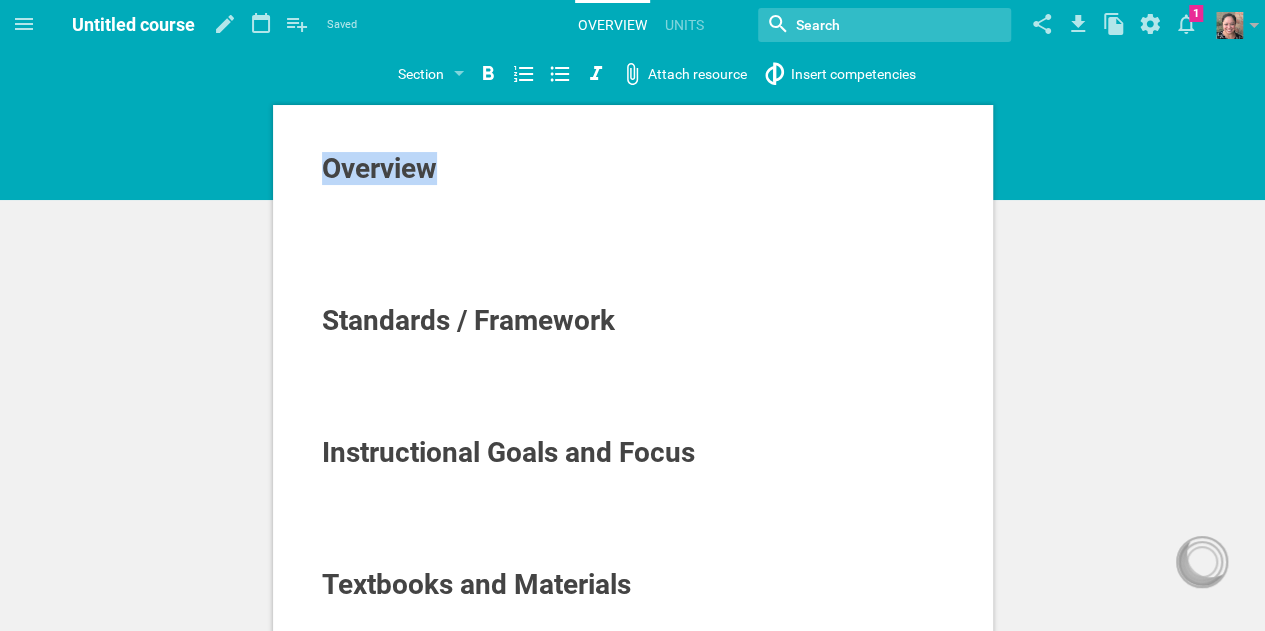 drag, startPoint x: 462, startPoint y: 173, endPoint x: 292, endPoint y: 174, distance: 170.00294 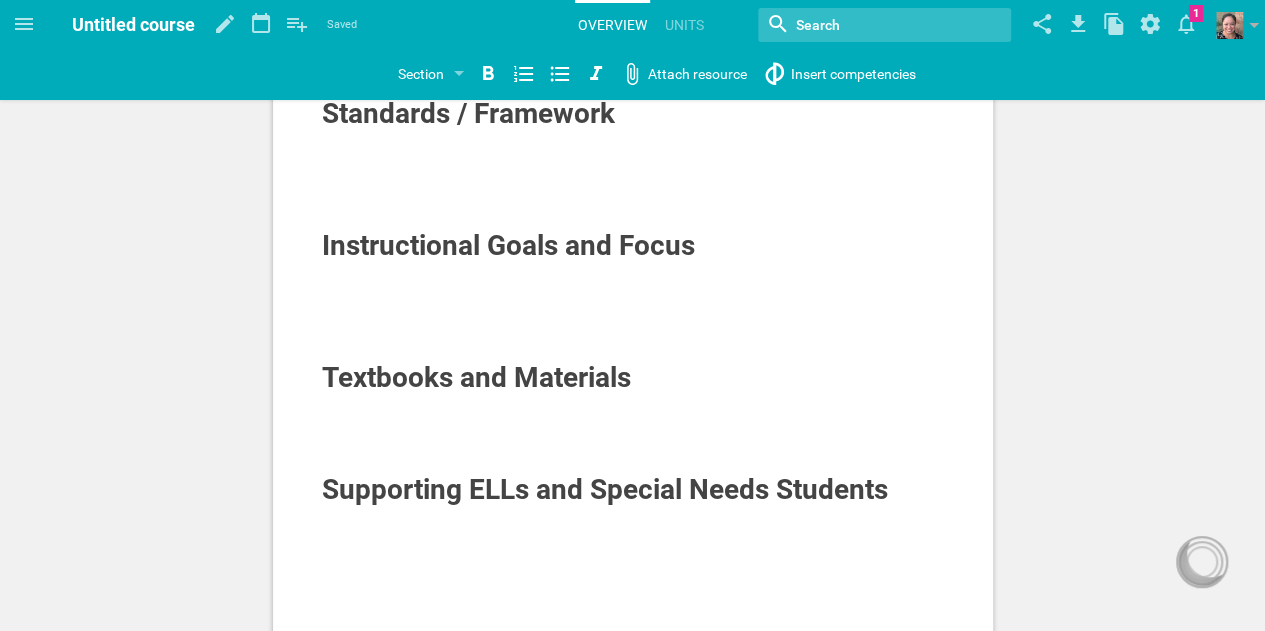 scroll, scrollTop: 211, scrollLeft: 0, axis: vertical 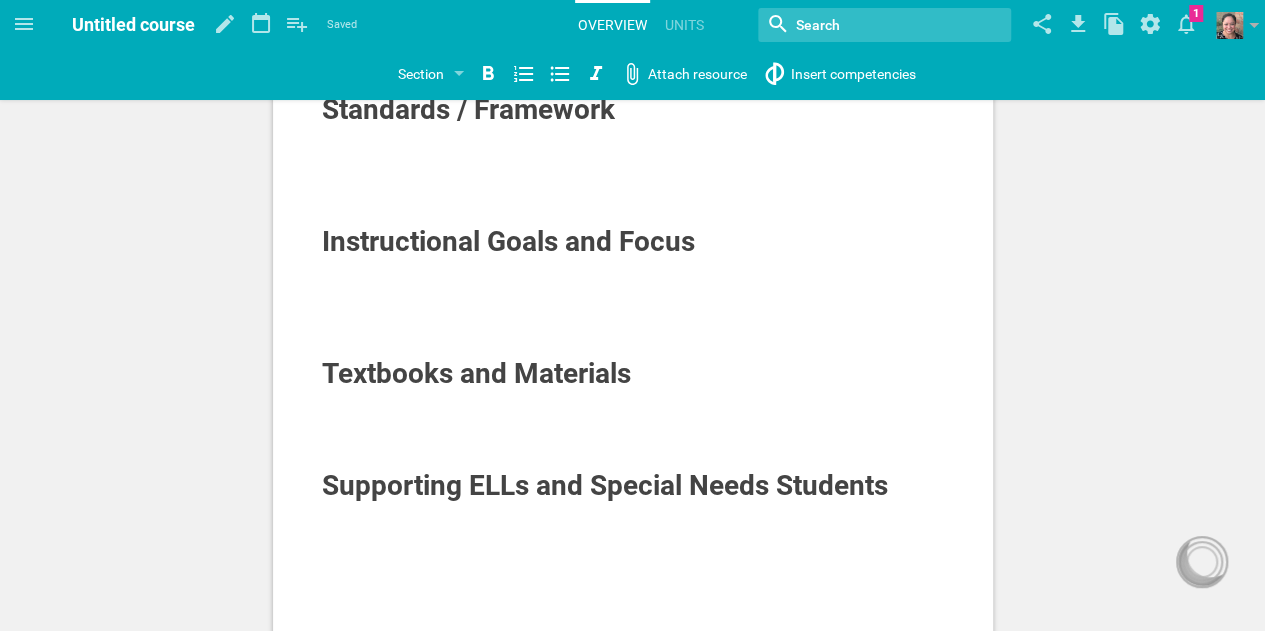 click at bounding box center [633, 288] 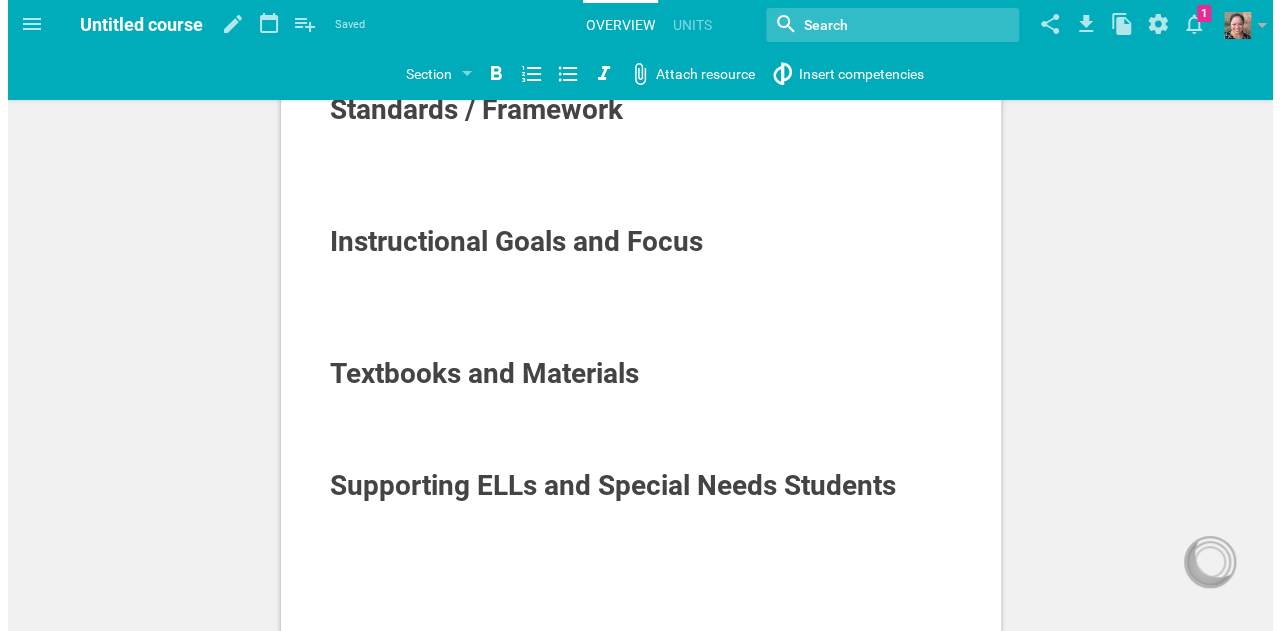 scroll, scrollTop: 0, scrollLeft: 0, axis: both 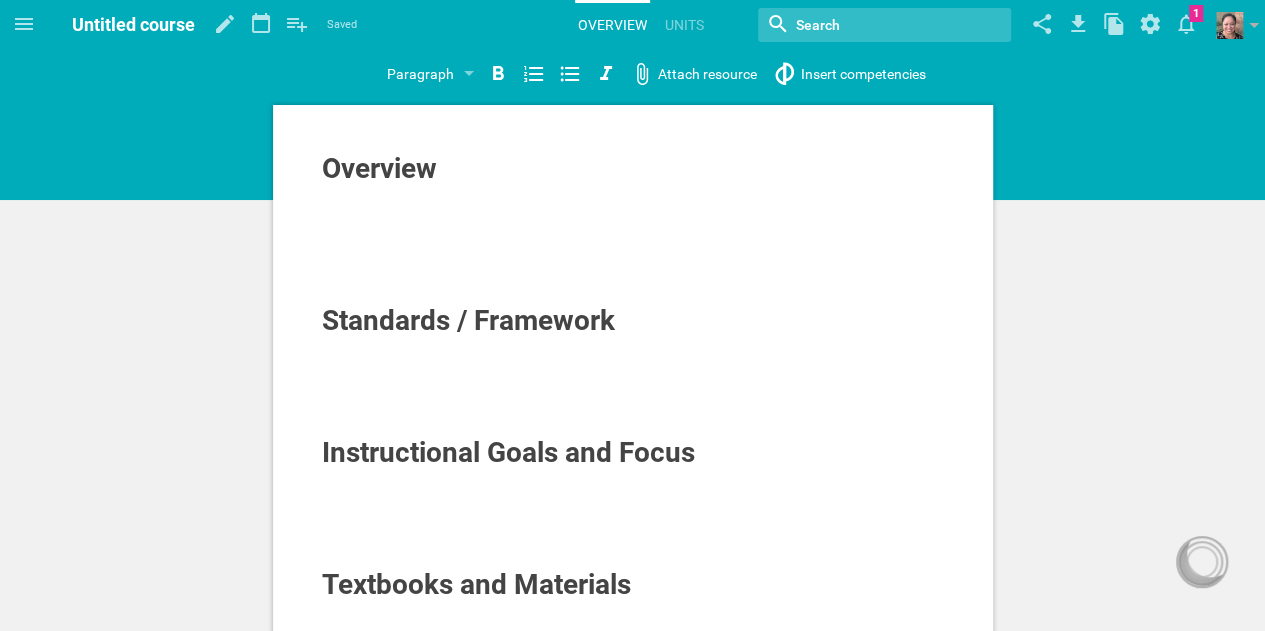 click at bounding box center [633, 367] 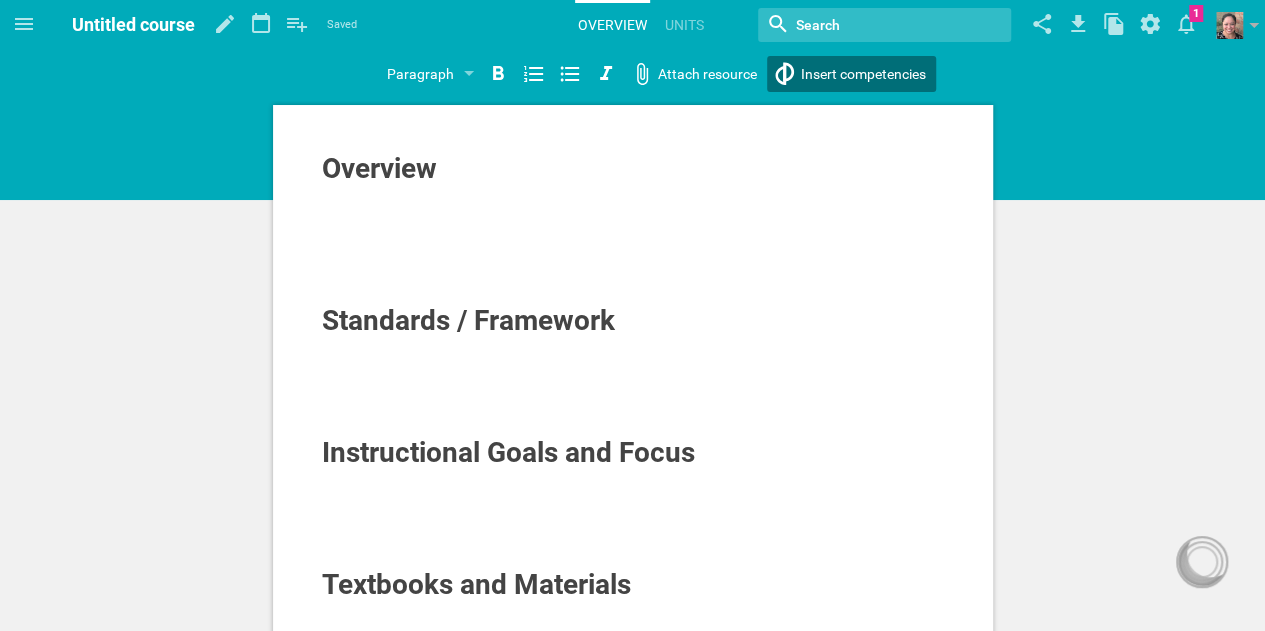 click on "Home Planner Untitled course My Libraries My Curriculum Courses Units Lessons Templates My Files Untitled course Saved My favorites Another library... Overview Units Nothing found with term "" Change background… Delete  course …   1 Moe is now following you View my profile Groups Create a school or team site My preferences Logout Paragraph Section Subsection Title Paragraph Attach resource Insert competencies Overview Standards / Framework Instructional Goals and Focus Textbooks and Materials Supporting ELLs and Special Needs Students Post comment  said: Post reply Maya How do I access the ISTE standards for technology? Making course, unit, and lesson plans Standards and competencies Activities and handouts Downloading, importing, and exporting curriculum Finding existing curriculum / materials Setting up for your school or district Sharing and publishing curriculum User account Maya Google integration Planner Using libraries Chat Activities and strategies How to... undefined Course Setup Grade Subject S" at bounding box center (632, 315) 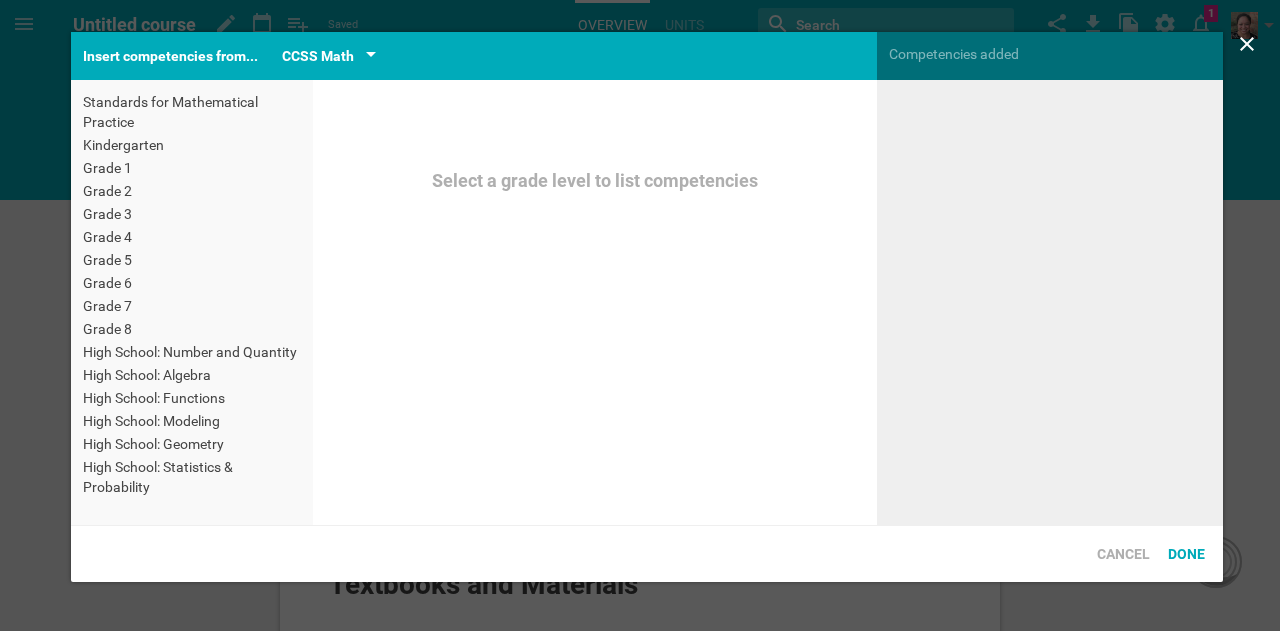 click on "CCSS Math" at bounding box center (329, 56) 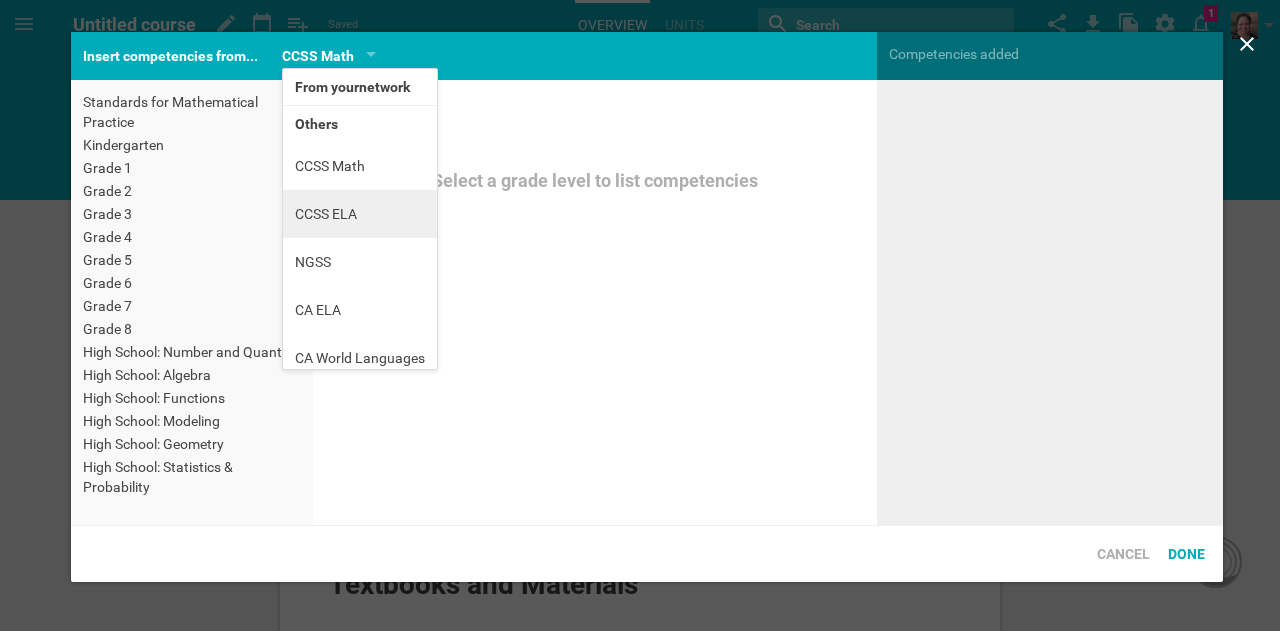 click on "CCSS ELA" at bounding box center (360, 214) 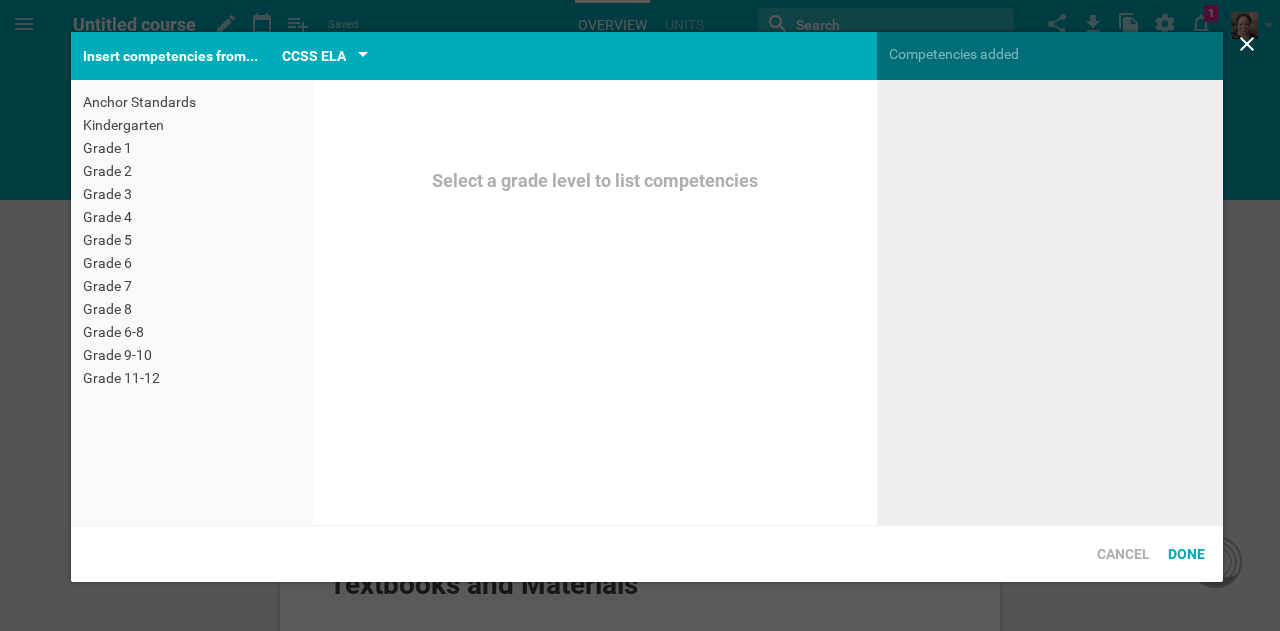 click on "CCSS ELA" at bounding box center (314, 56) 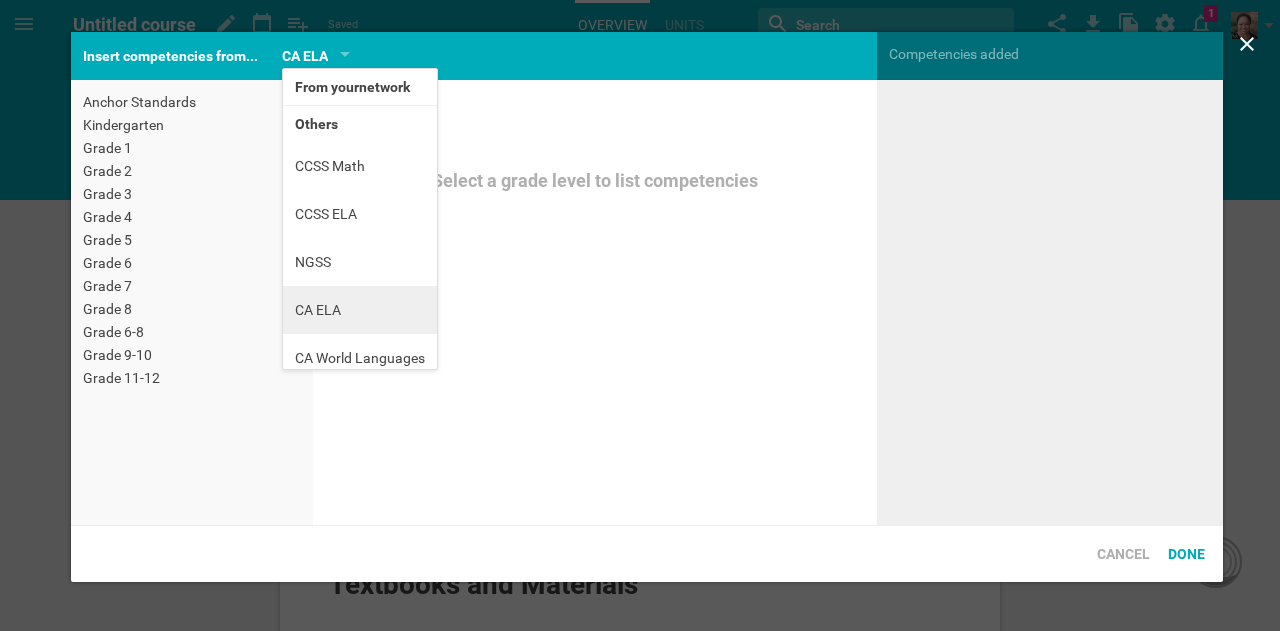 click on "CA ELA" at bounding box center (360, 310) 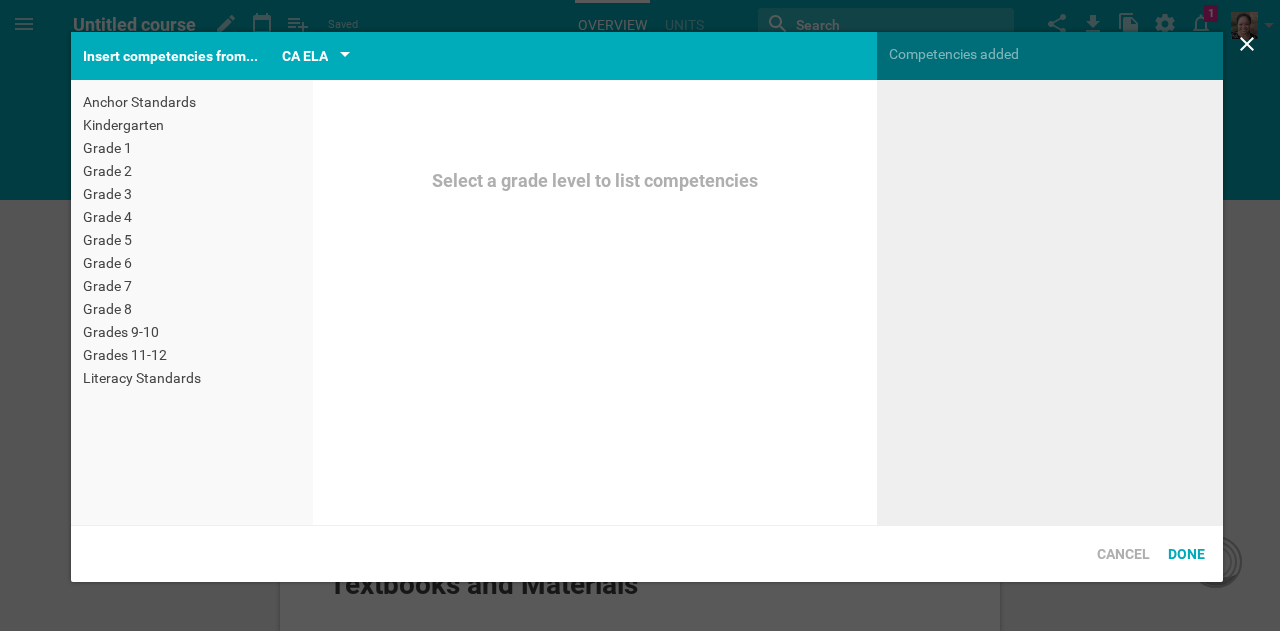 click on "CA ELA" at bounding box center [316, 56] 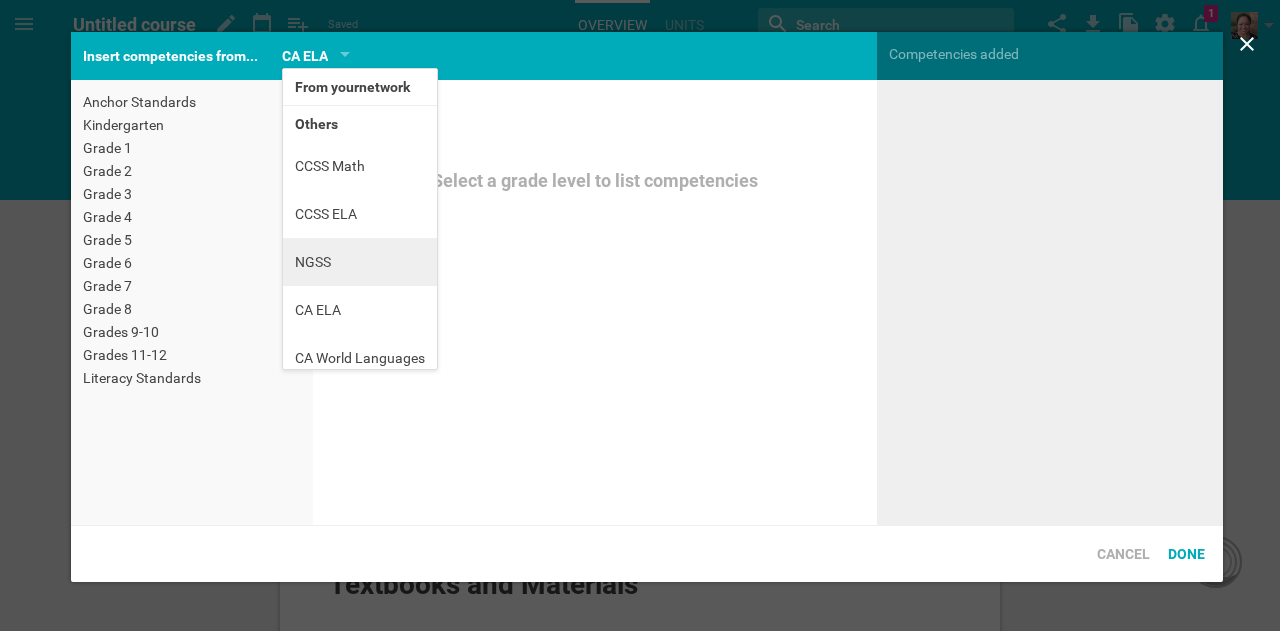 scroll, scrollTop: 13, scrollLeft: 0, axis: vertical 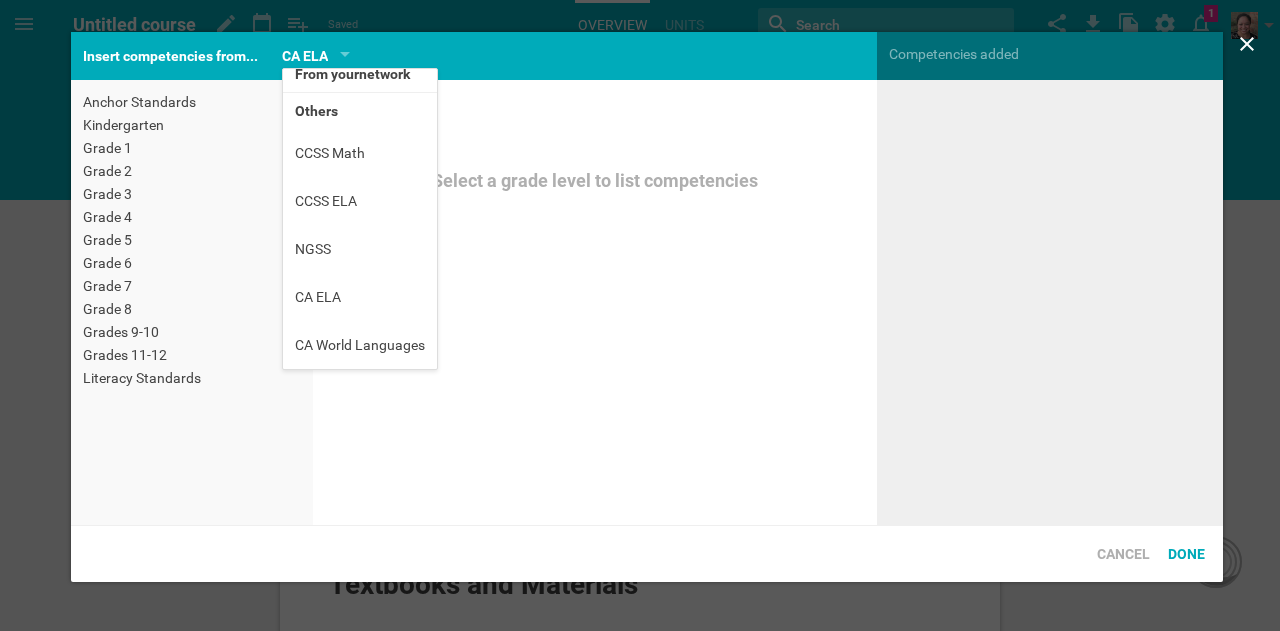 click on "Others" at bounding box center (360, 111) 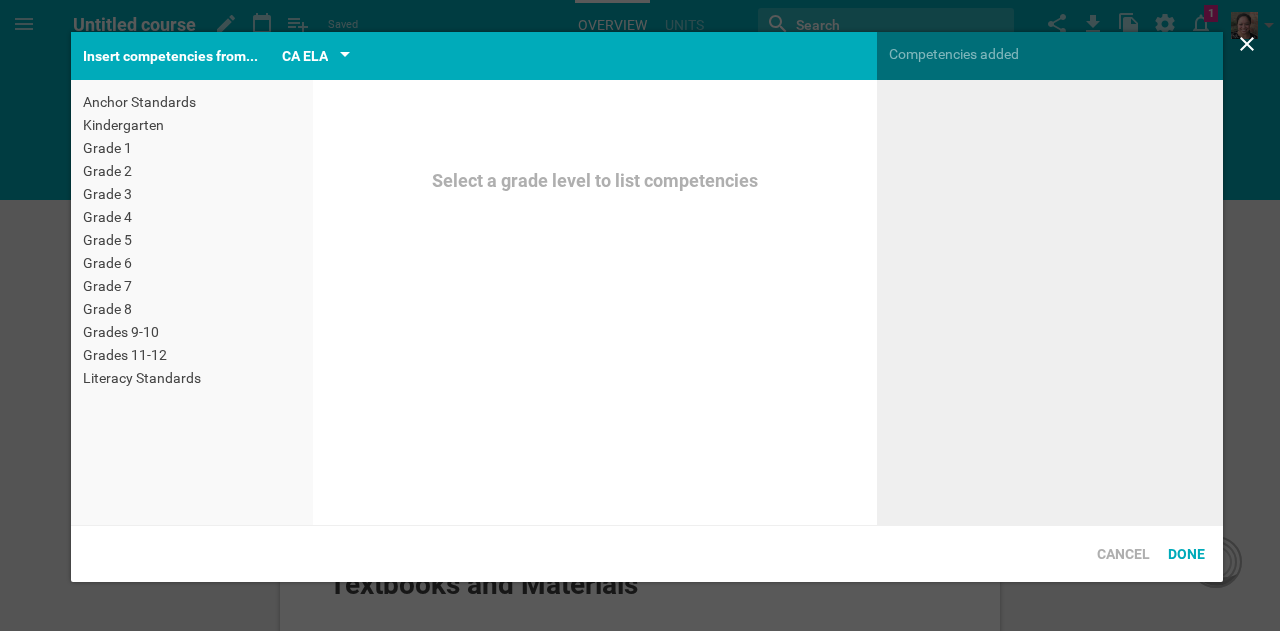 click on "CA ELA" at bounding box center (305, 56) 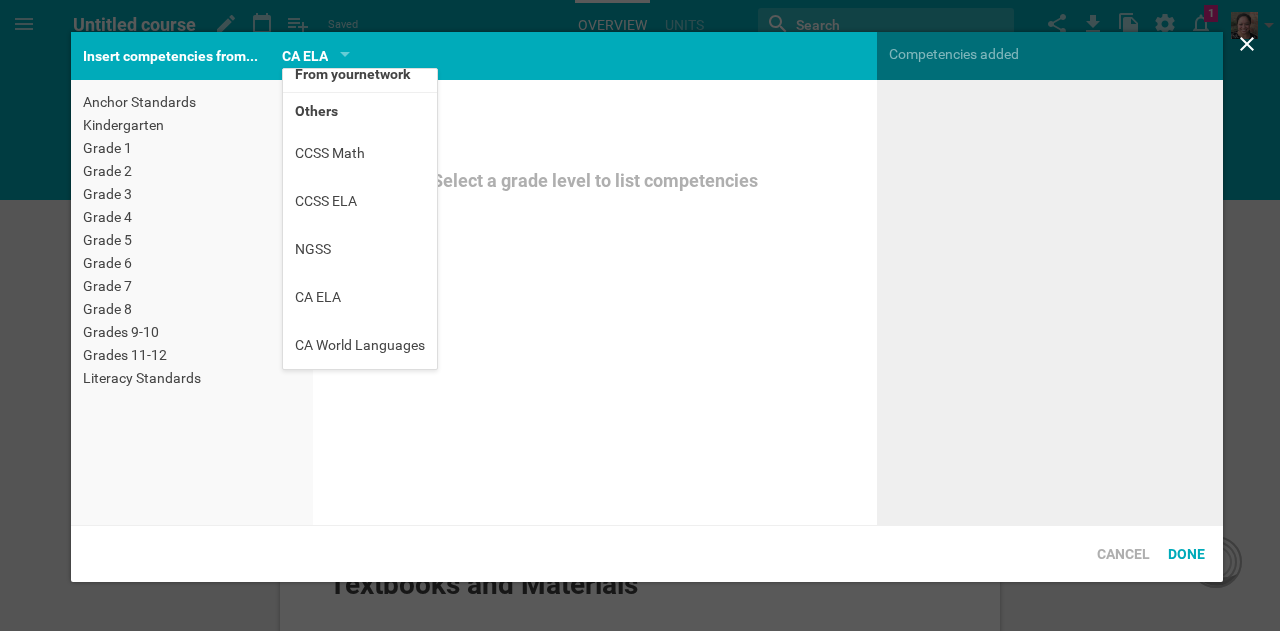 click on "Others" at bounding box center (360, 111) 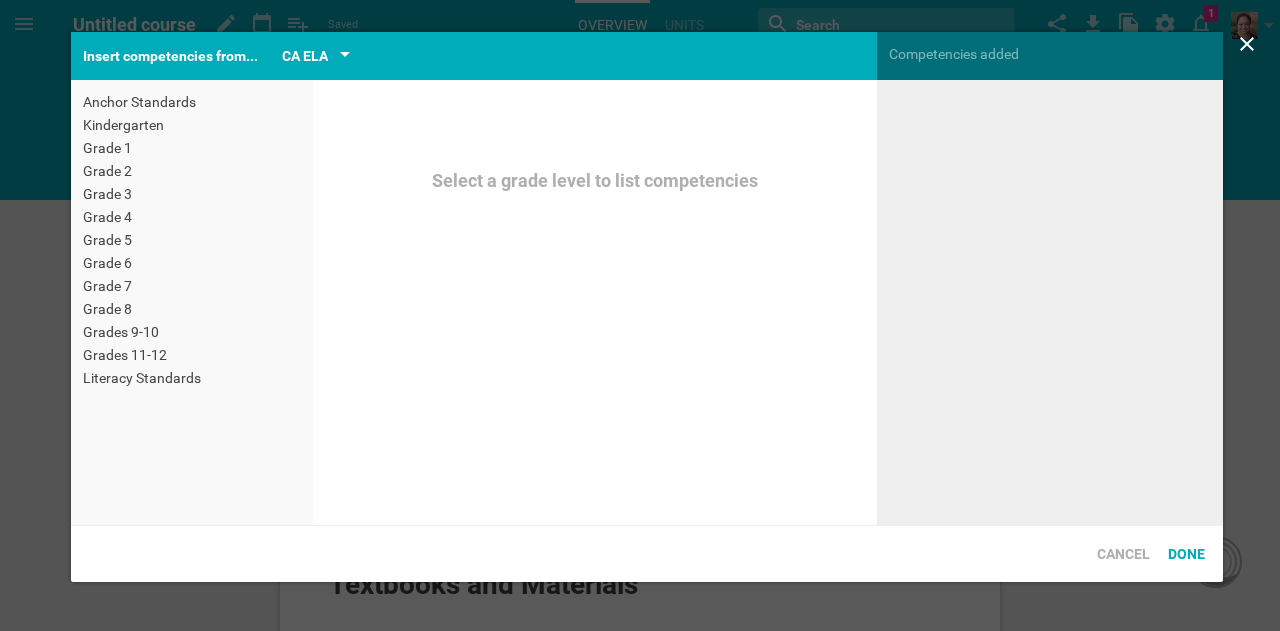 click on "CA ELA" at bounding box center [305, 56] 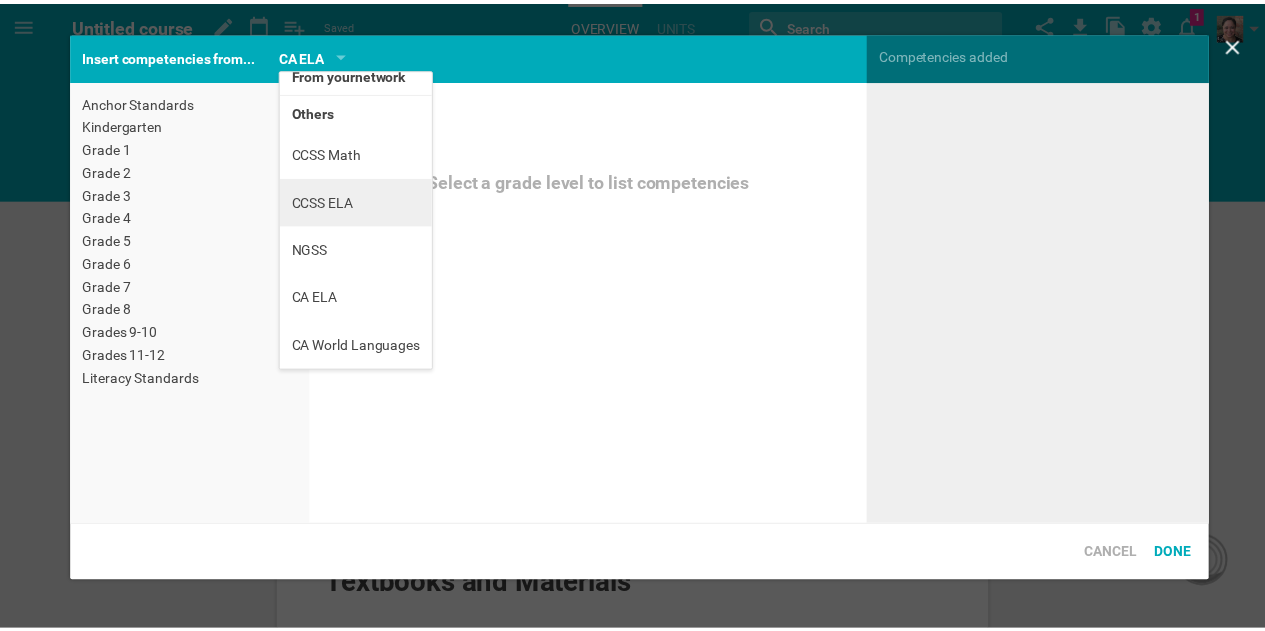 scroll, scrollTop: 0, scrollLeft: 0, axis: both 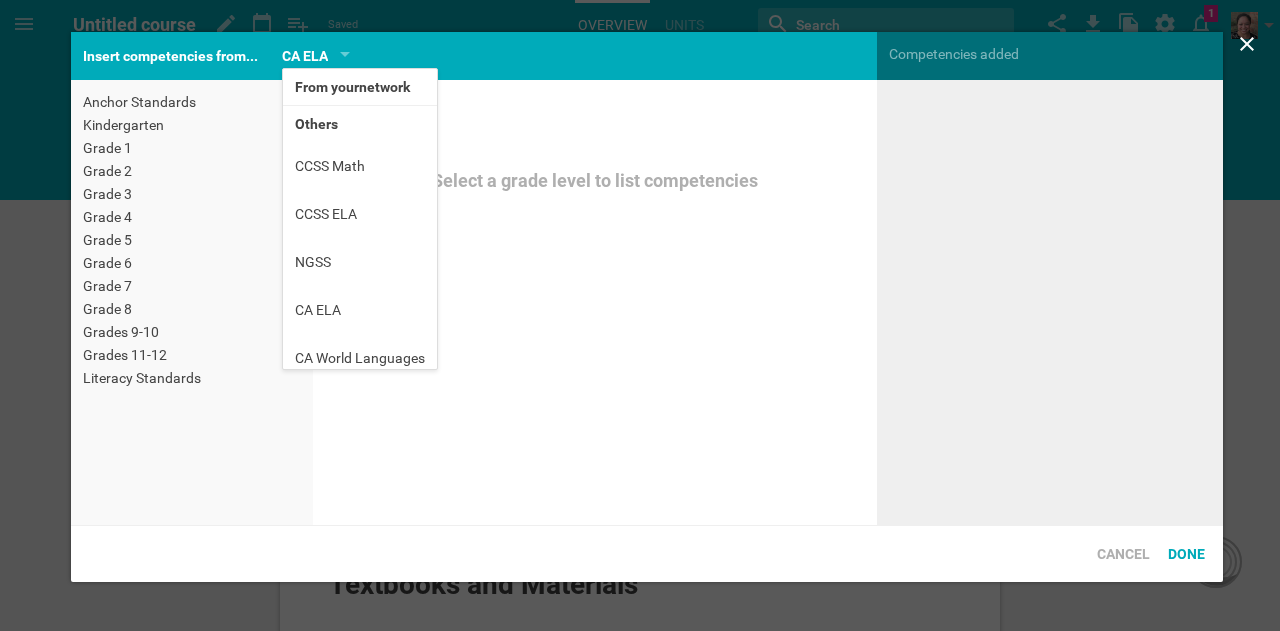 drag, startPoint x: 332, startPoint y: 123, endPoint x: 328, endPoint y: 84, distance: 39.20459 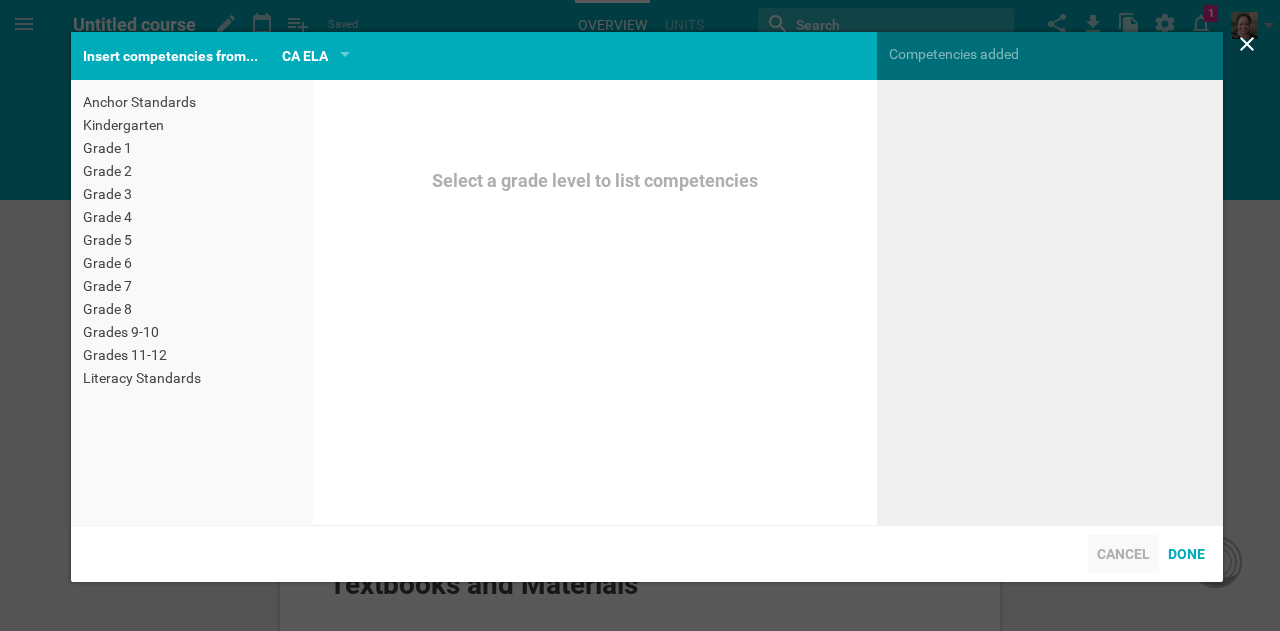 click on "Cancel" at bounding box center [1123, 554] 